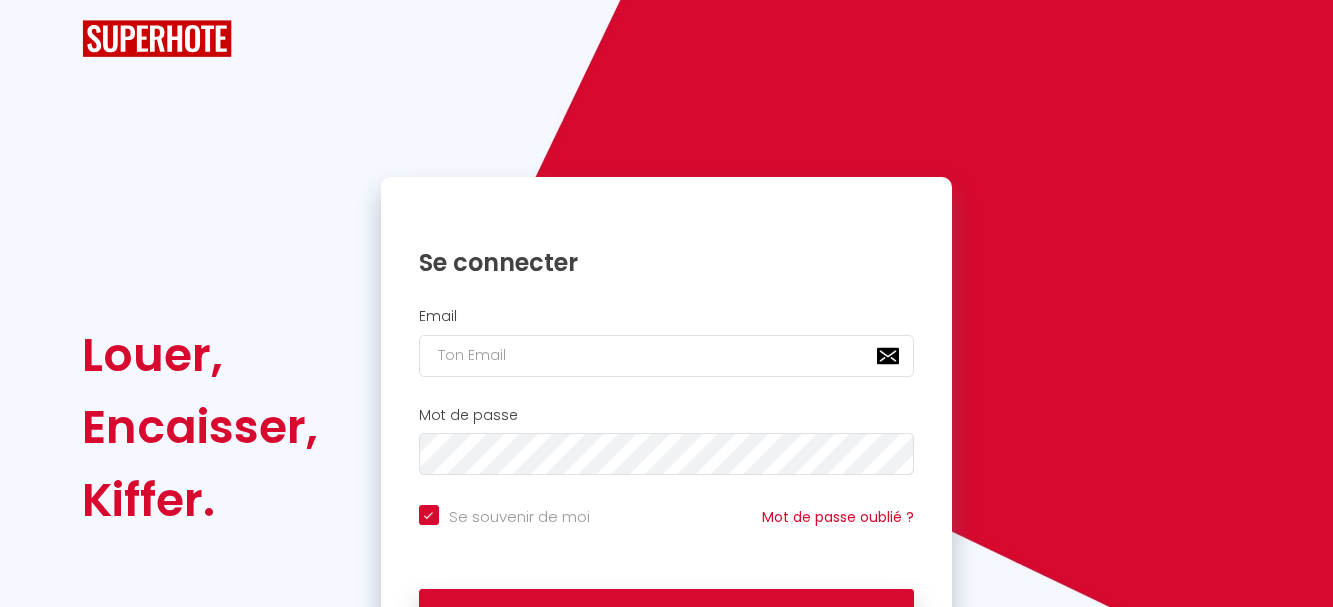 type on "[DOMAIN_NAME][EMAIL_ADDRESS][DOMAIN_NAME]" 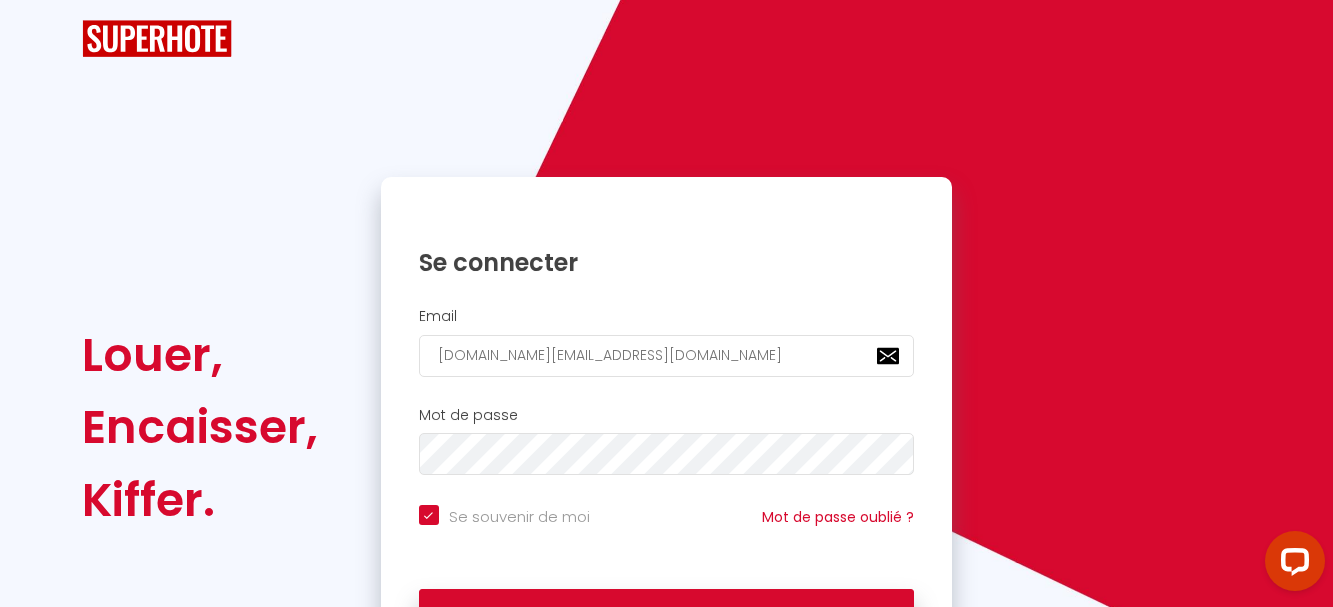 scroll, scrollTop: 131, scrollLeft: 0, axis: vertical 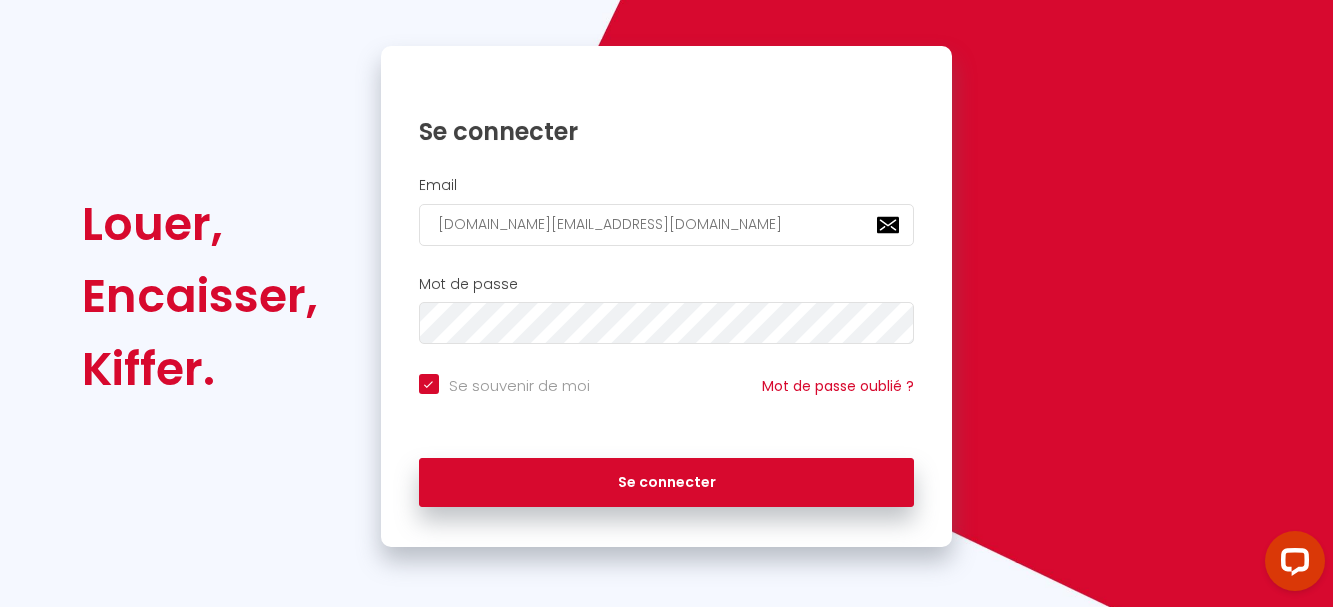 click on "Se connecter" at bounding box center [667, 478] 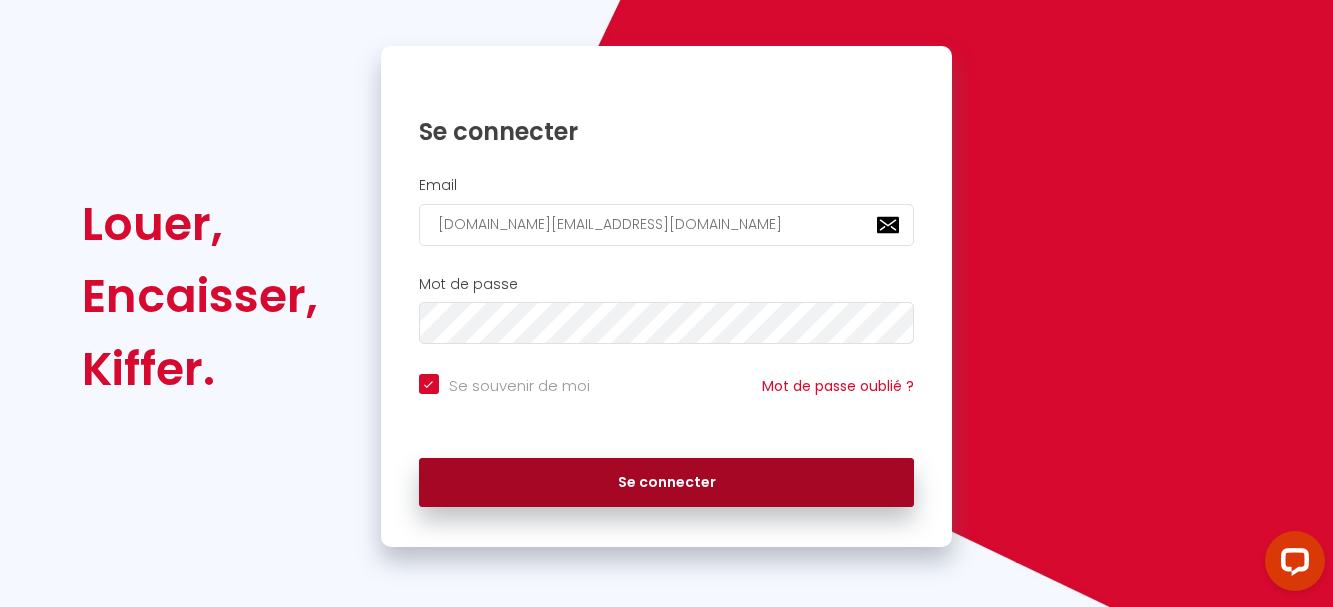 click on "Se connecter" at bounding box center (667, 483) 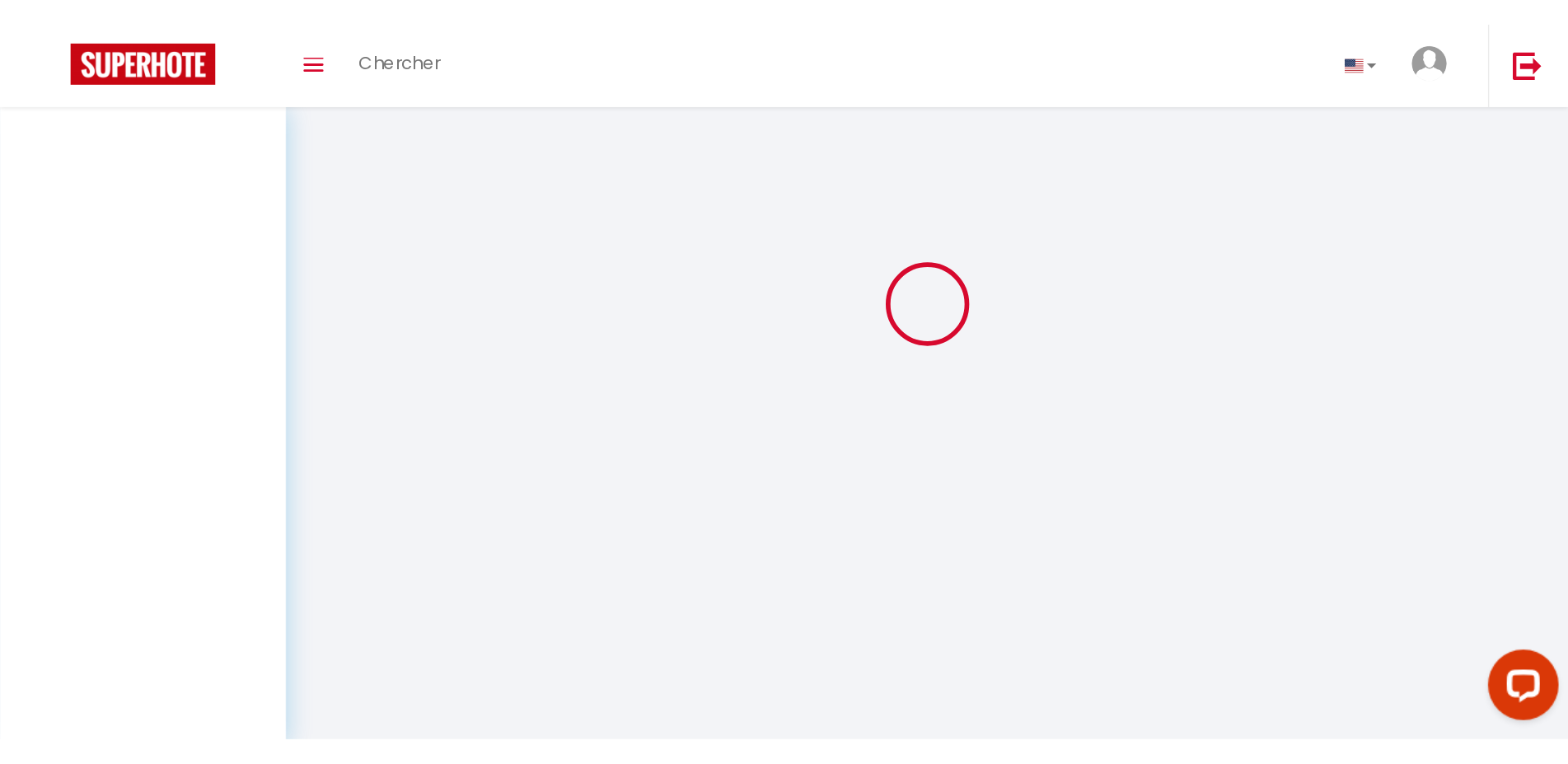 scroll, scrollTop: 0, scrollLeft: 0, axis: both 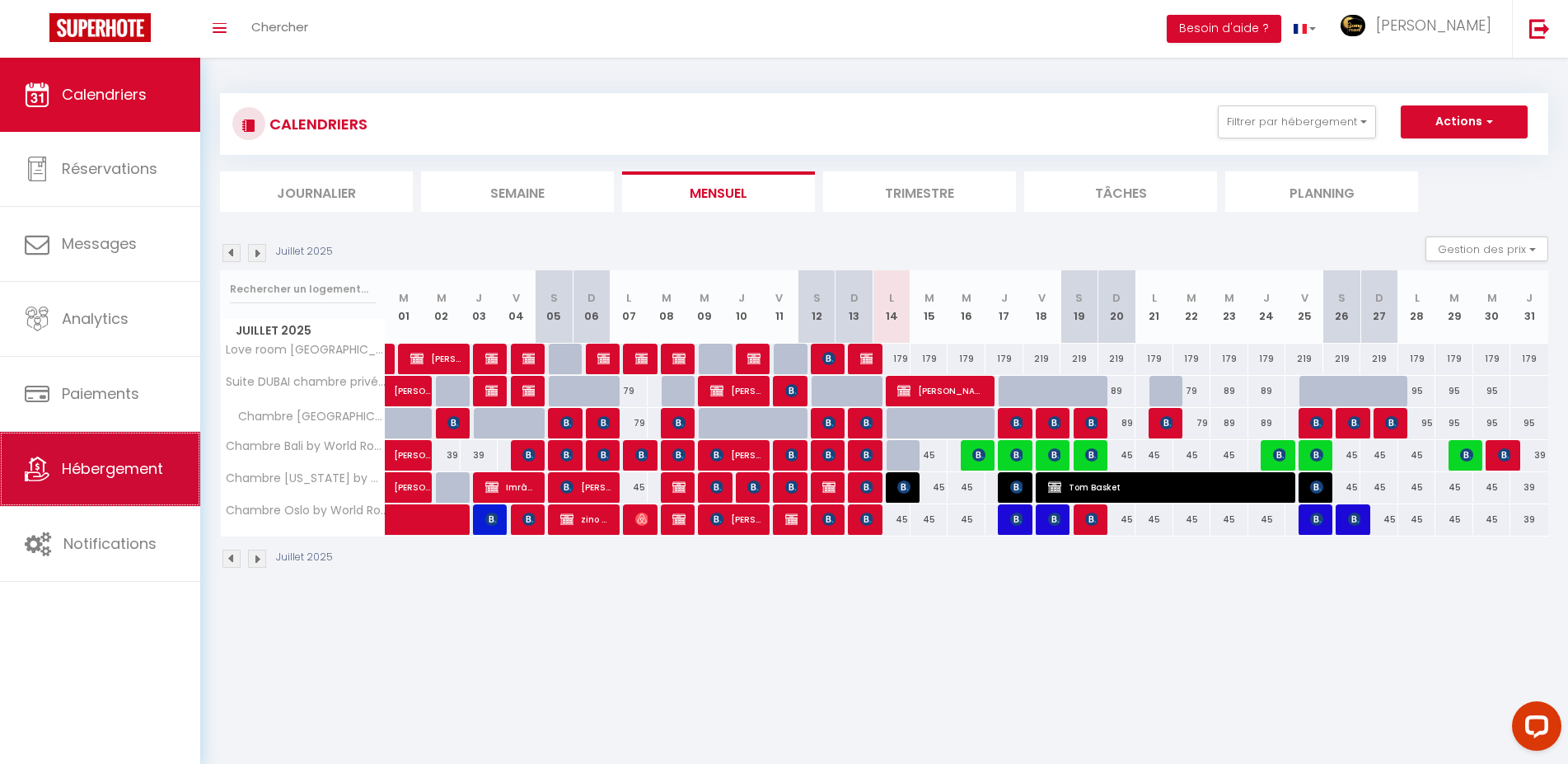 click on "Hébergement" at bounding box center [100, 469] 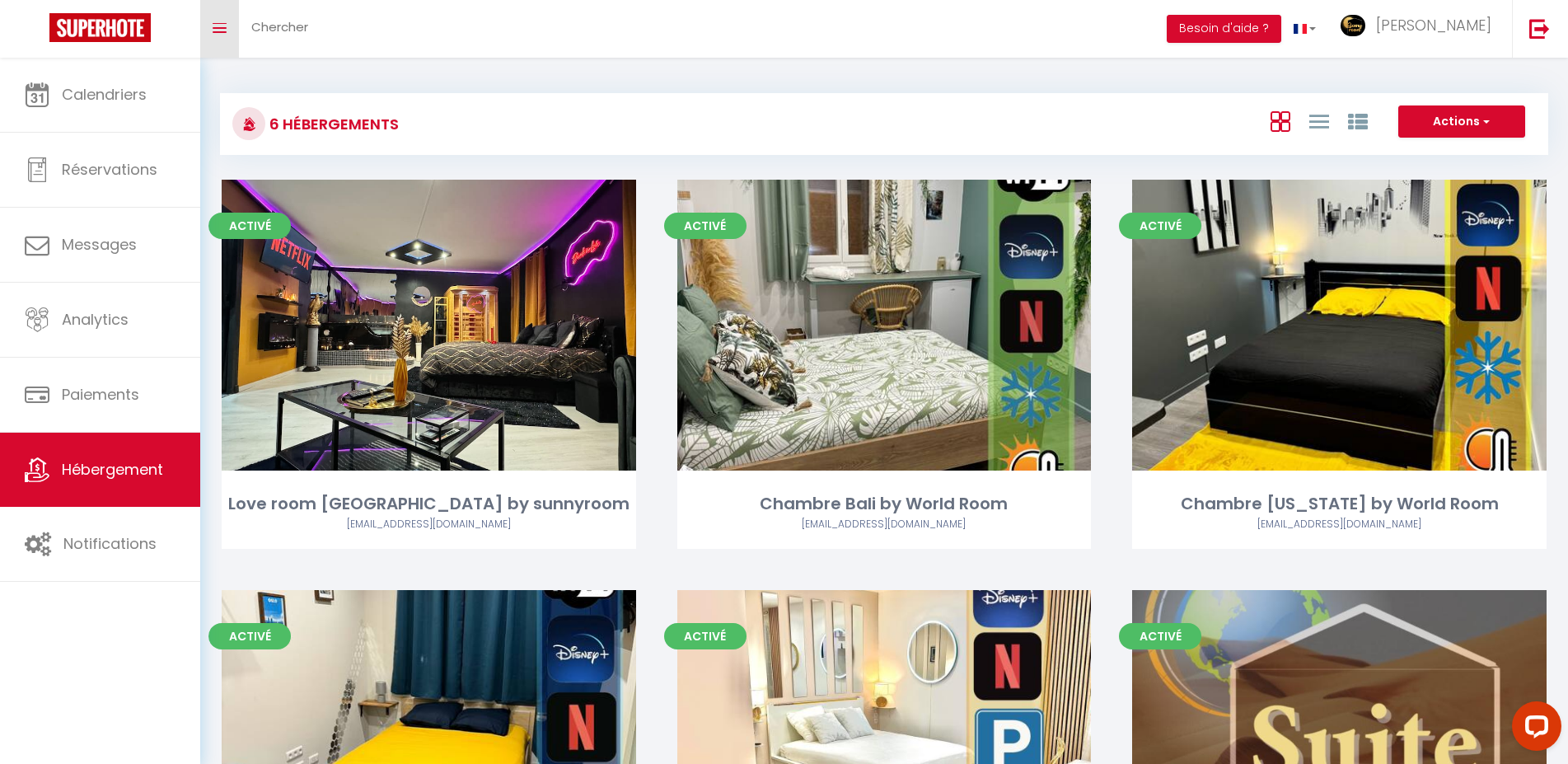 click on "Toggle menubar" at bounding box center (219, 29) 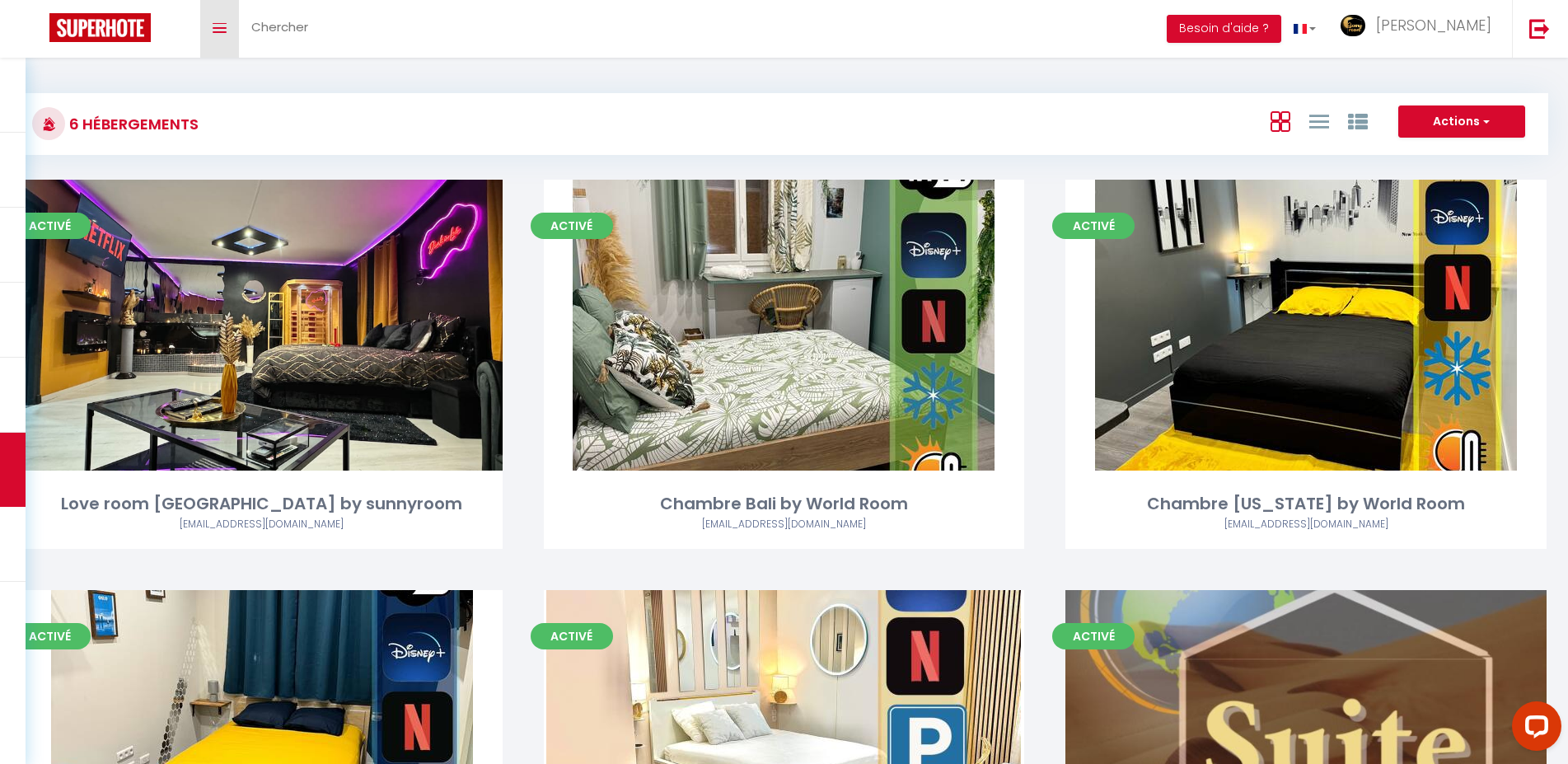click on "Toggle menubar" at bounding box center [219, 29] 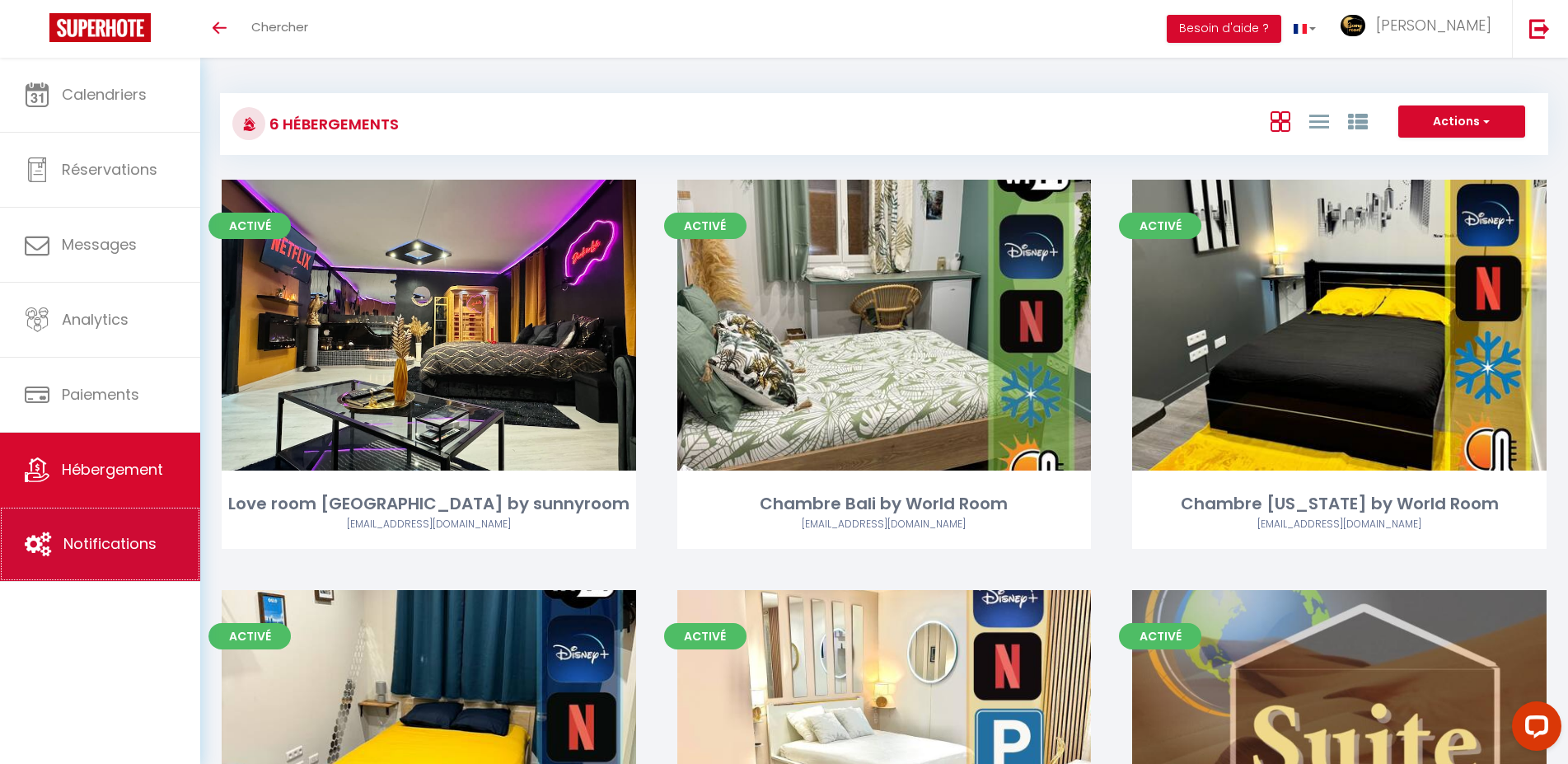 click on "Notifications" at bounding box center [110, 543] 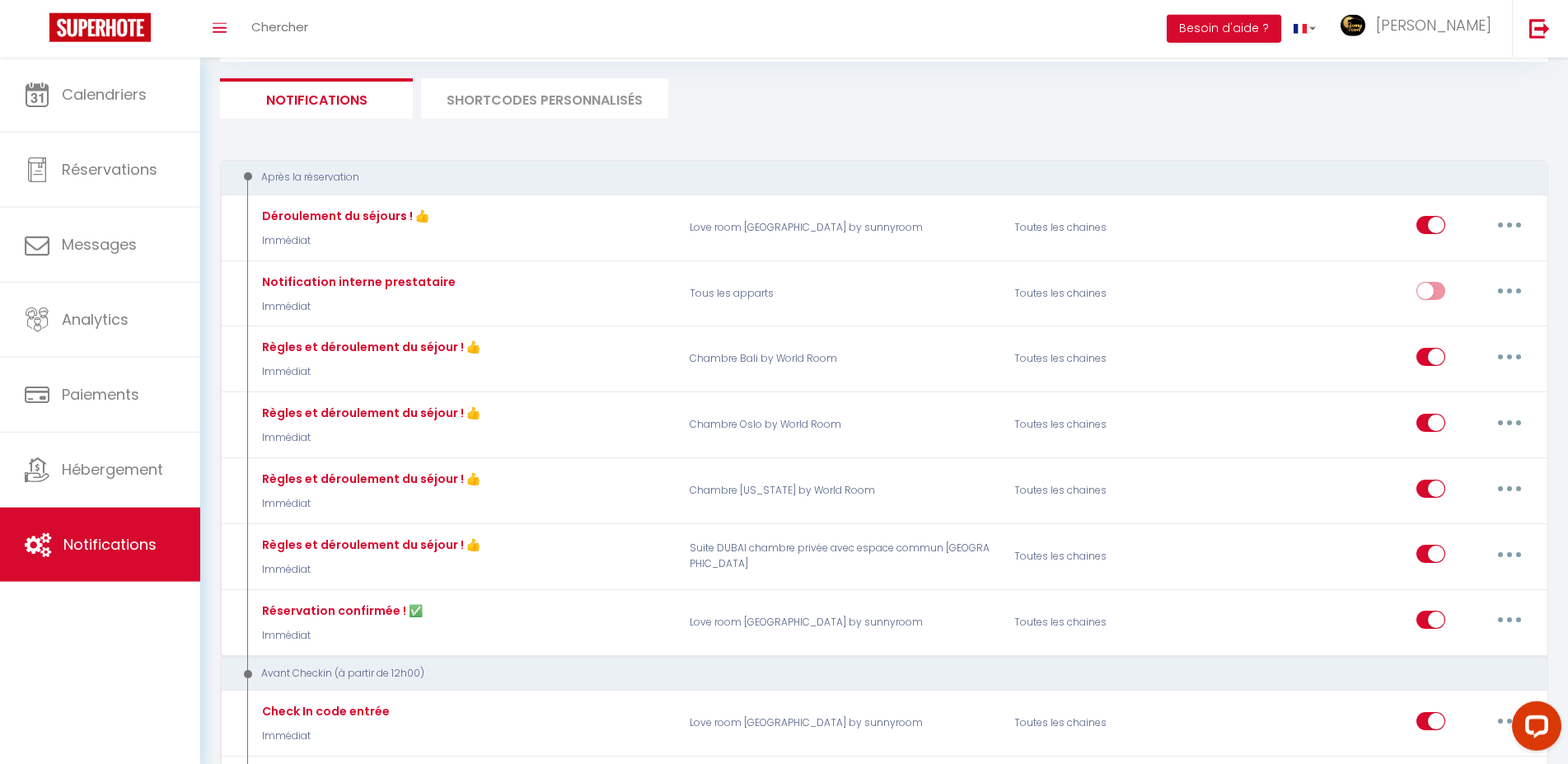 scroll, scrollTop: 0, scrollLeft: 0, axis: both 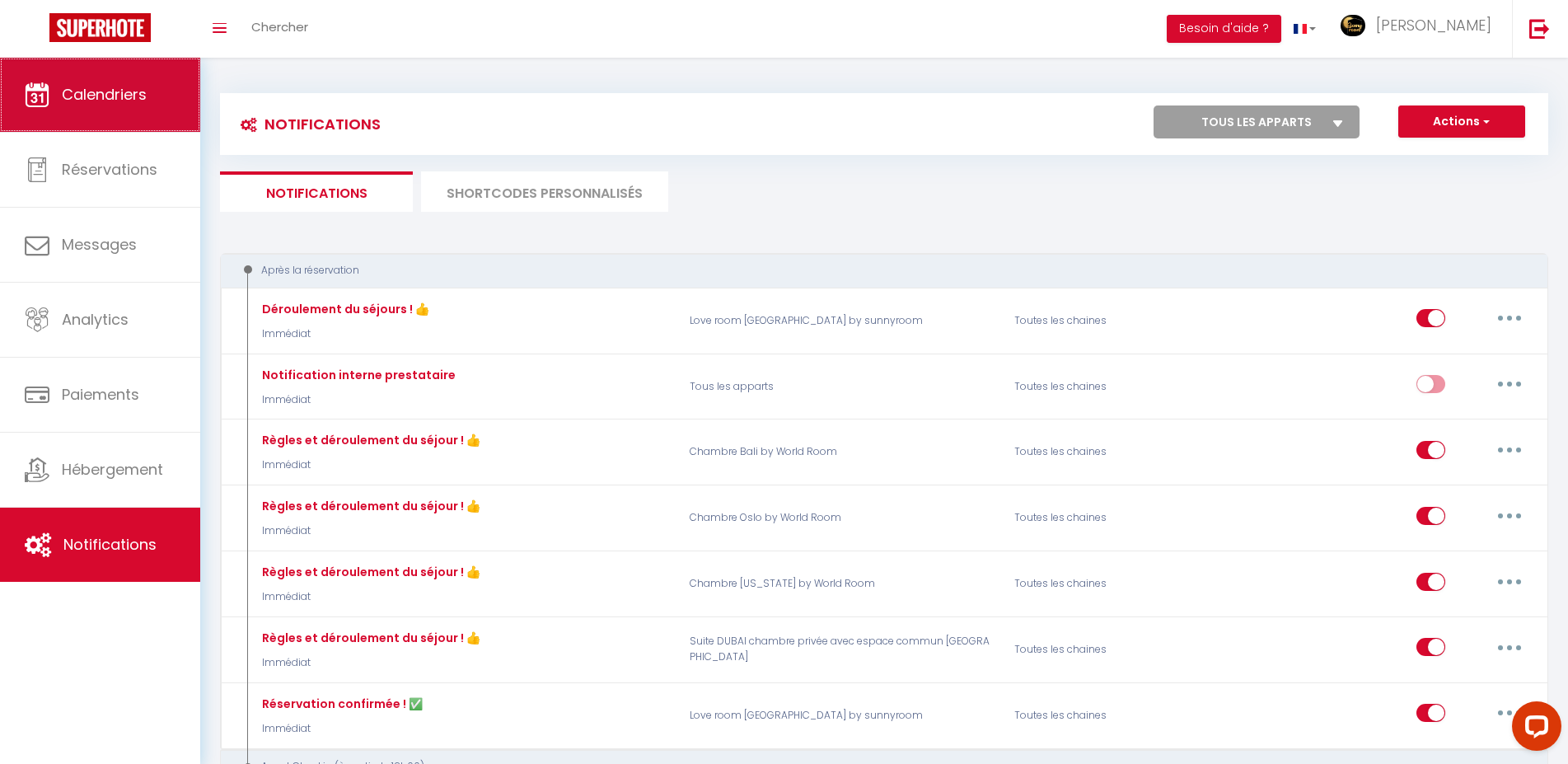click on "Calendriers" at bounding box center [100, 95] 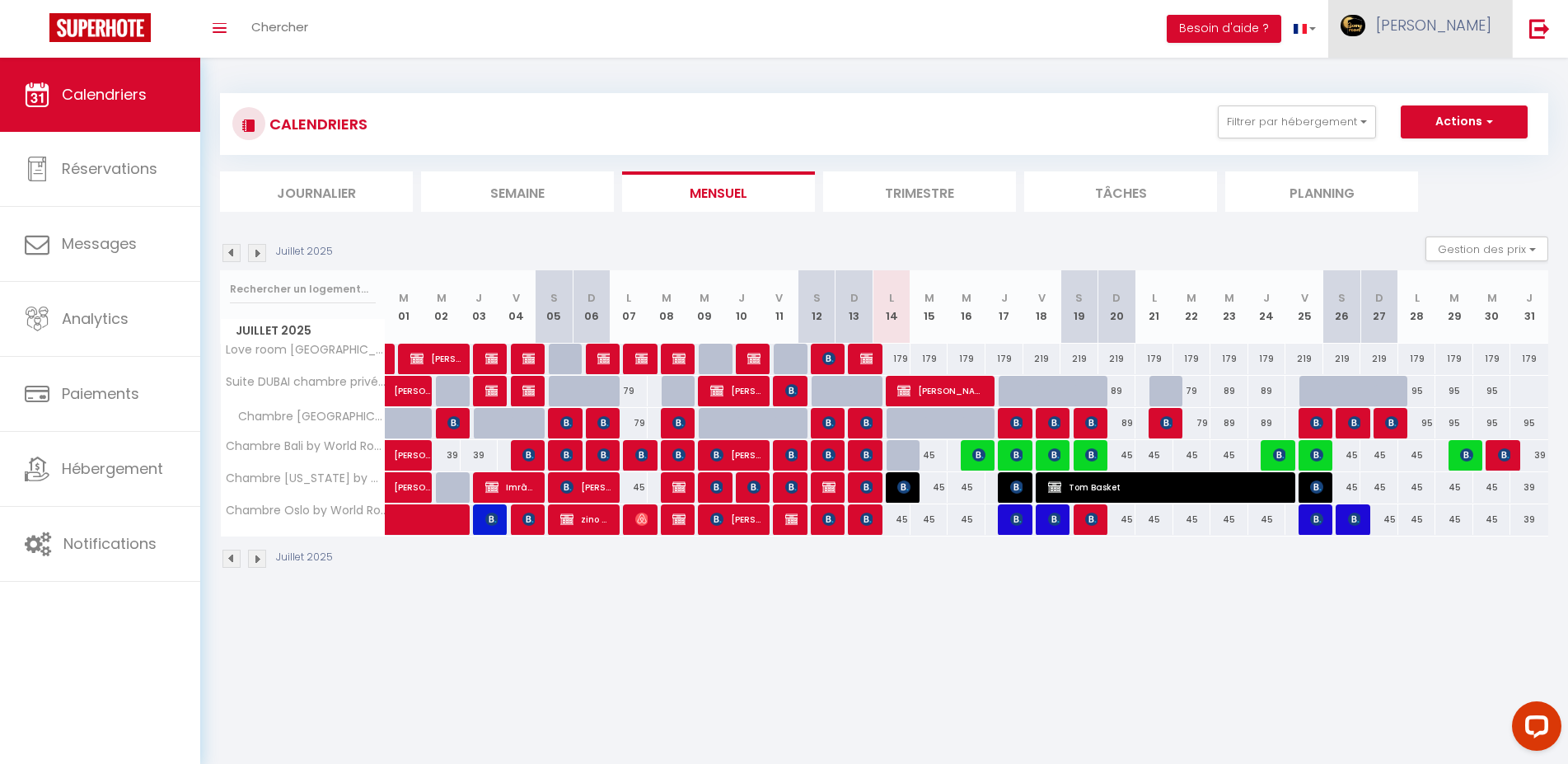 click on "[PERSON_NAME]" at bounding box center (1420, 29) 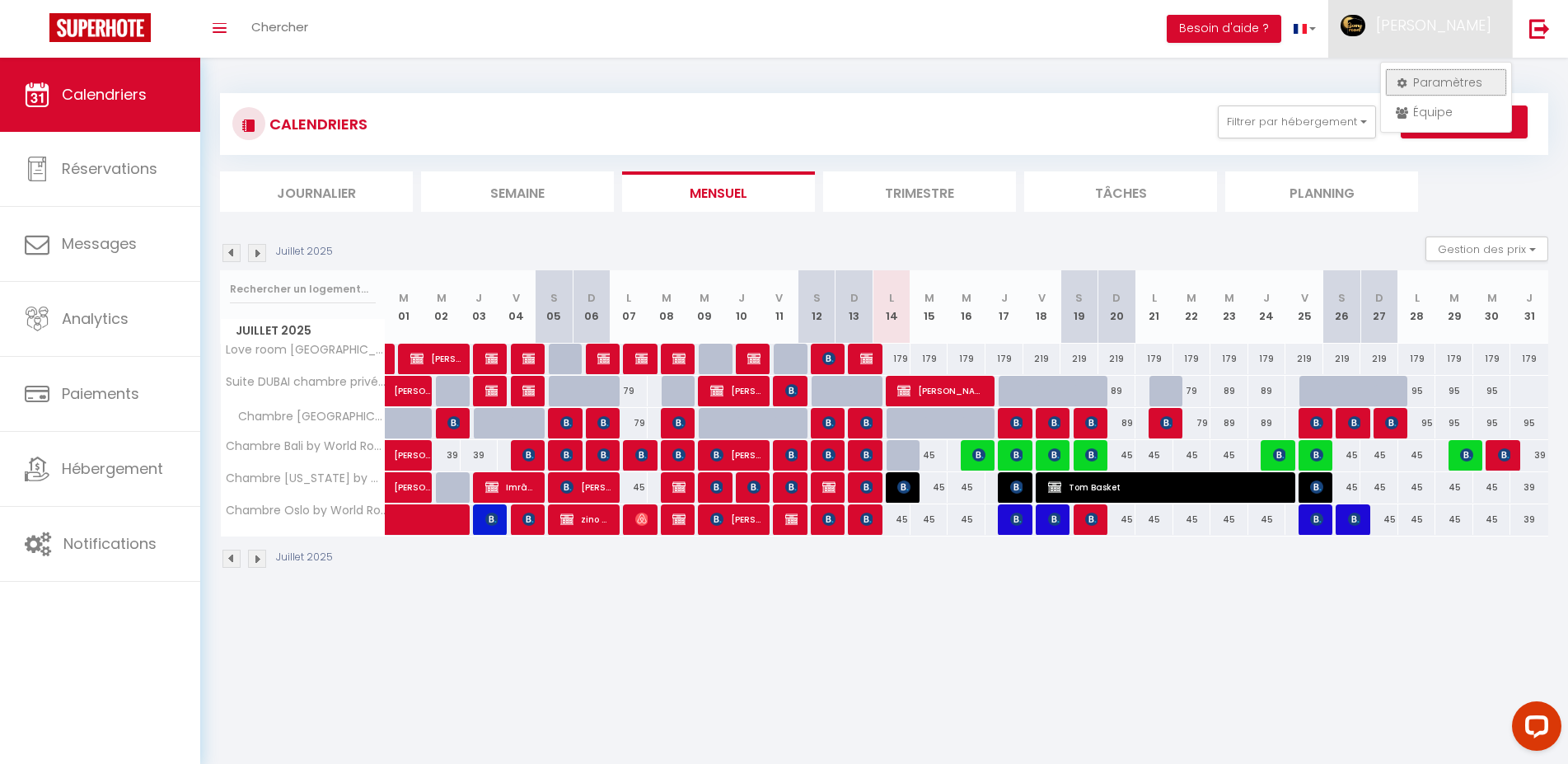 click on "Paramètres" at bounding box center [1446, 82] 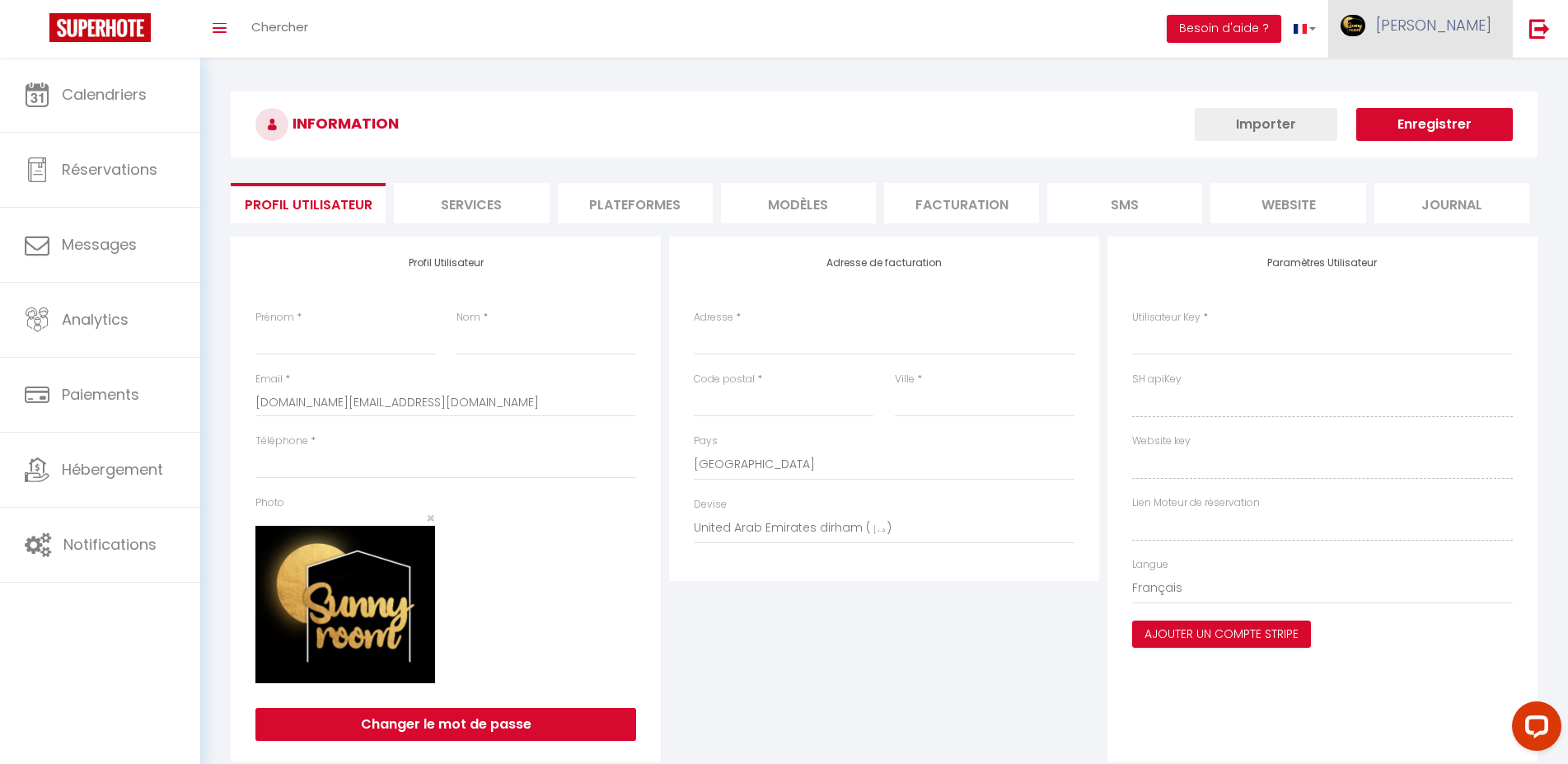 type on "[PERSON_NAME]" 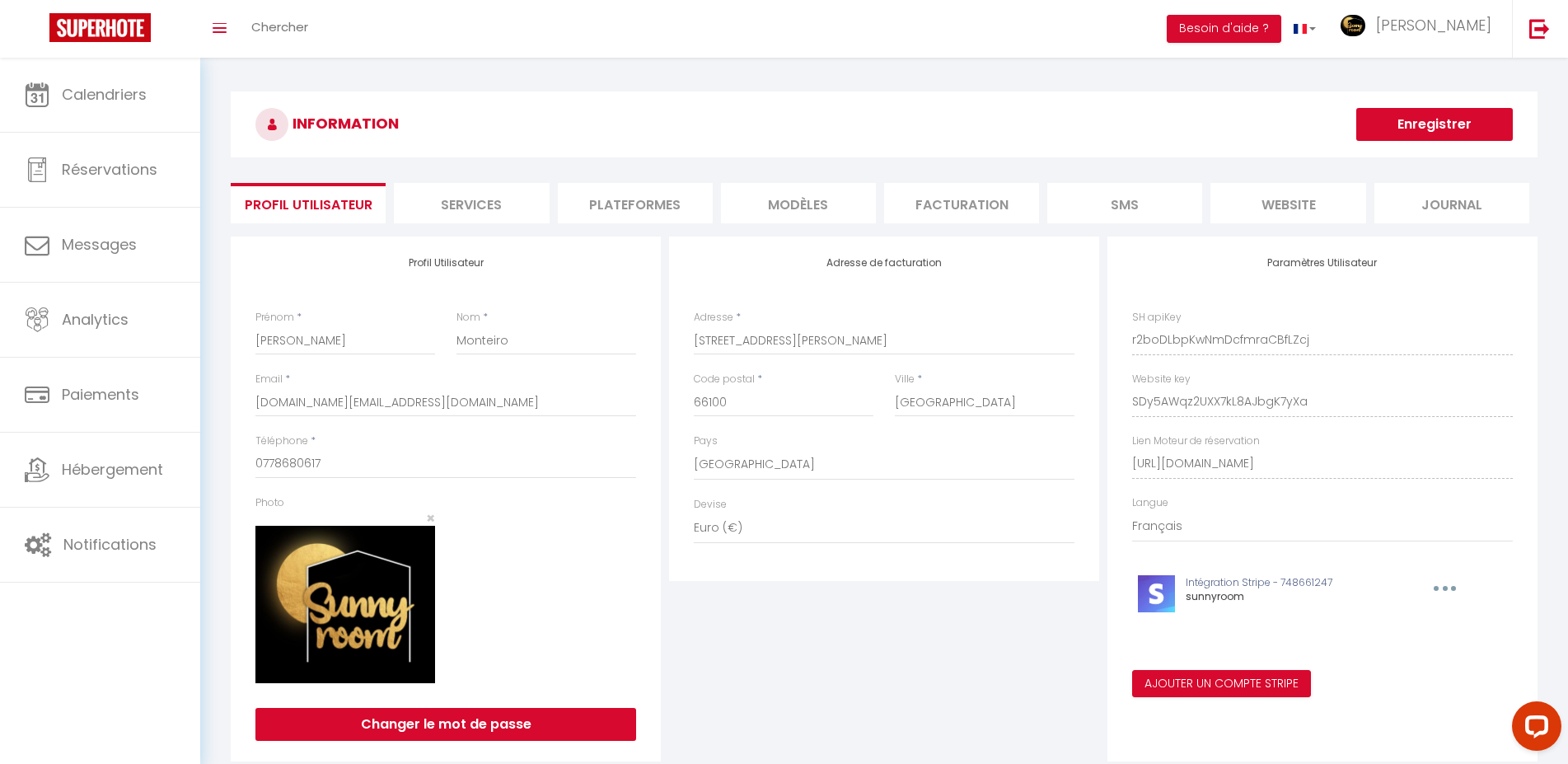 click on "Services" at bounding box center (471, 203) 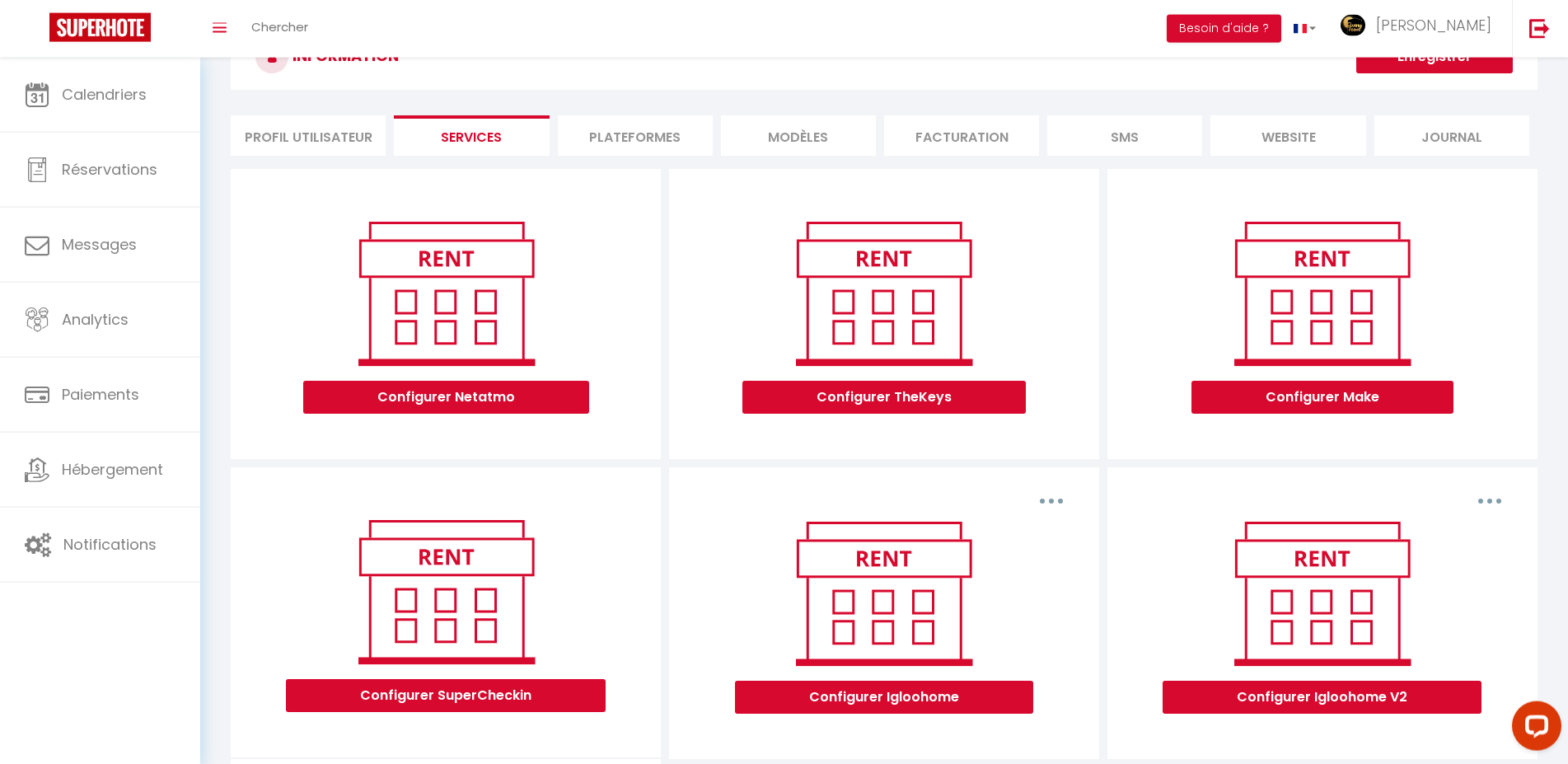 scroll, scrollTop: 0, scrollLeft: 0, axis: both 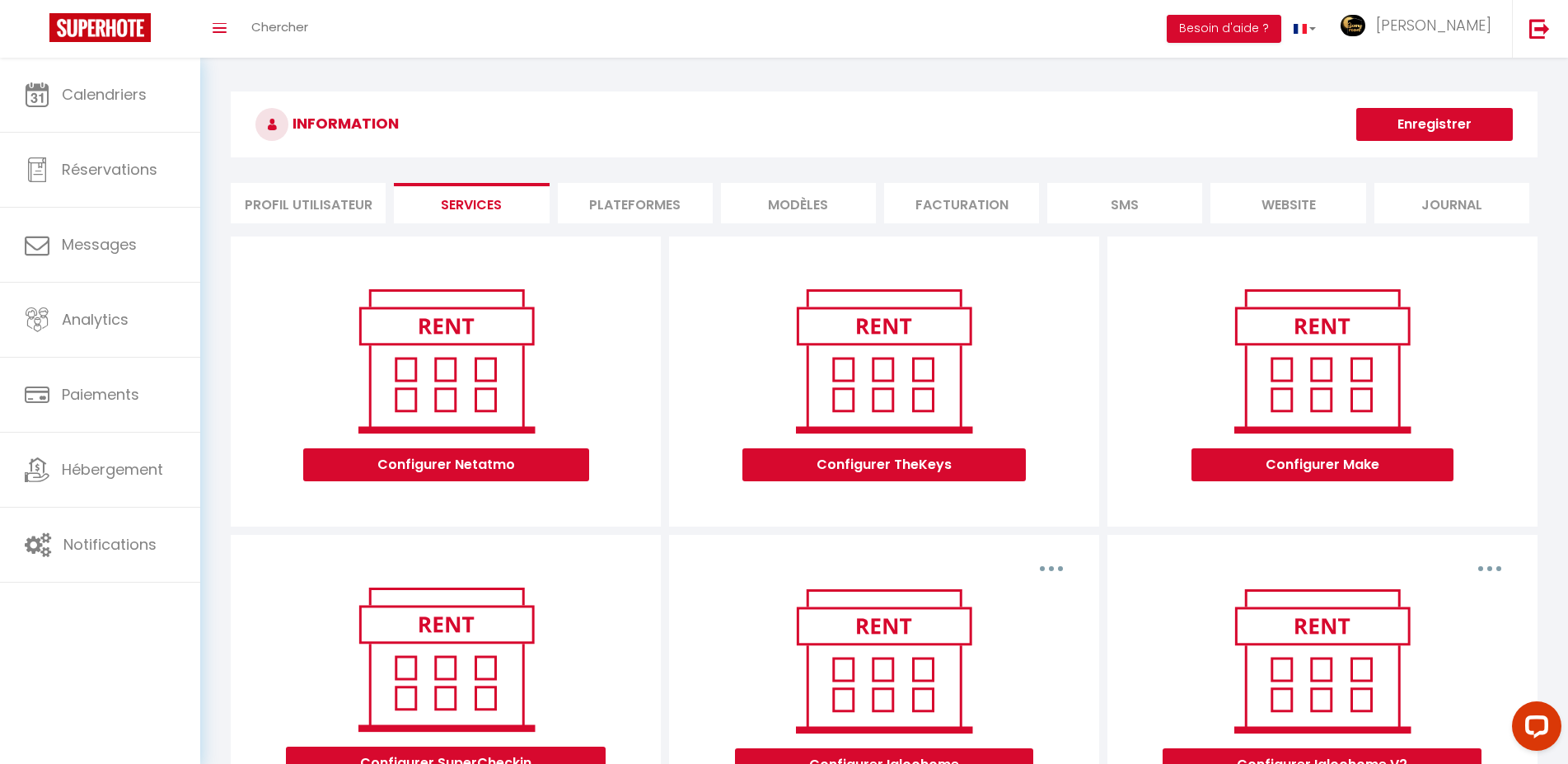 click on "Plateformes" at bounding box center (635, 203) 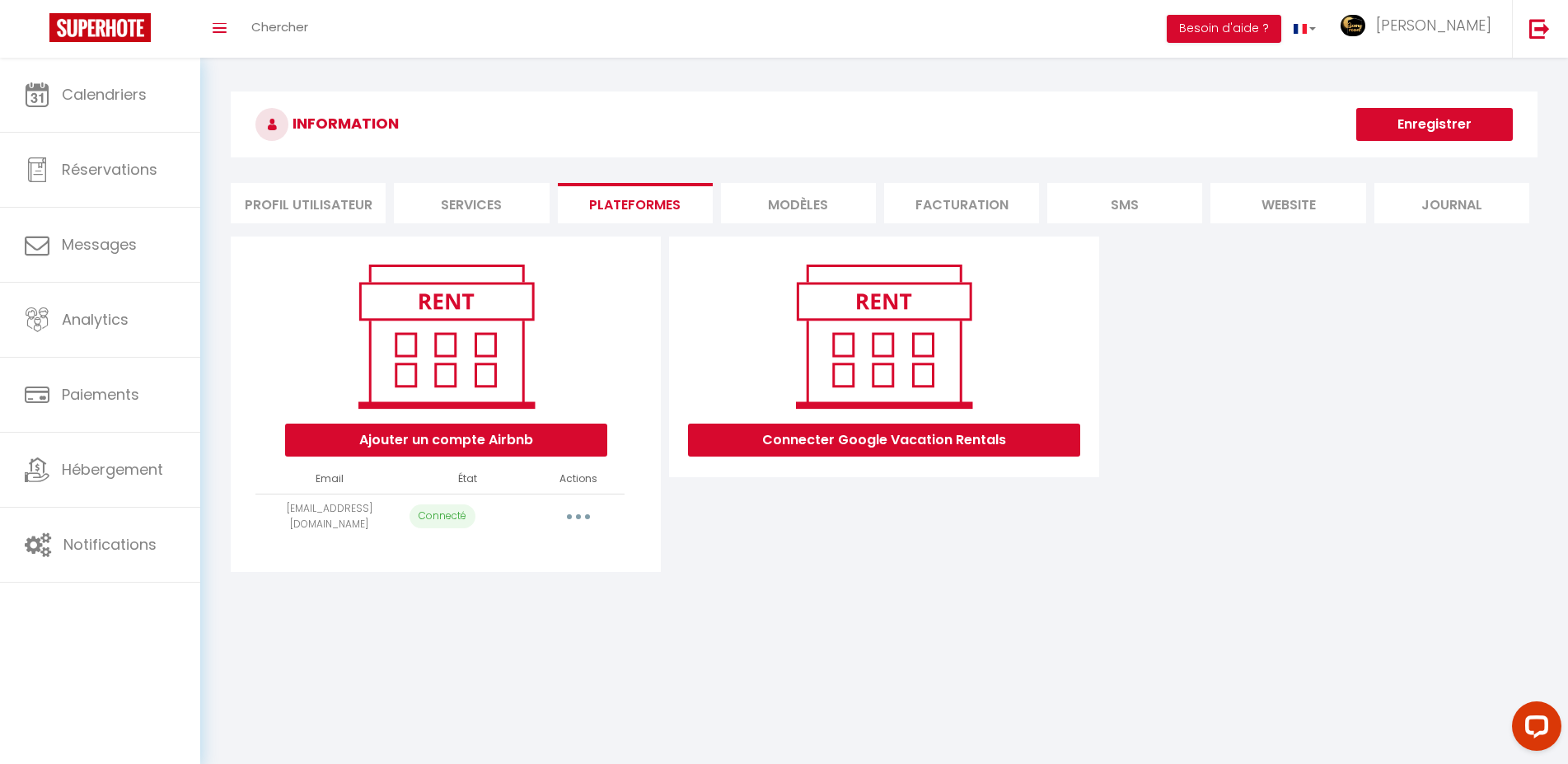 click on "Facturation" at bounding box center [962, 203] 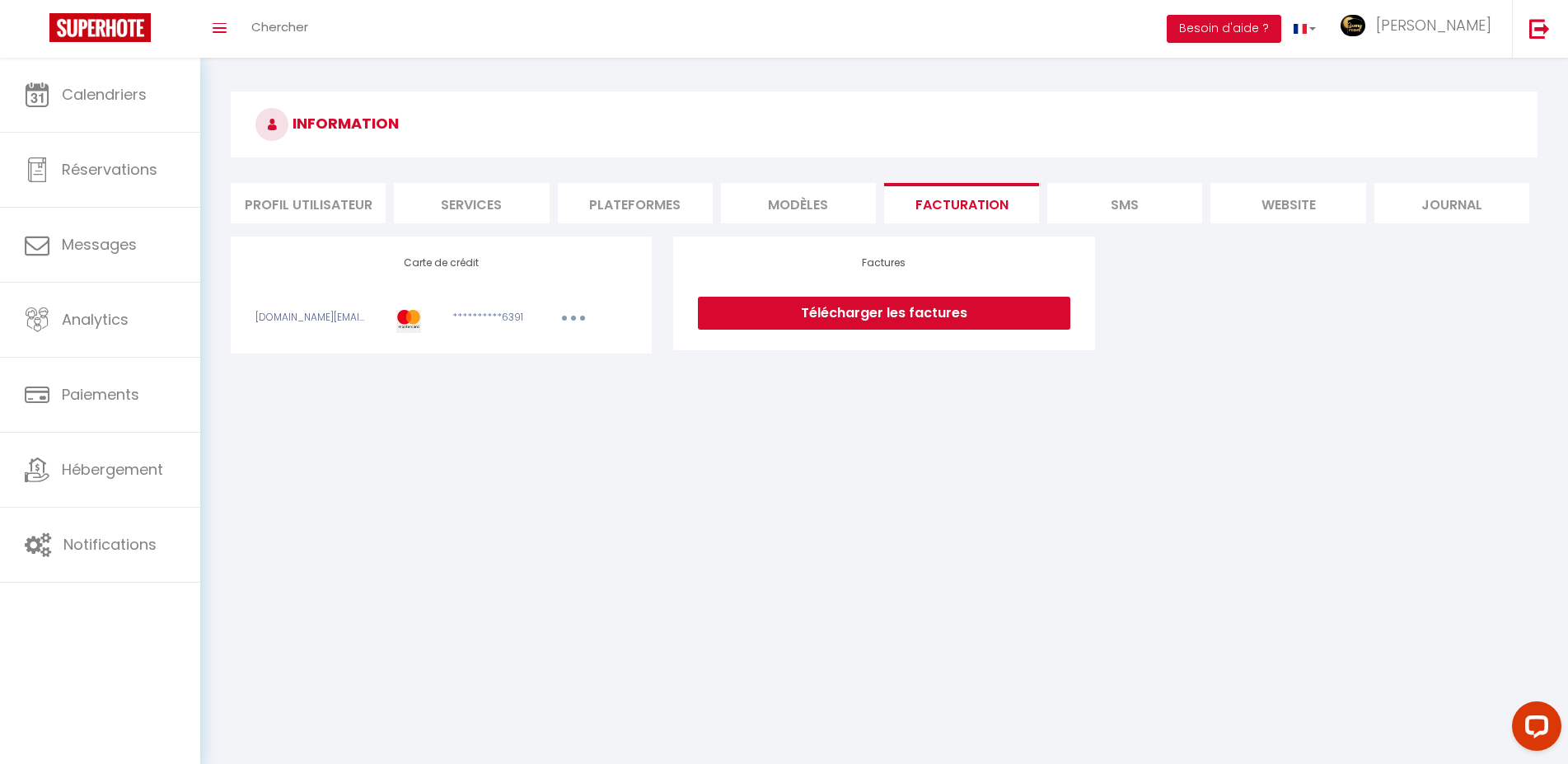 click on "MODÈLES" at bounding box center [798, 203] 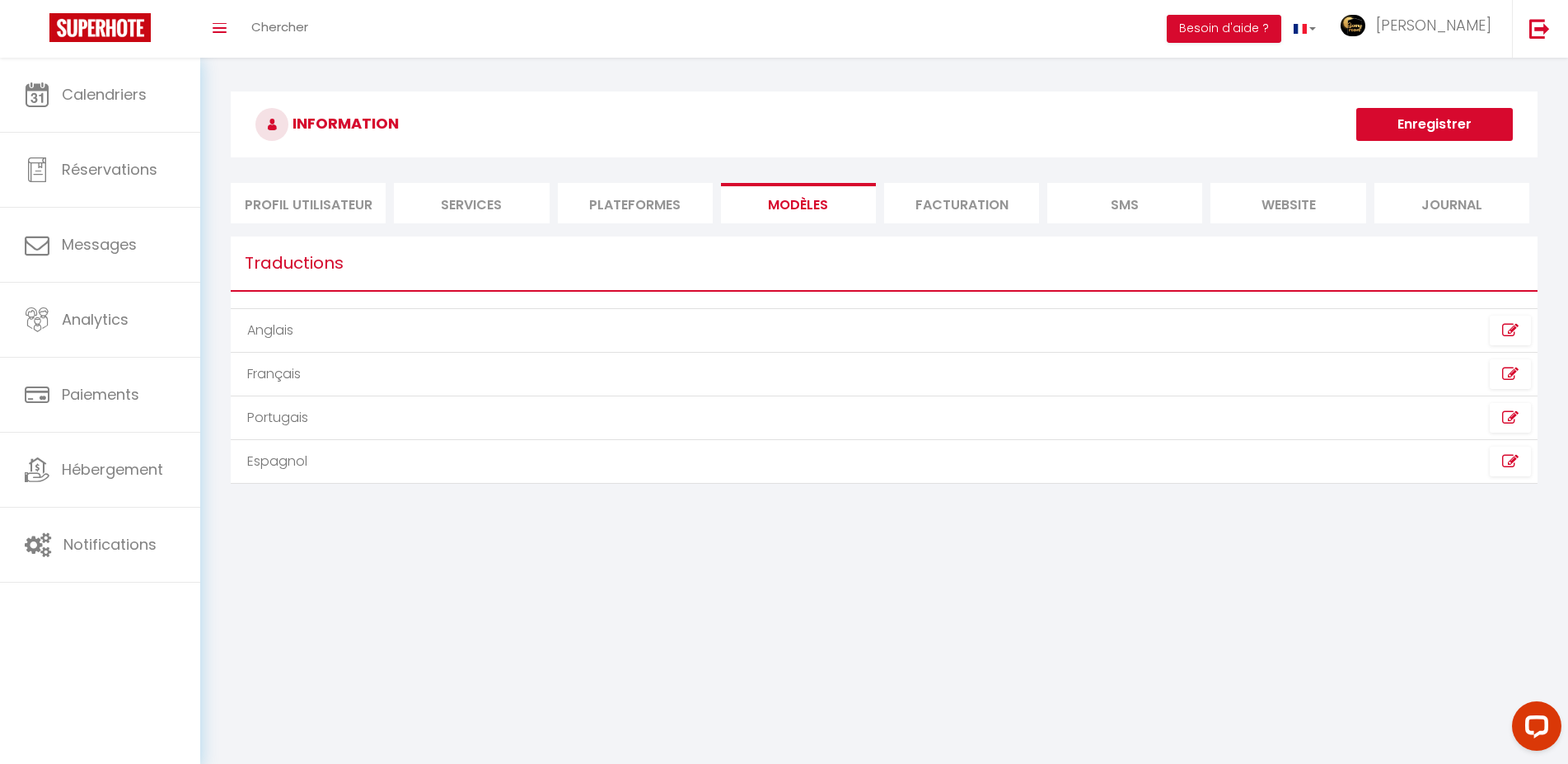 click on "Profil Utilisateur" at bounding box center [308, 203] 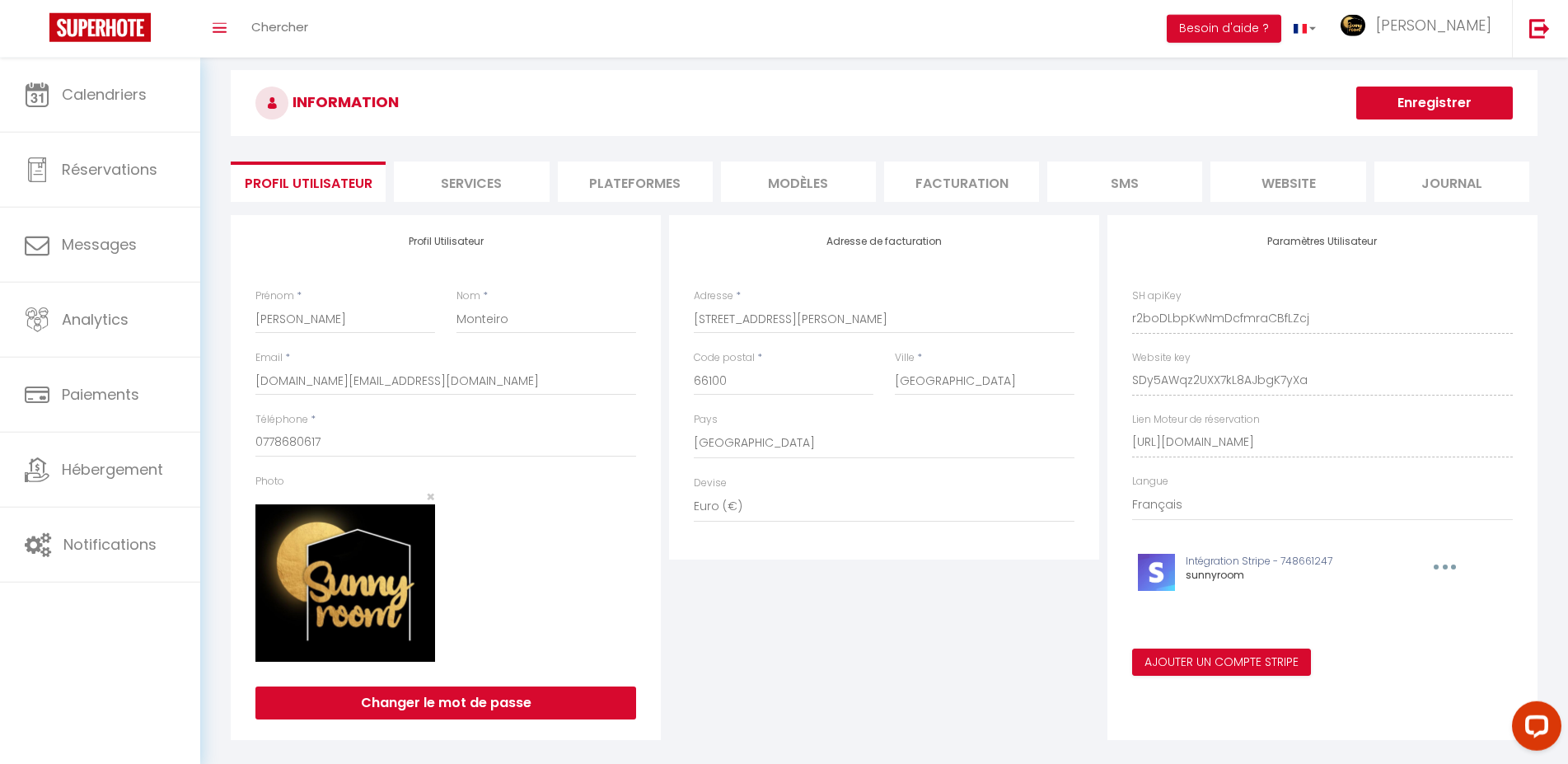 scroll, scrollTop: 0, scrollLeft: 0, axis: both 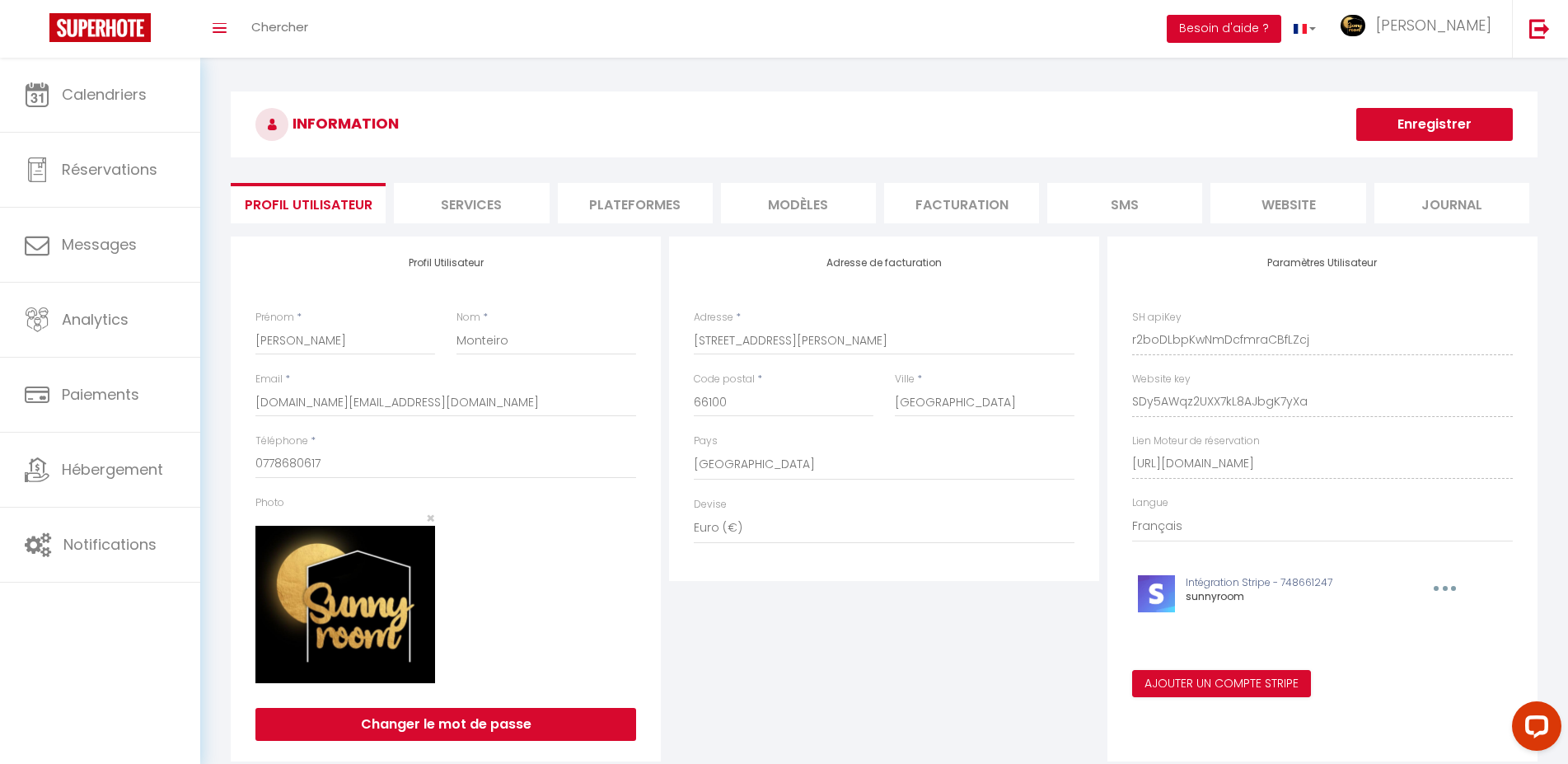 click on "Besoin d'aide ?" at bounding box center (1224, 29) 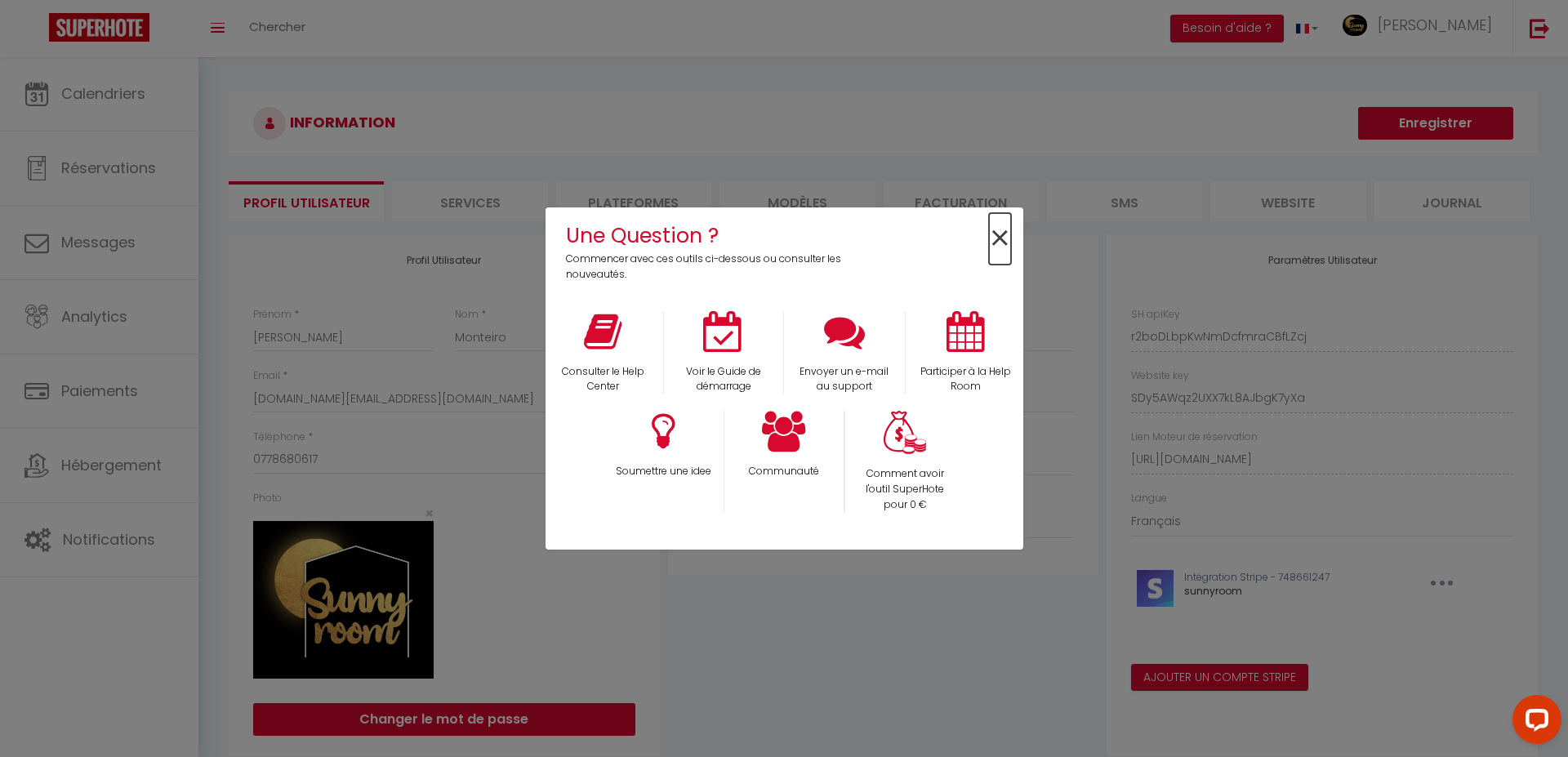 click on "×" at bounding box center [1000, 238] 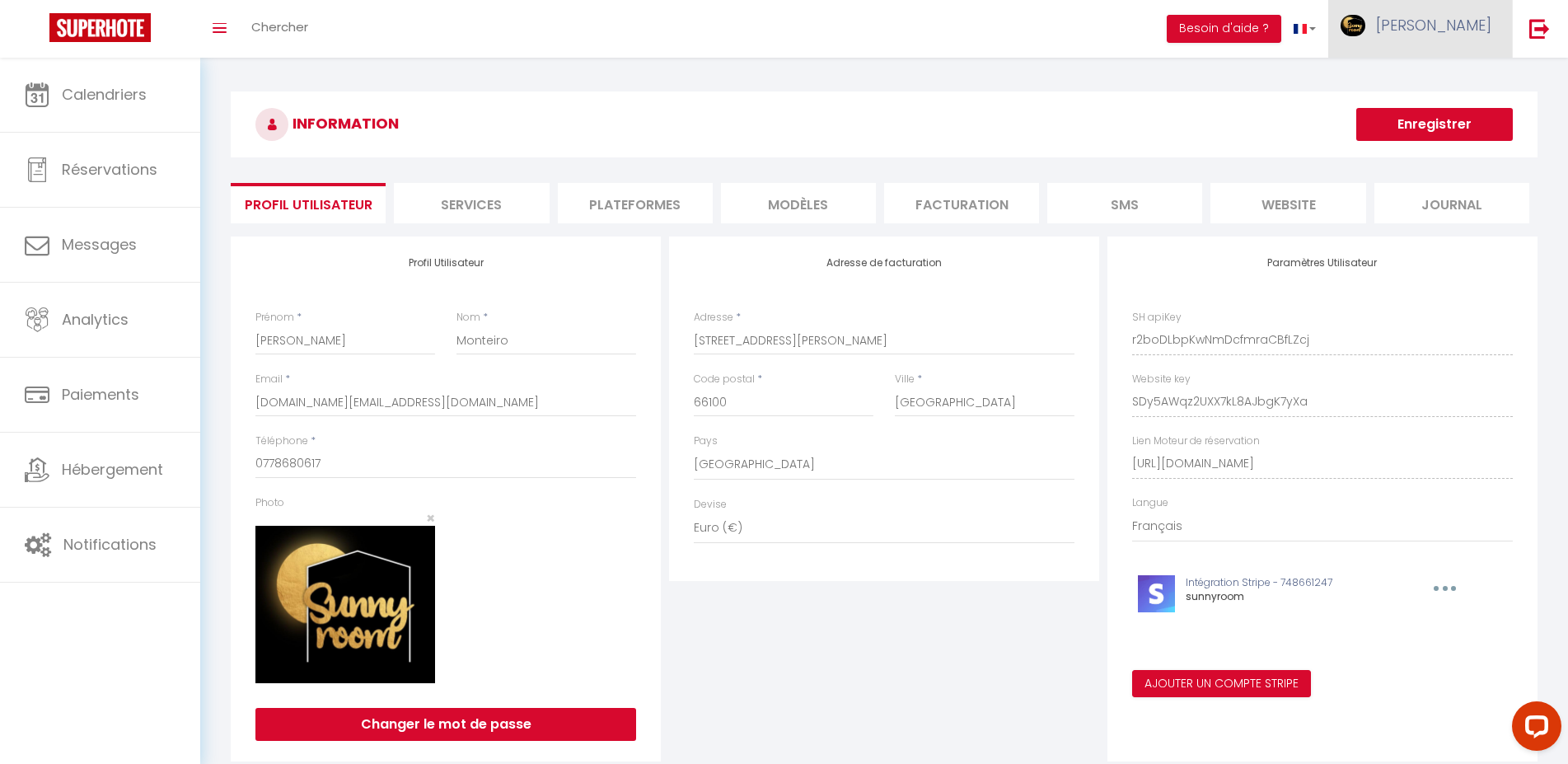 click on "[PERSON_NAME]" at bounding box center (1420, 29) 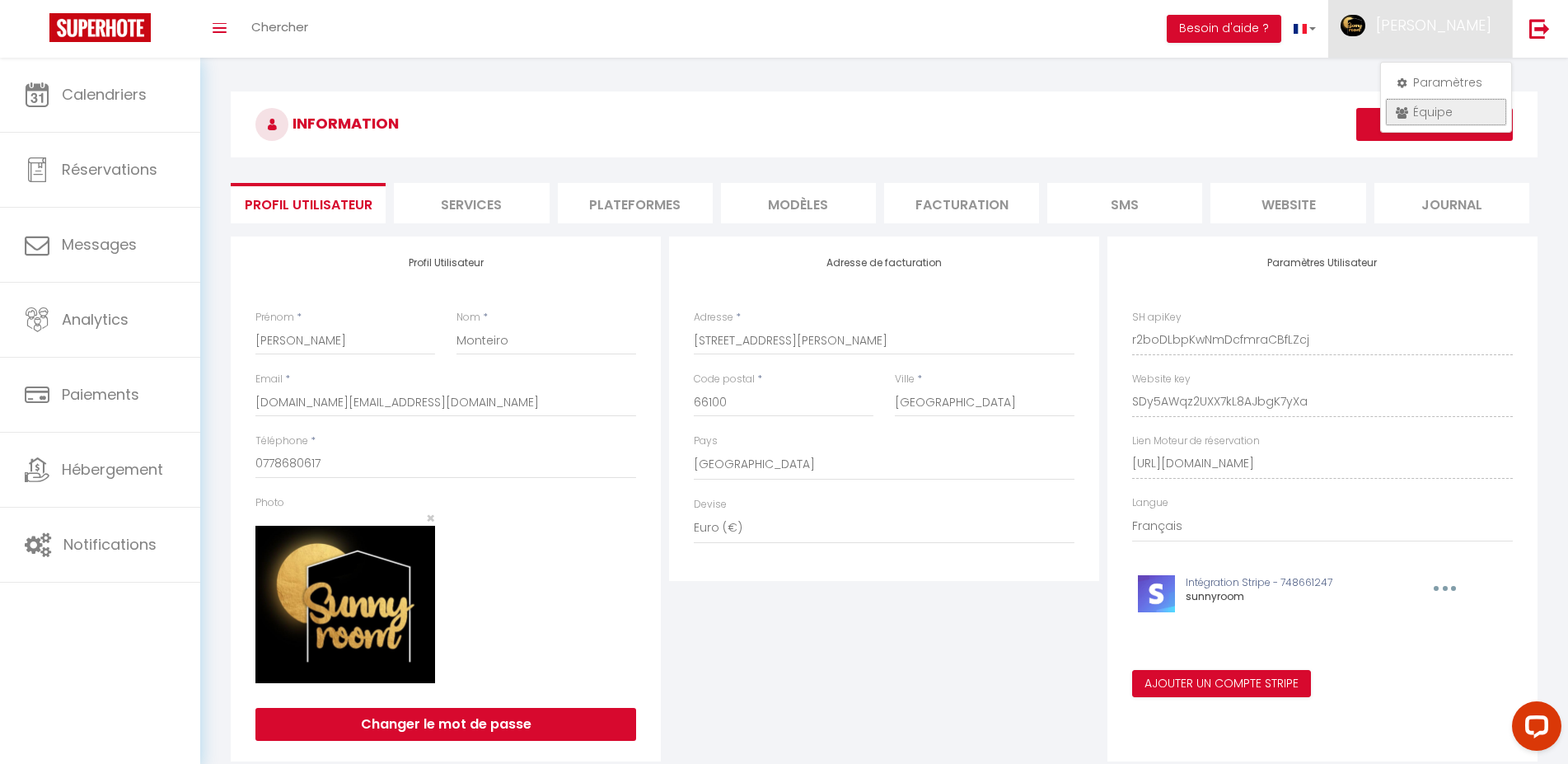 click at bounding box center [1402, 113] 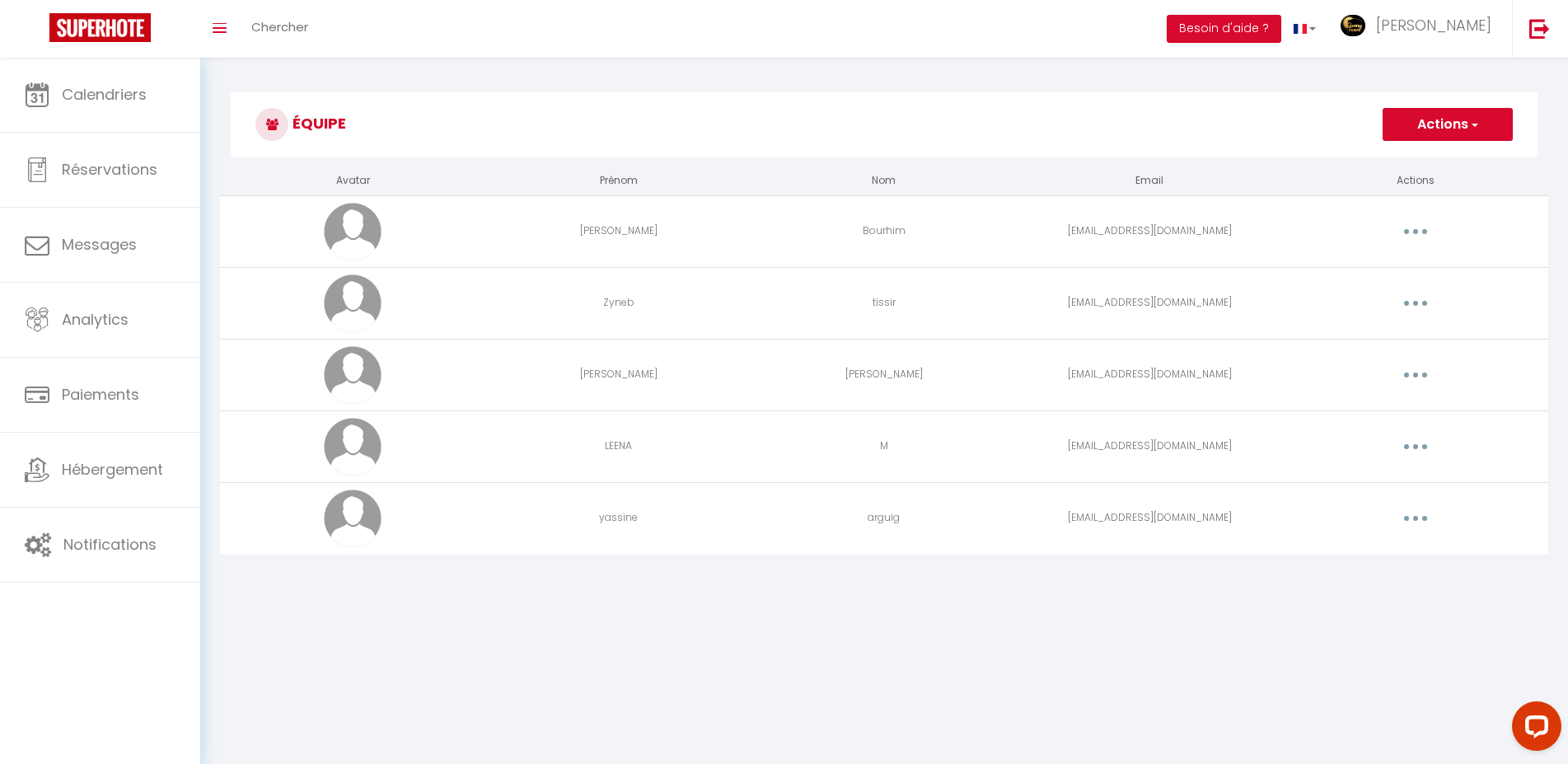 click on "Actions" at bounding box center [1448, 124] 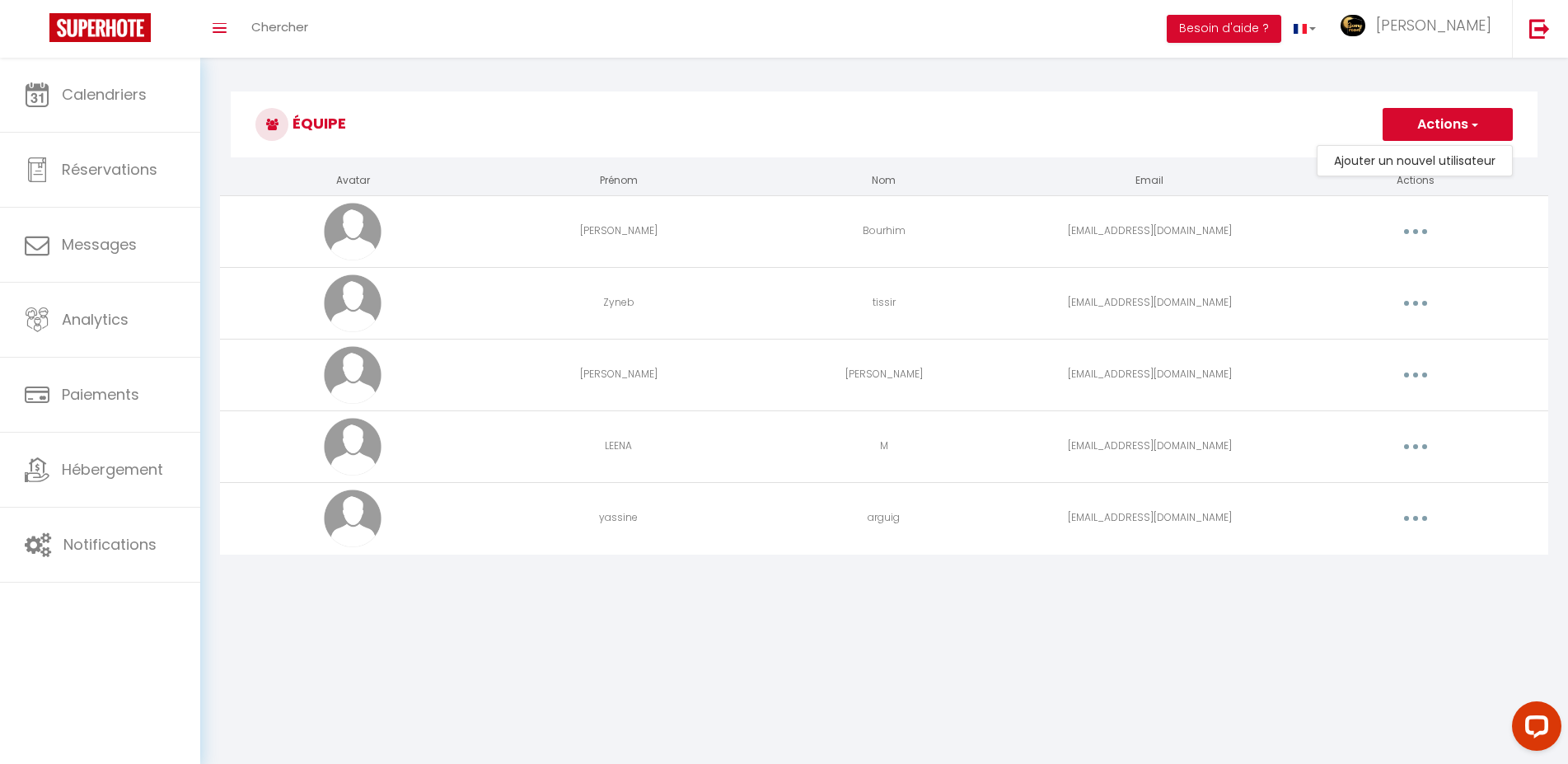 click on "Actions" at bounding box center [1448, 124] 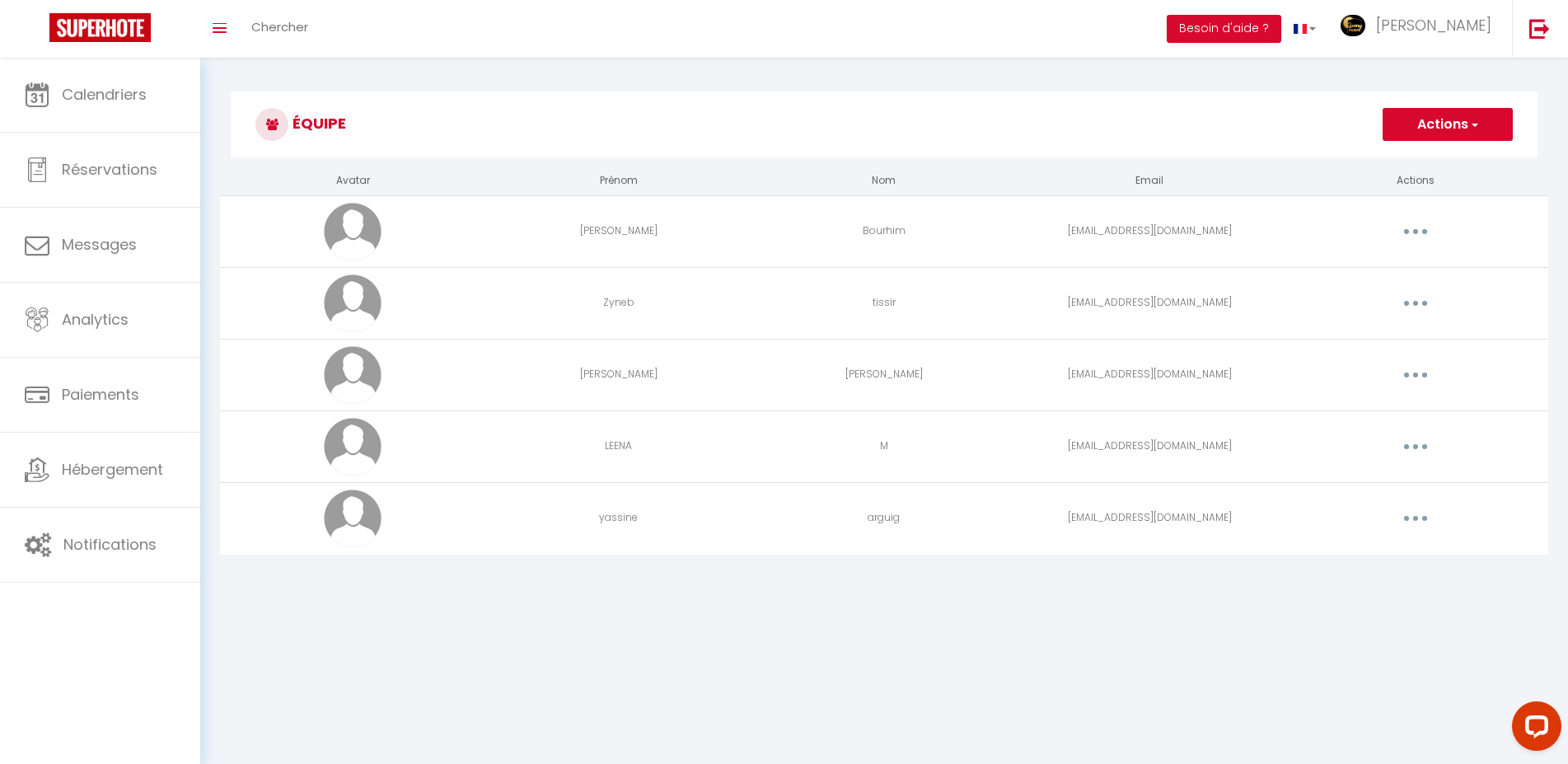 click at bounding box center [1416, 518] 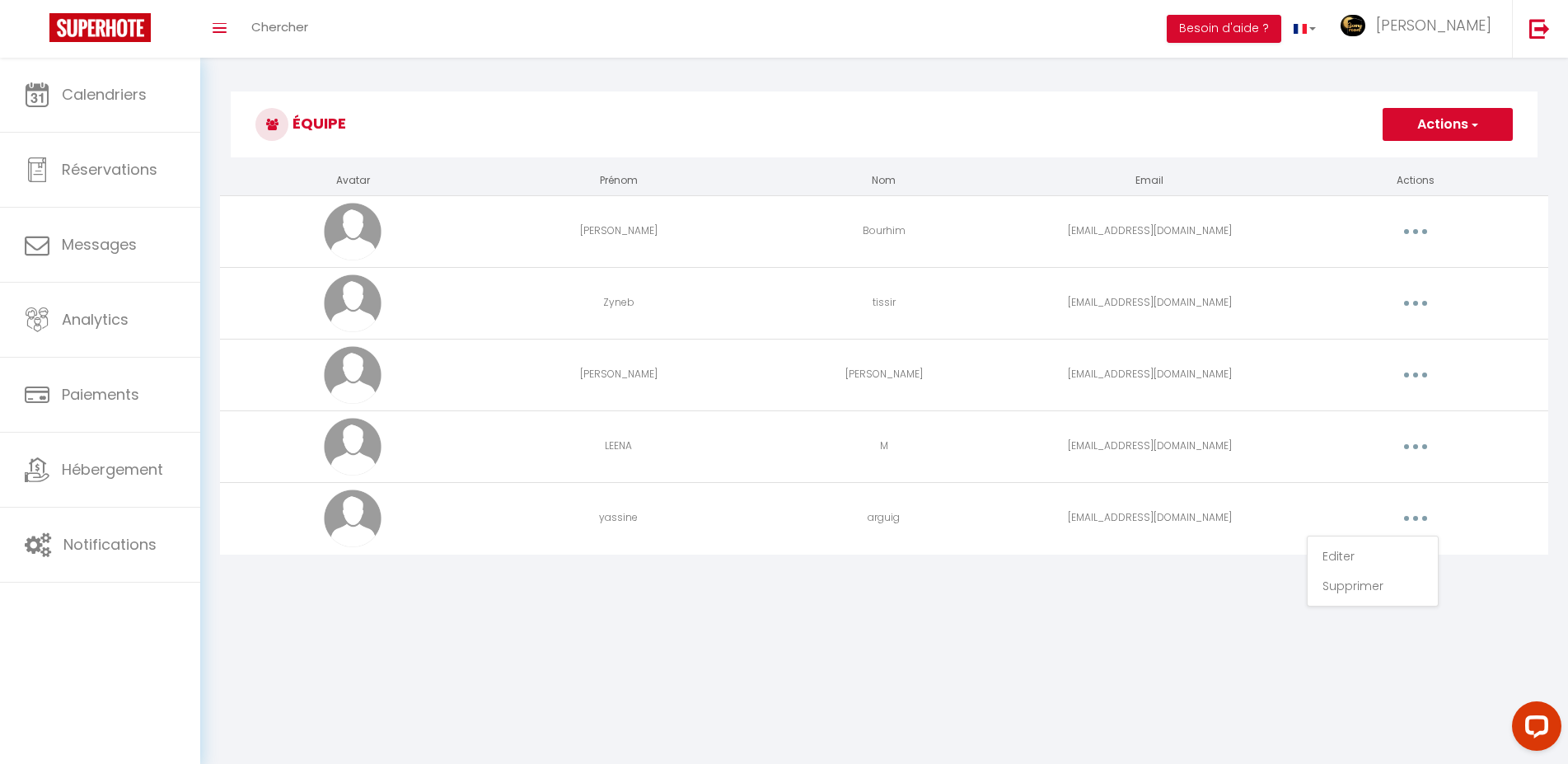 click on "Editer   Supprimer" at bounding box center [1416, 231] 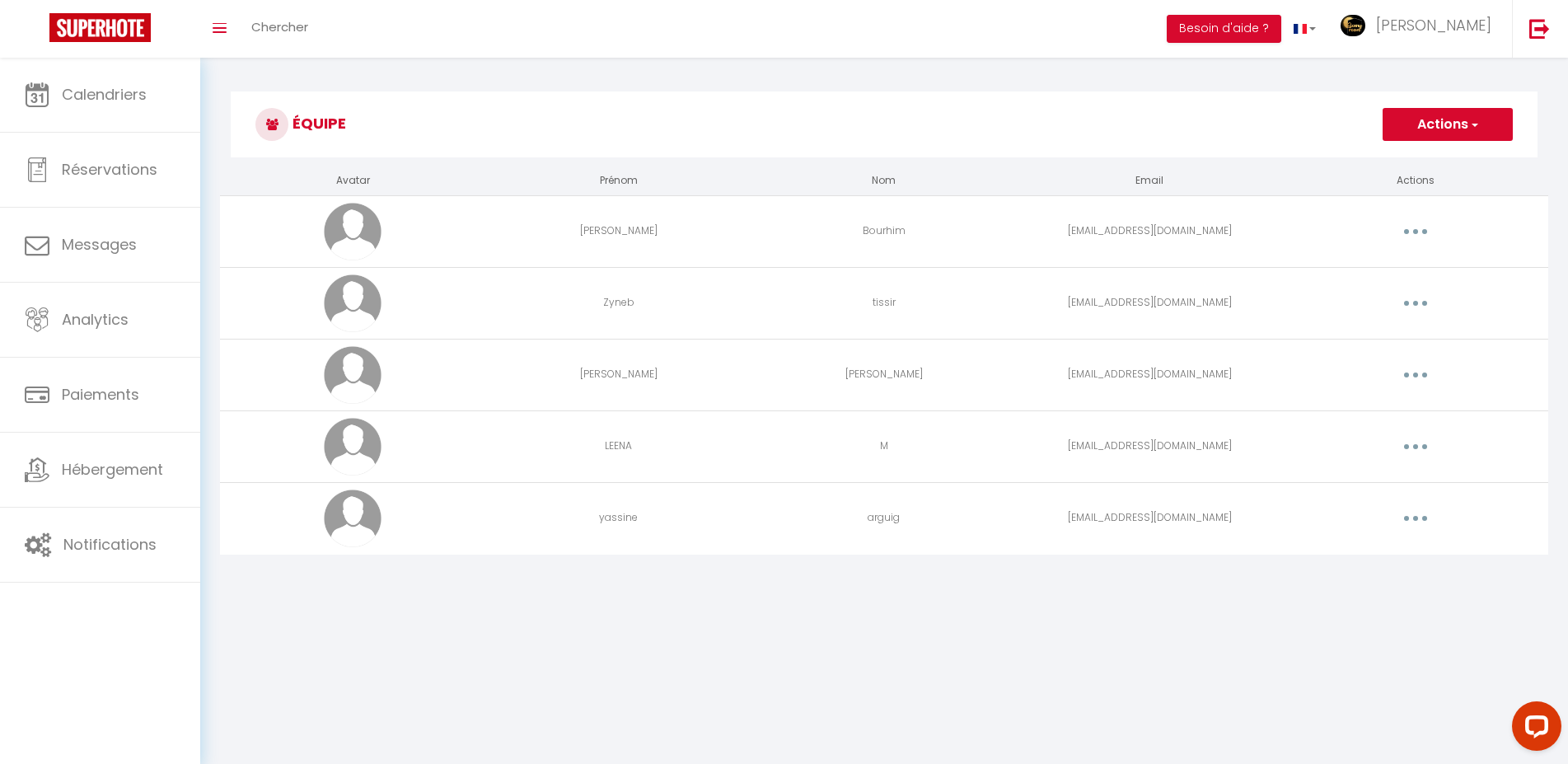click at bounding box center (1416, 303) 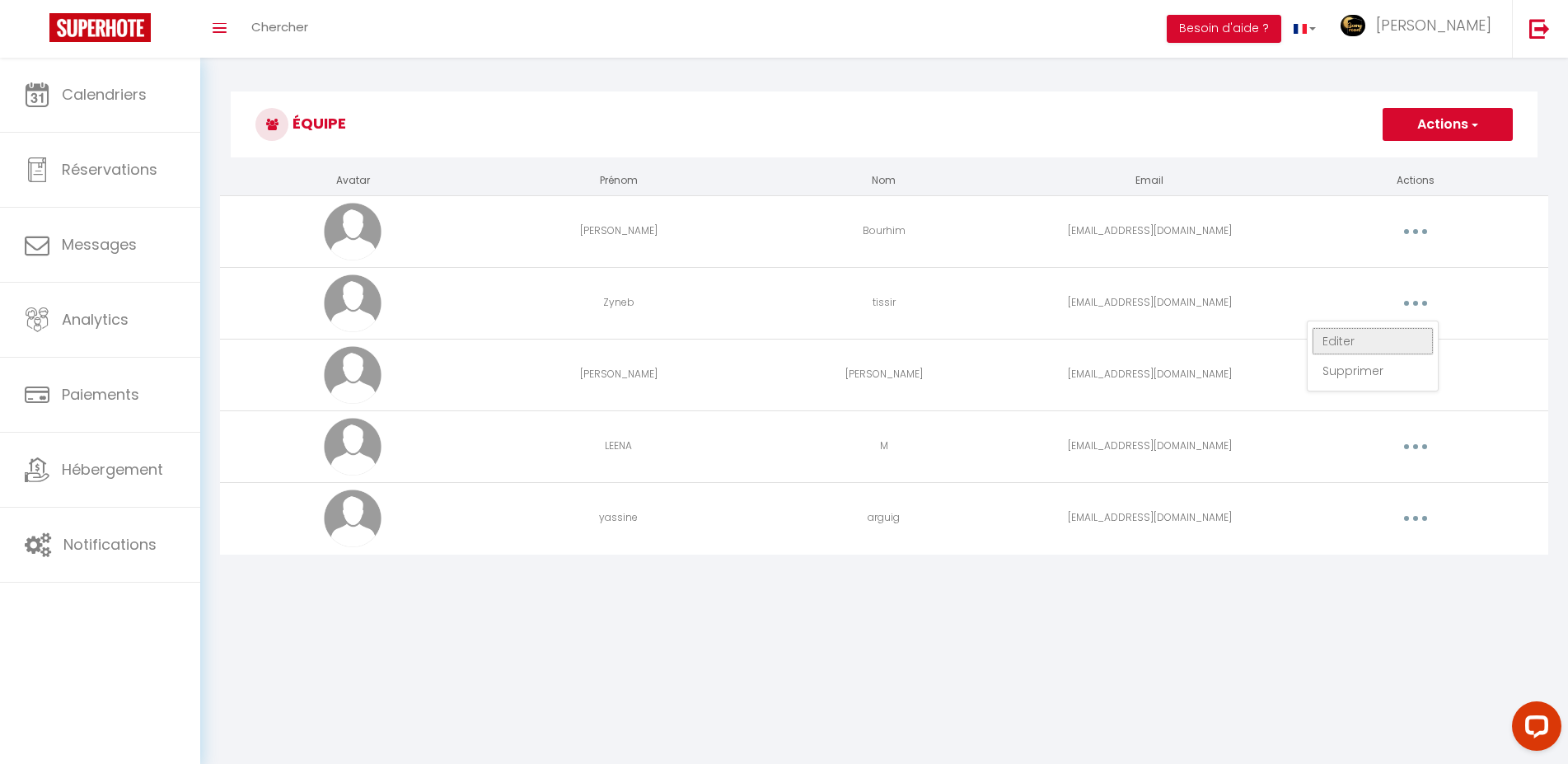 click on "Editer" at bounding box center (1373, 341) 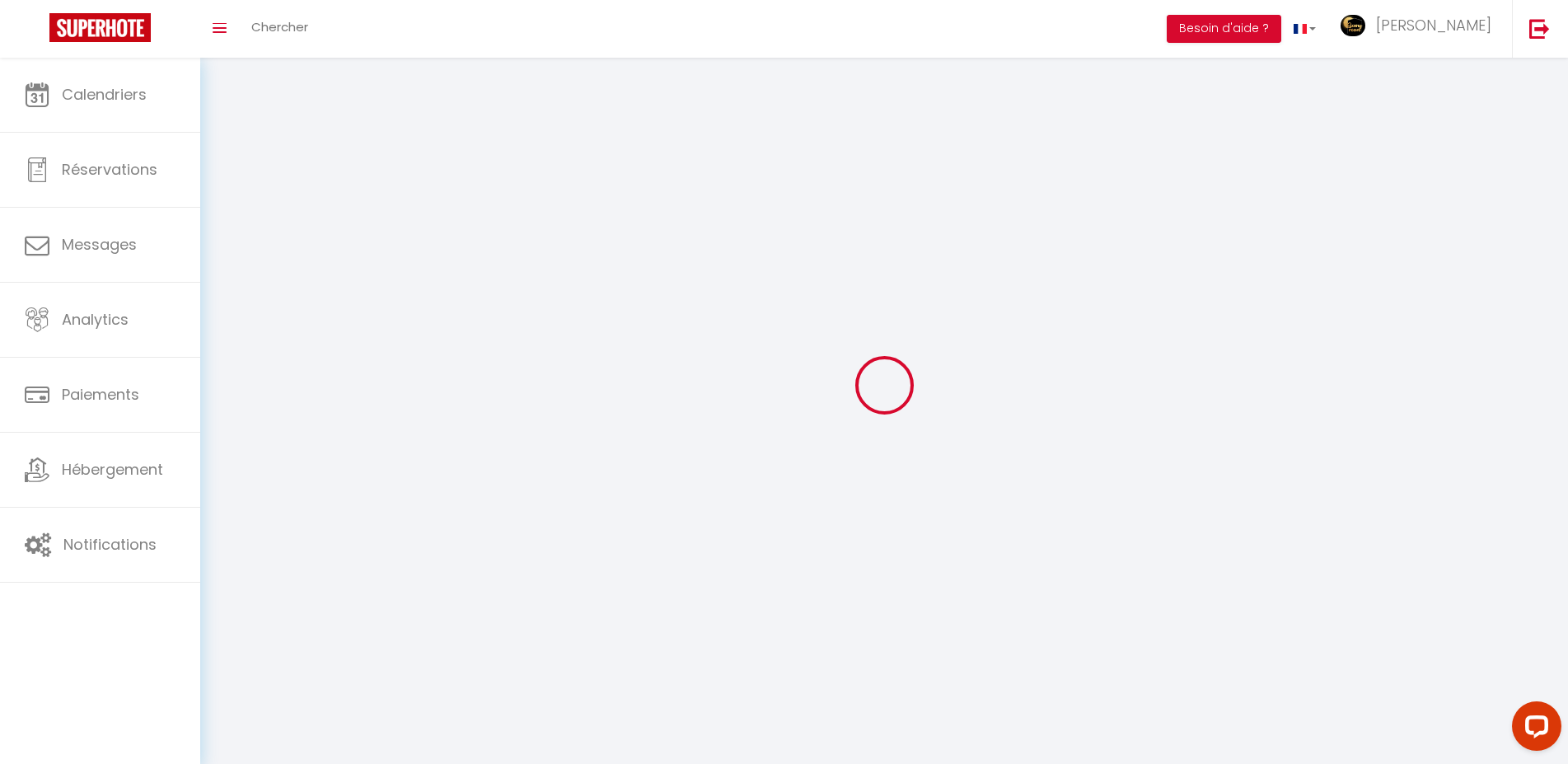 type on "[DOMAIN_NAME][EMAIL_ADDRESS][DOMAIN_NAME]" 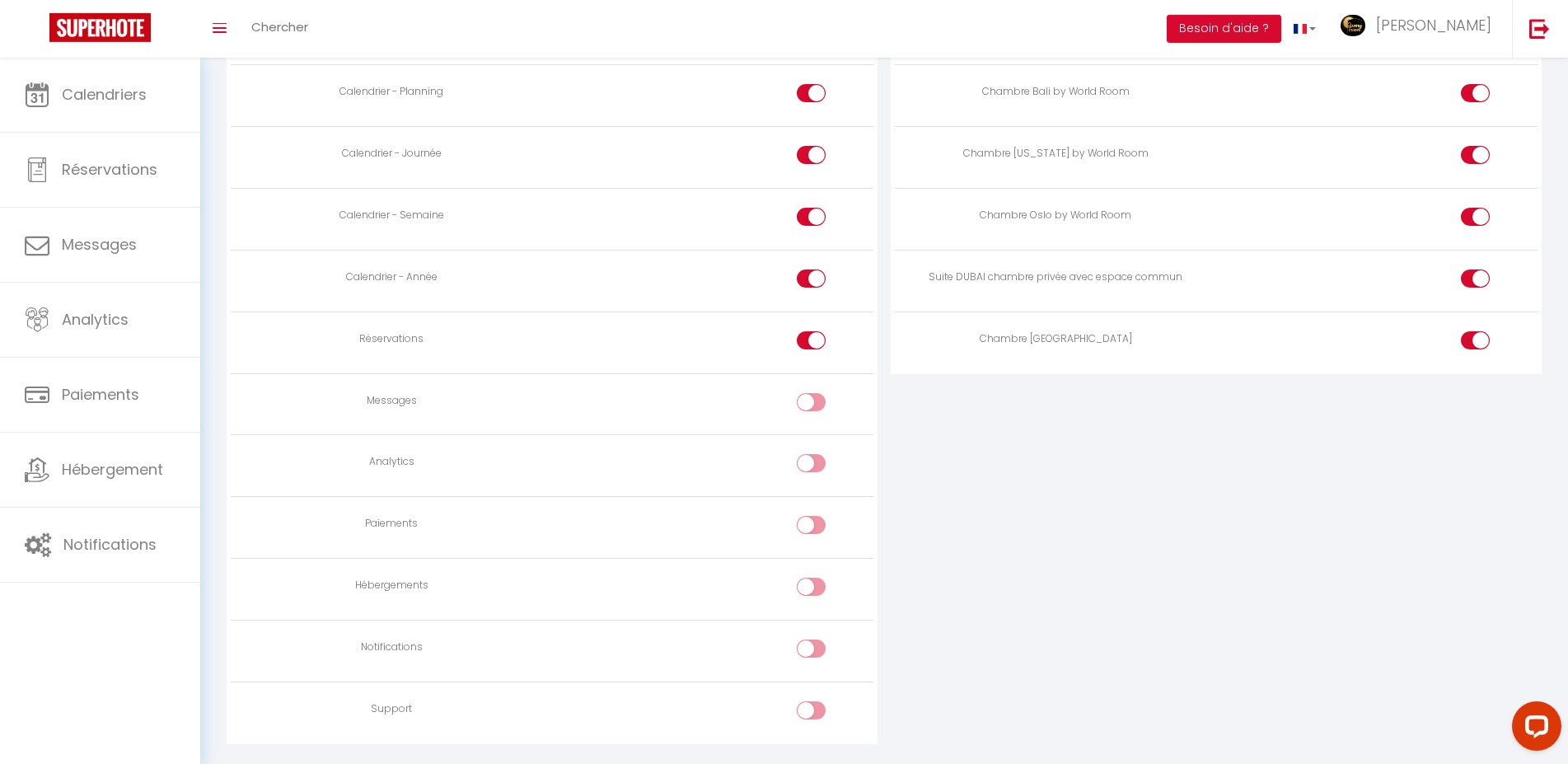 scroll, scrollTop: 1052, scrollLeft: 0, axis: vertical 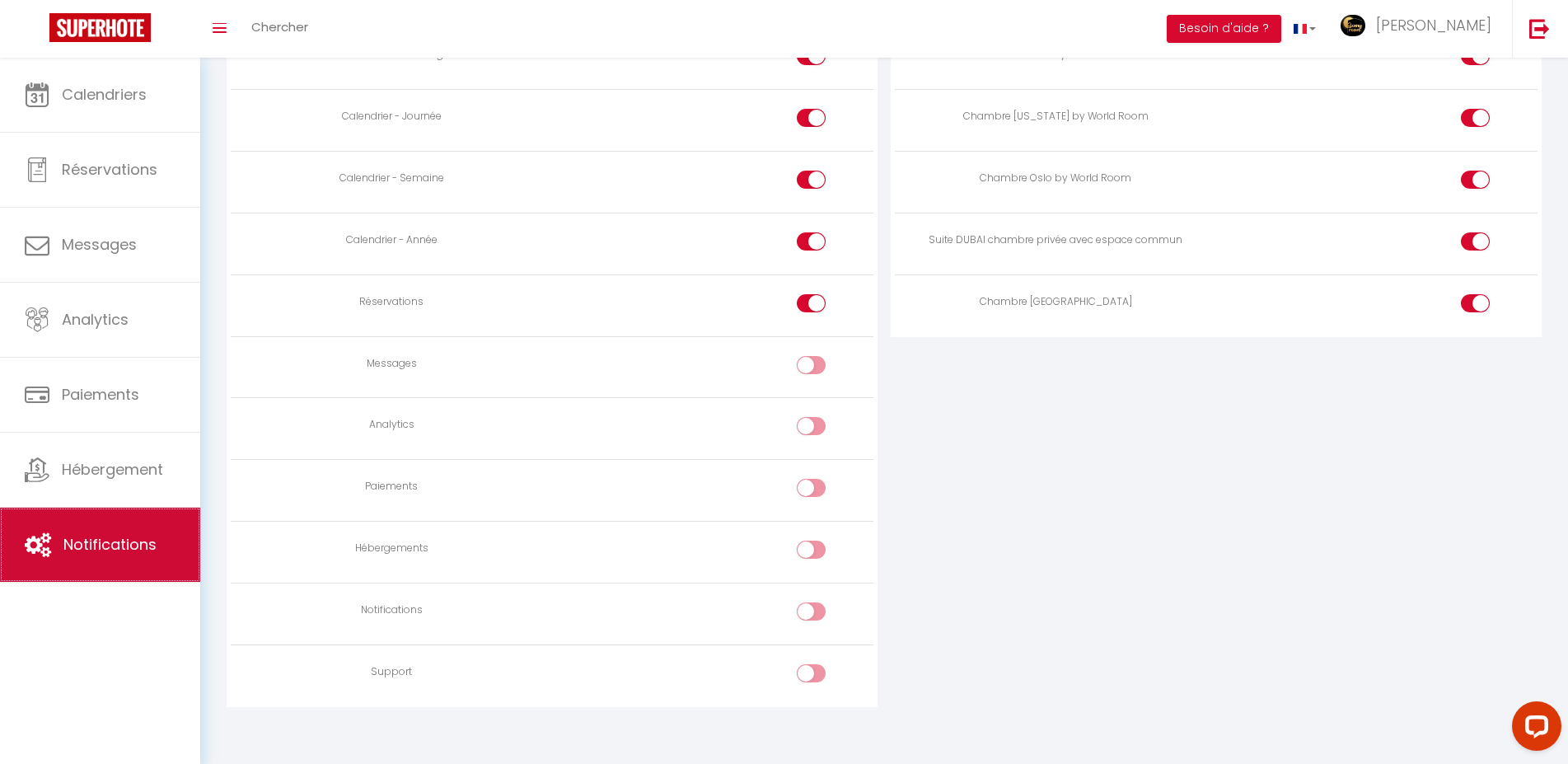 click on "Notifications" at bounding box center [100, 545] 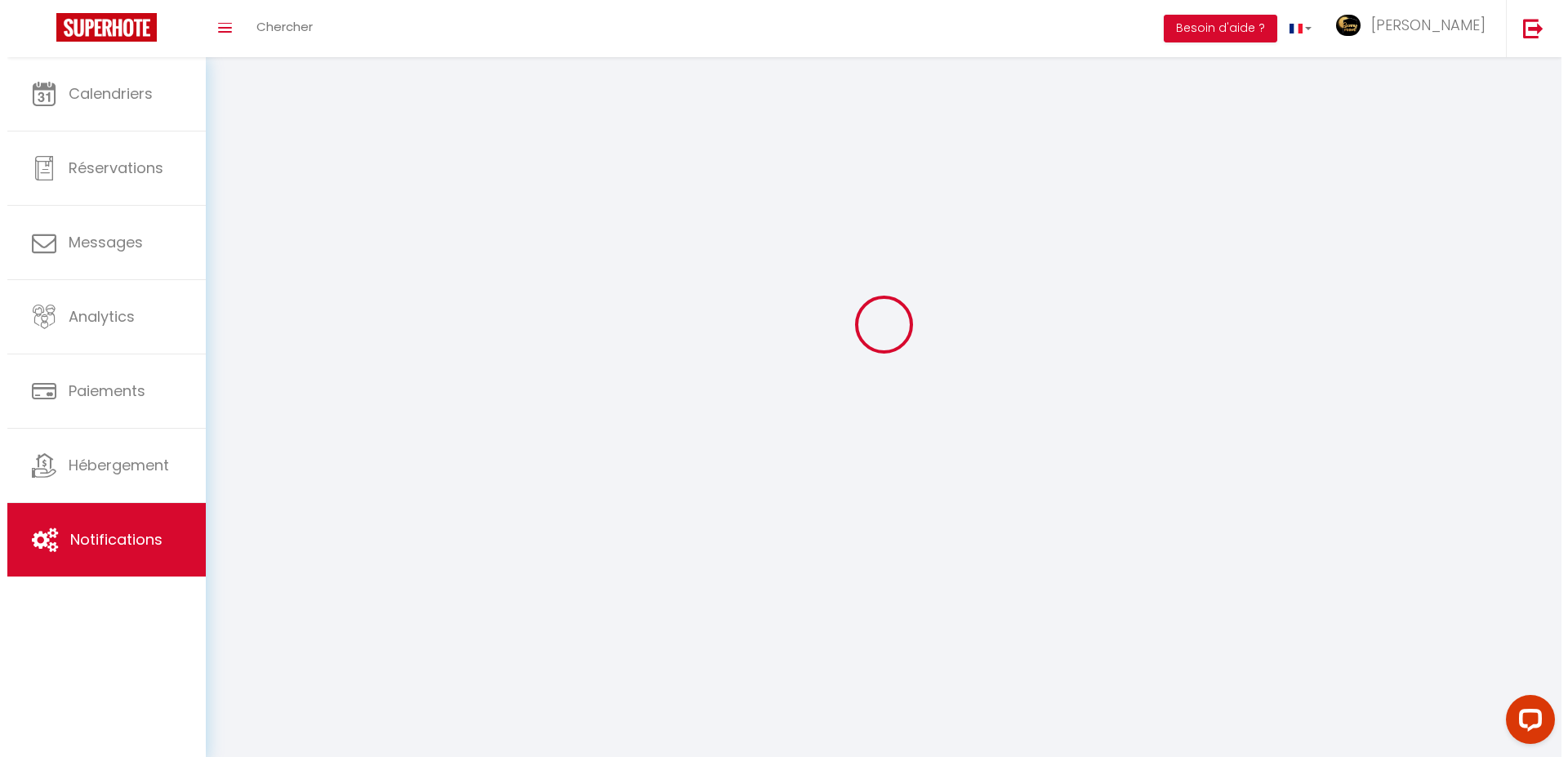 scroll, scrollTop: 0, scrollLeft: 0, axis: both 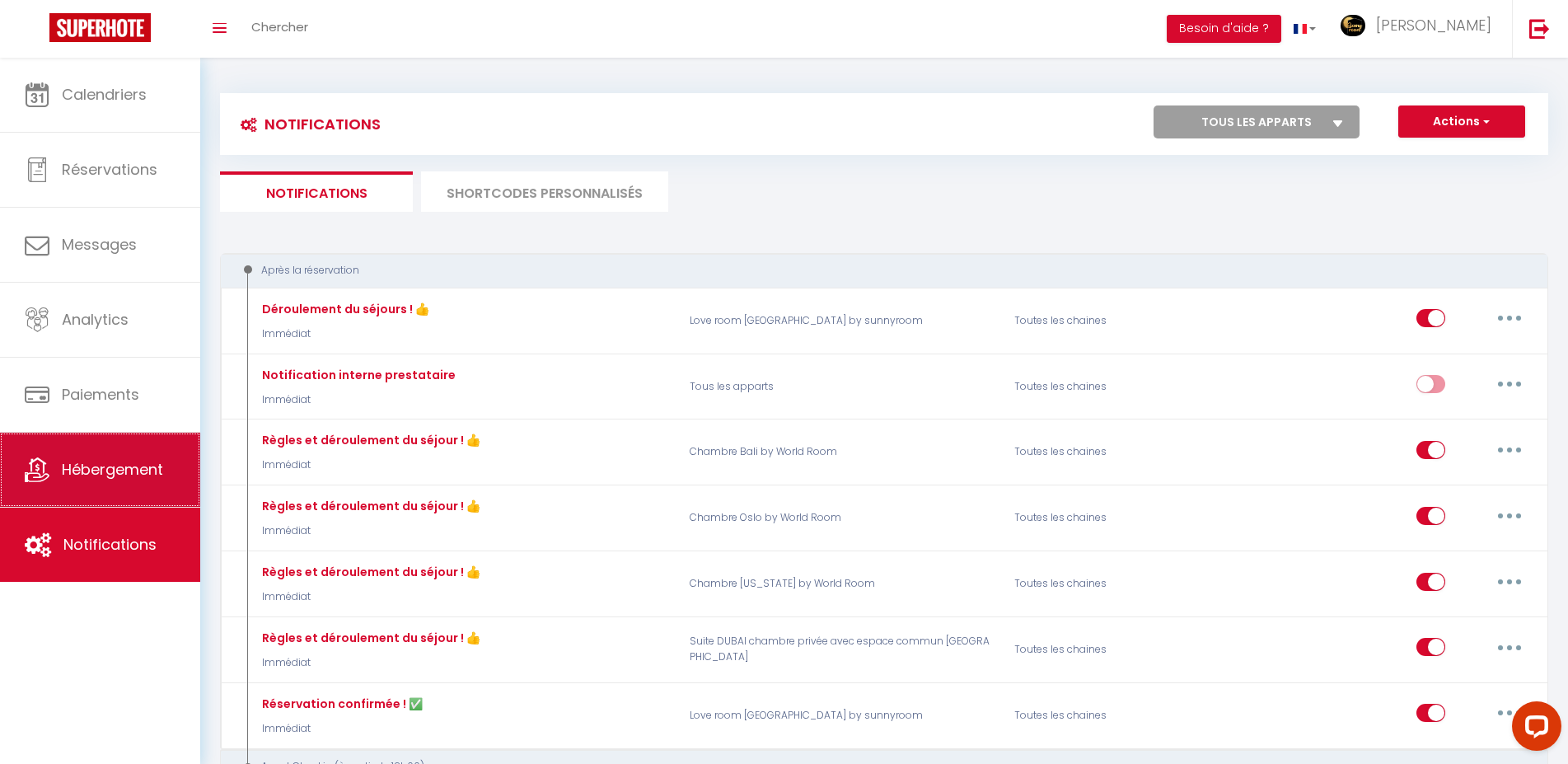 click on "Hébergement" at bounding box center (100, 470) 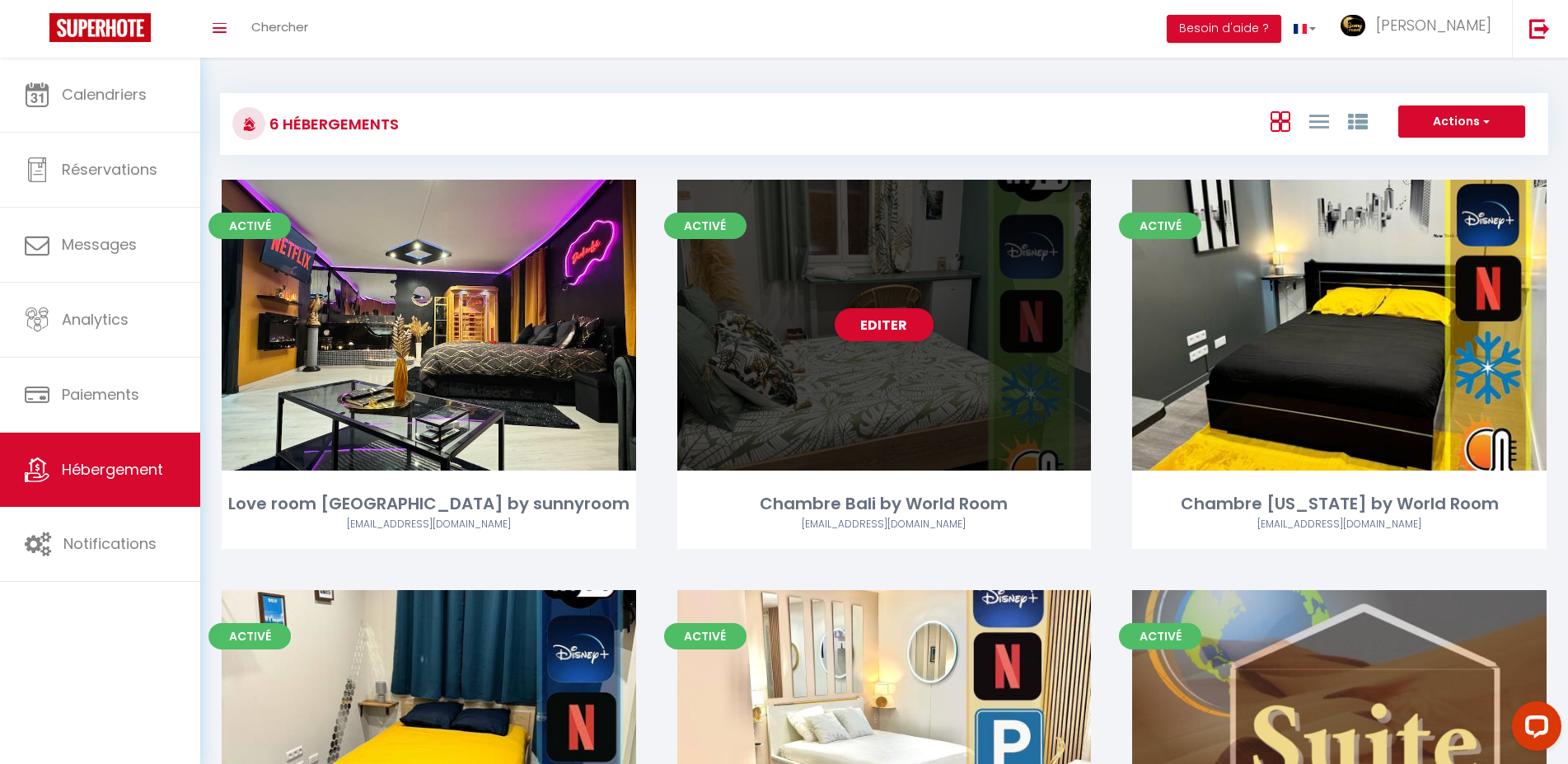 click on "Editer" at bounding box center [884, 325] 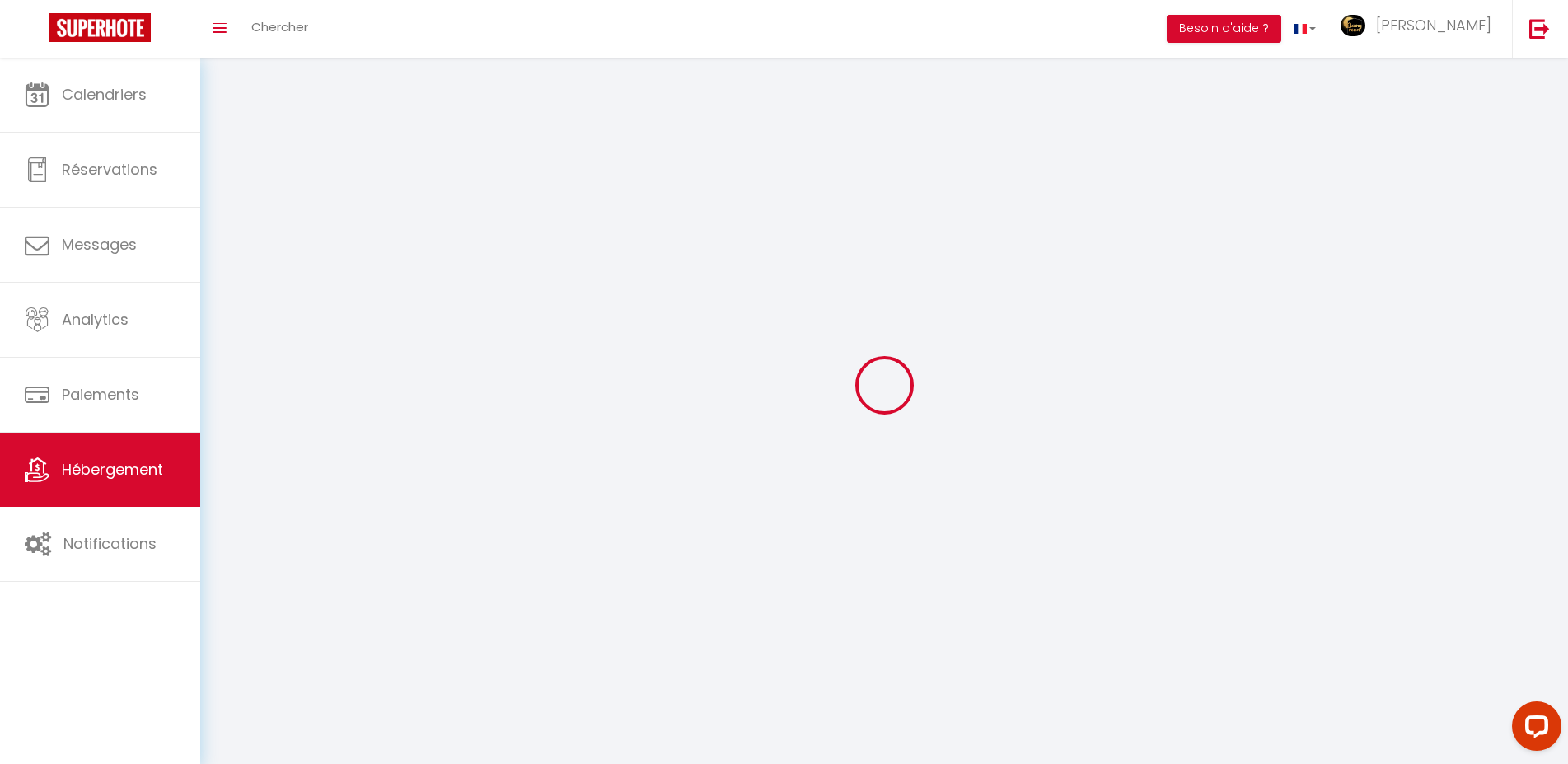 select 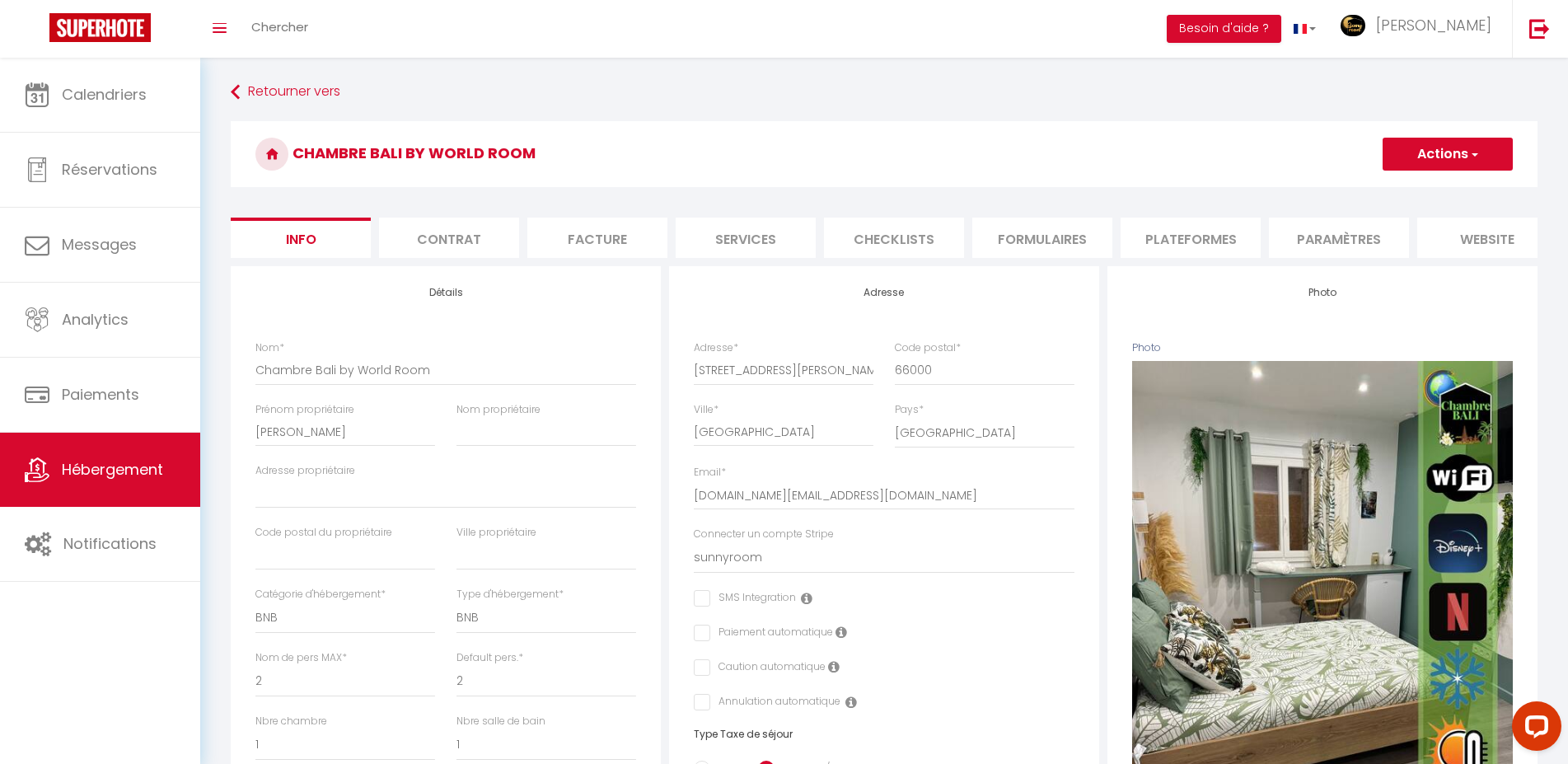 click on "Checklists" at bounding box center [894, 237] 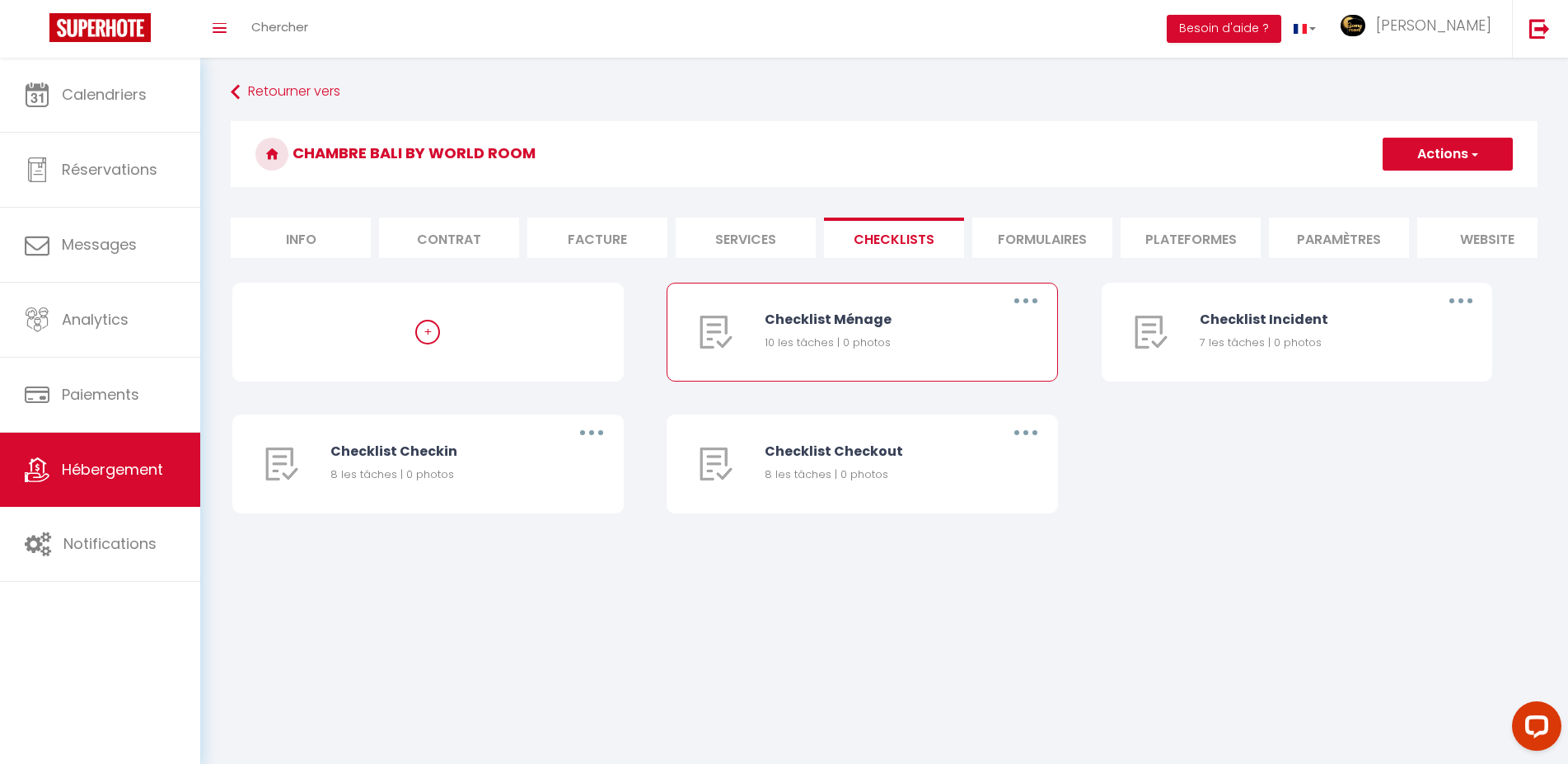 click at bounding box center (1026, 301) 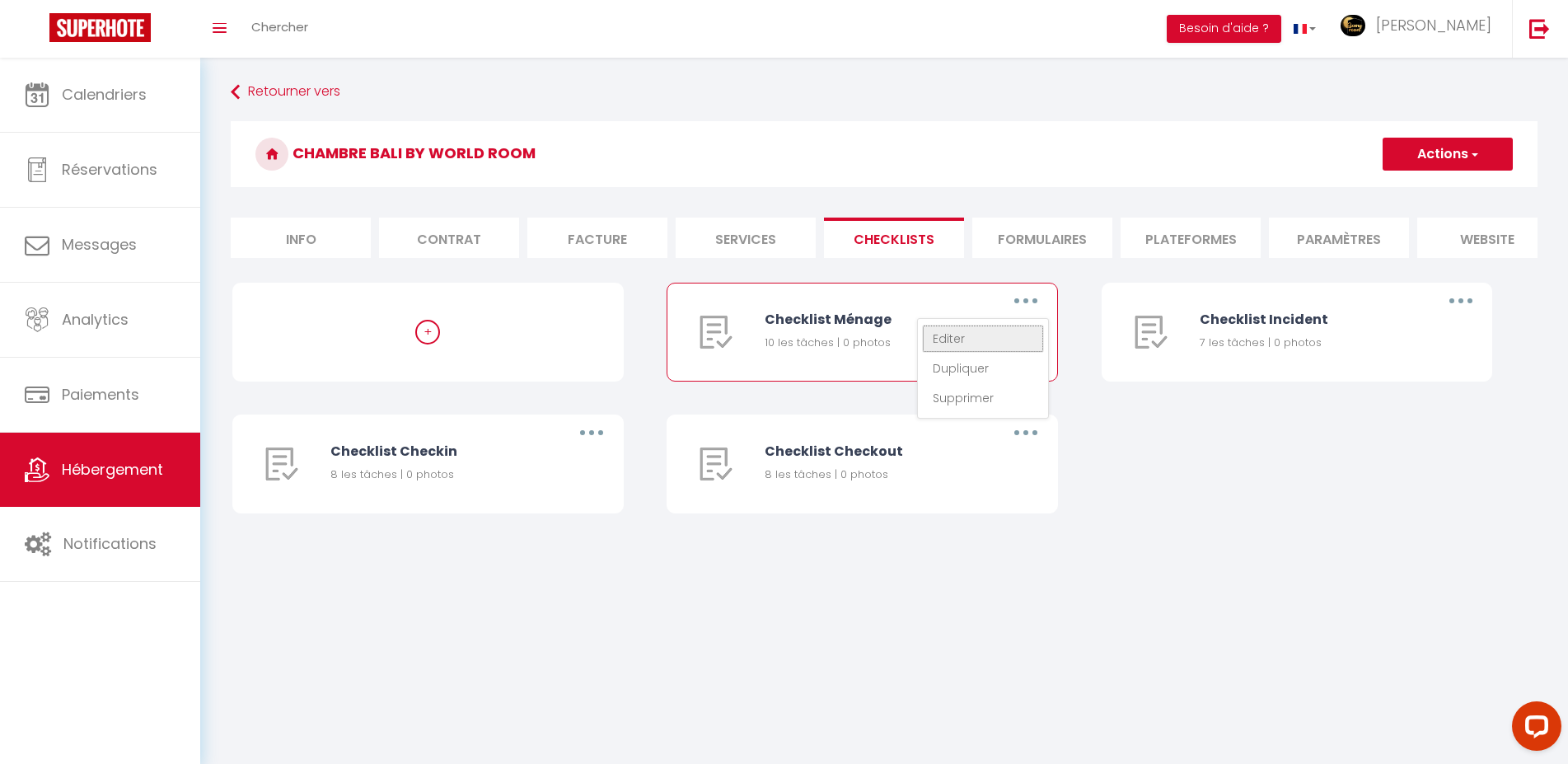 click on "Editer" at bounding box center [983, 339] 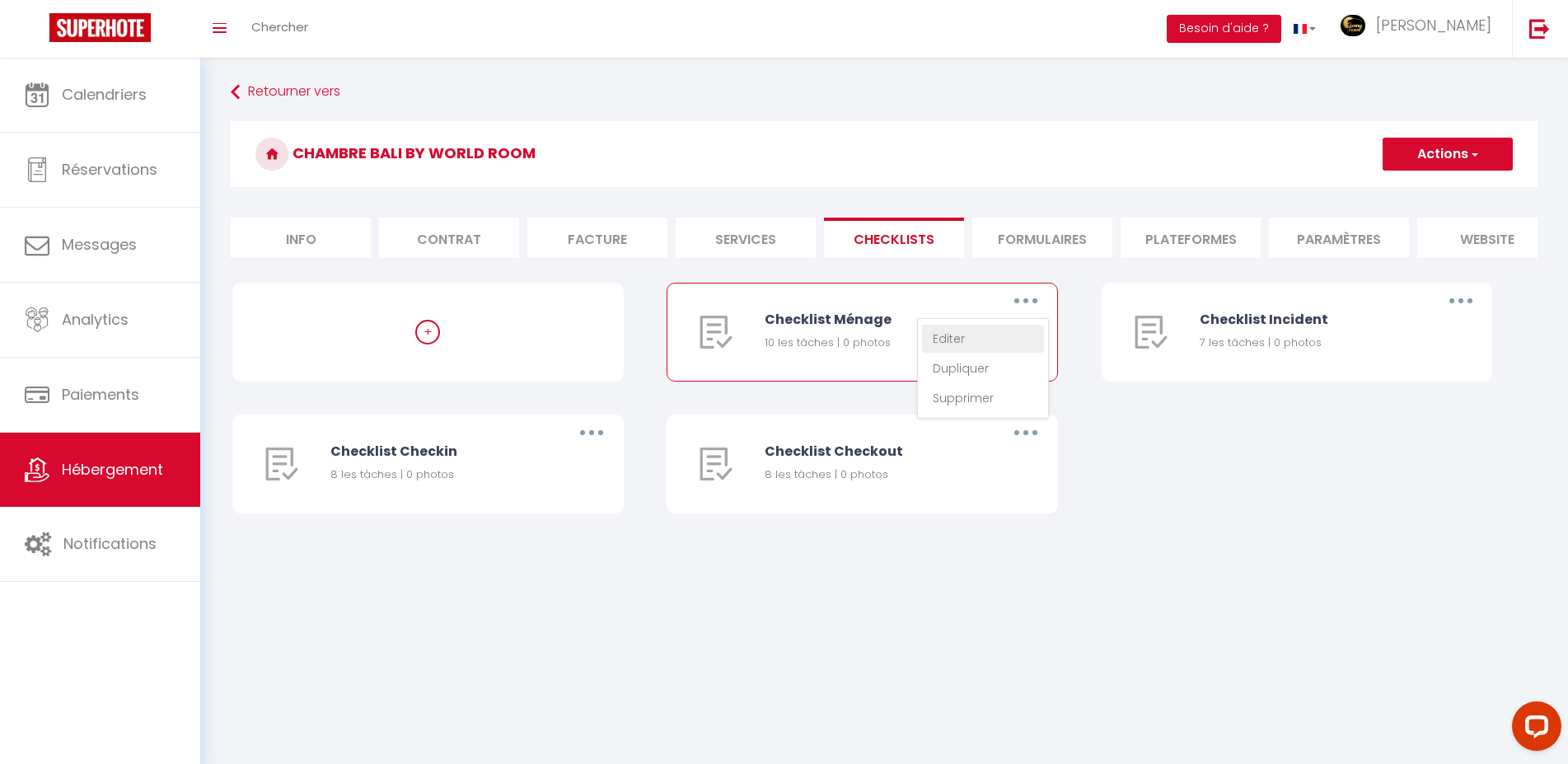 type on "Checklist Ménage" 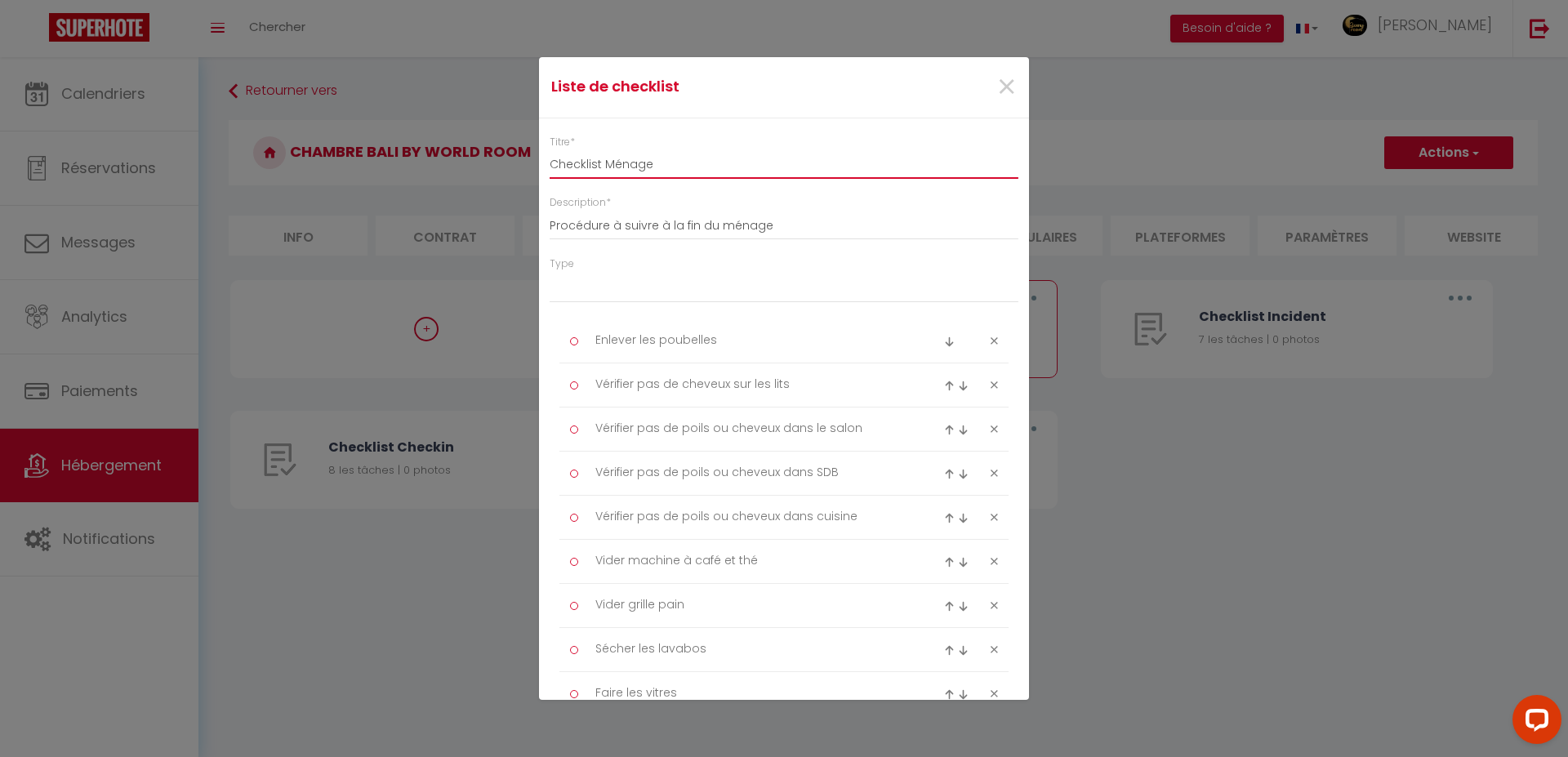 click on "Checklist Ménage" at bounding box center [784, 164] 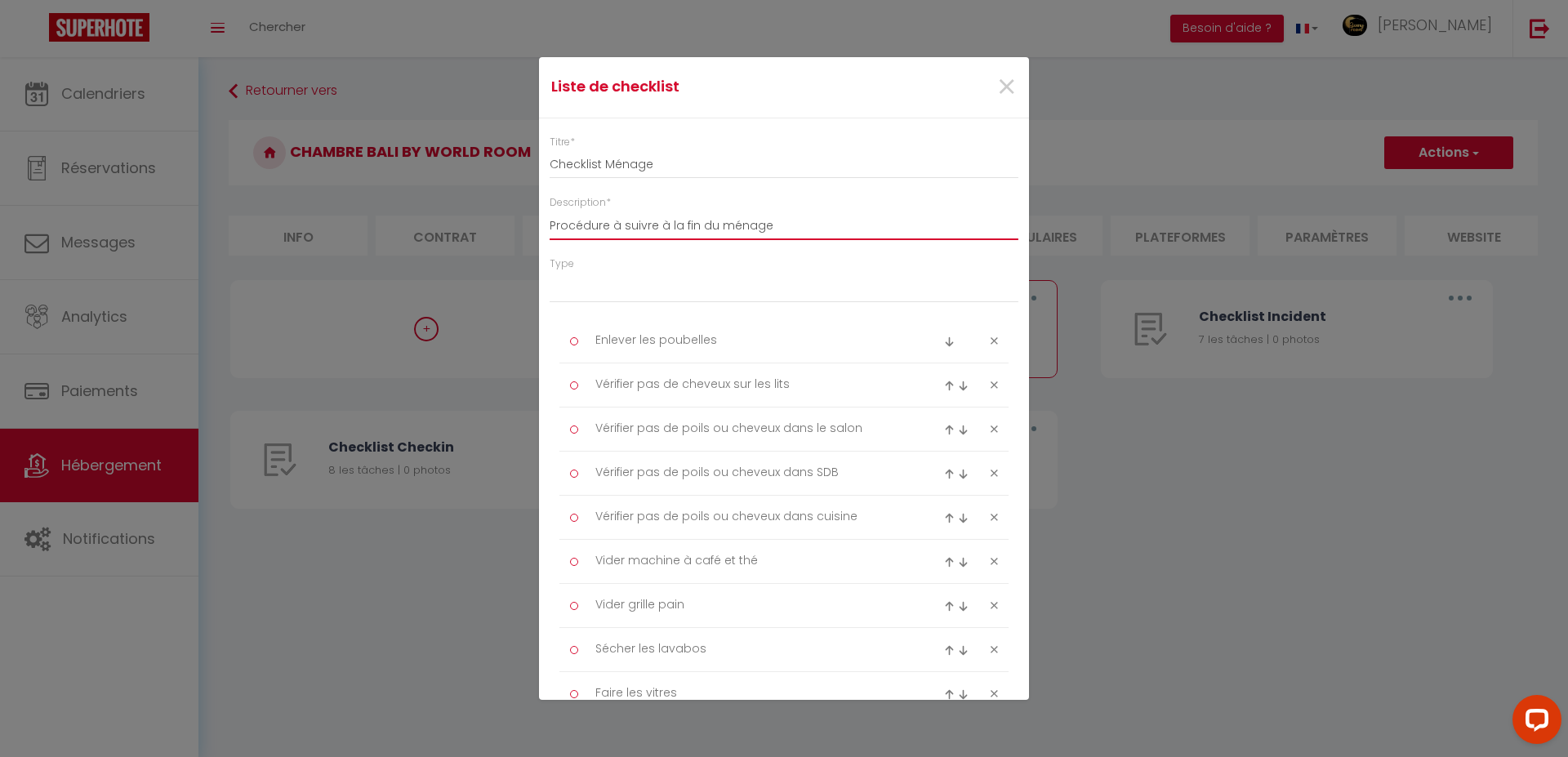 click on "Procédure à suivre à la fin du ménage" at bounding box center [784, 225] 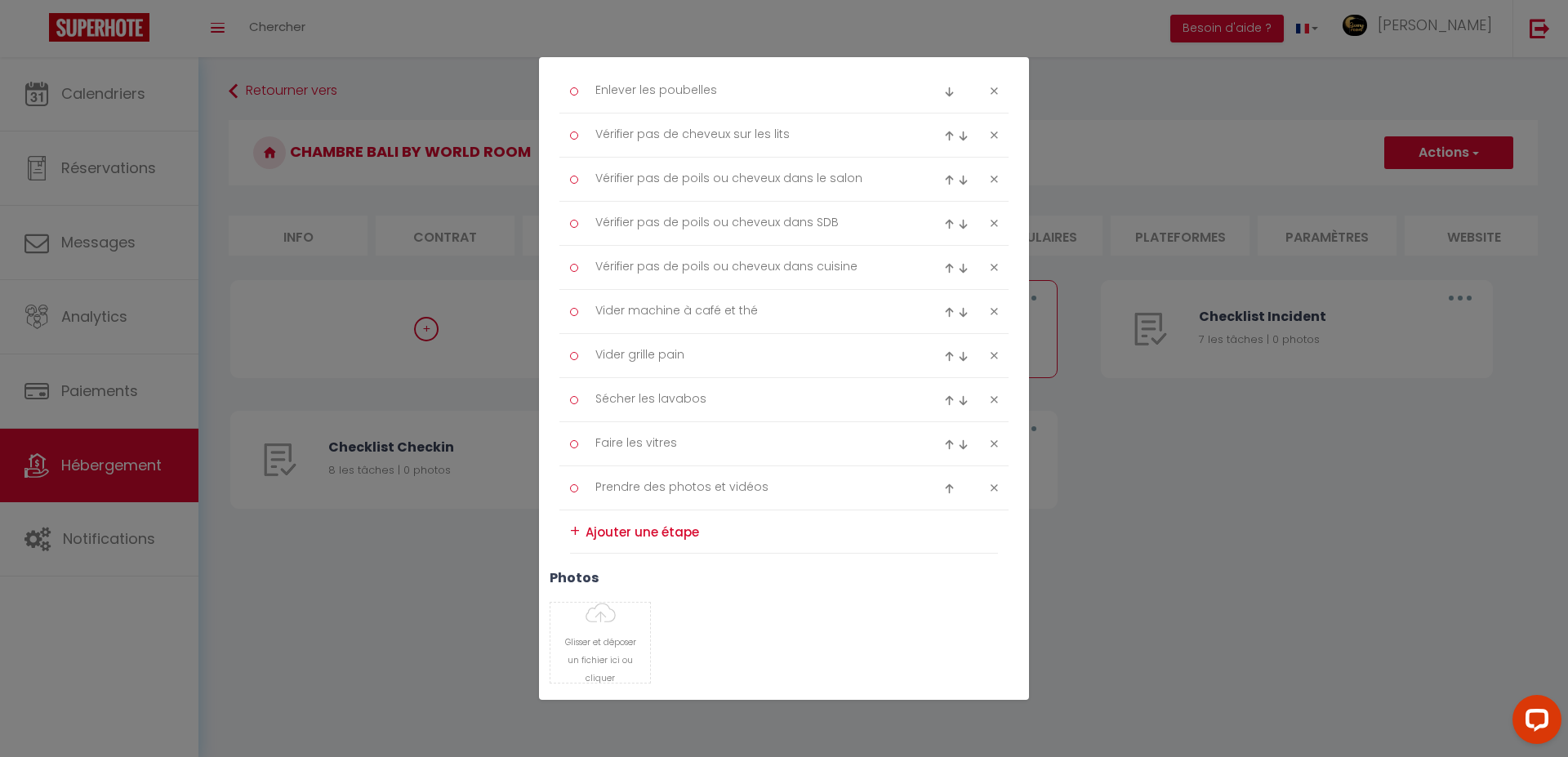 scroll, scrollTop: 298, scrollLeft: 0, axis: vertical 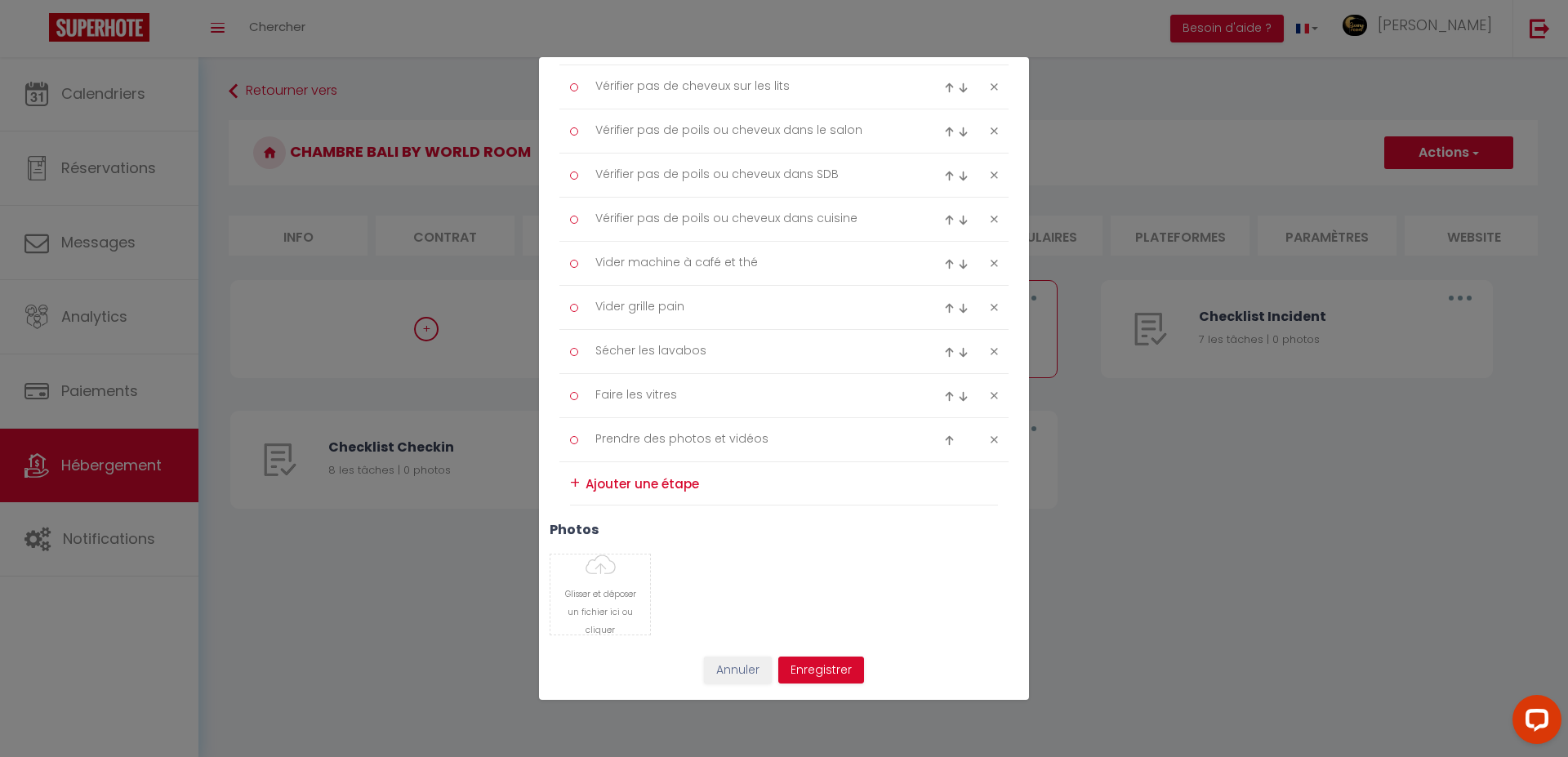 click at bounding box center (994, 439) 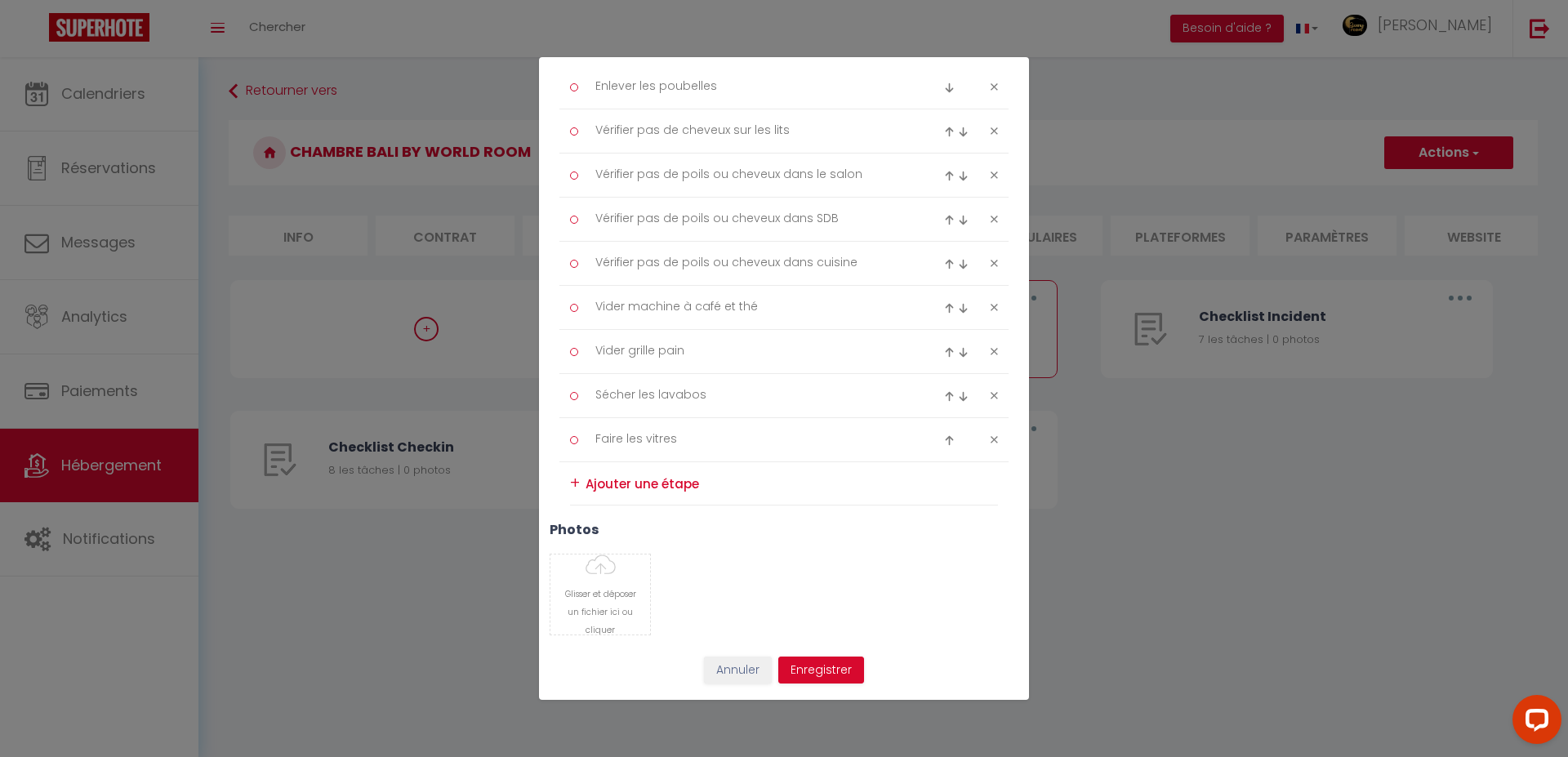 scroll, scrollTop: 254, scrollLeft: 0, axis: vertical 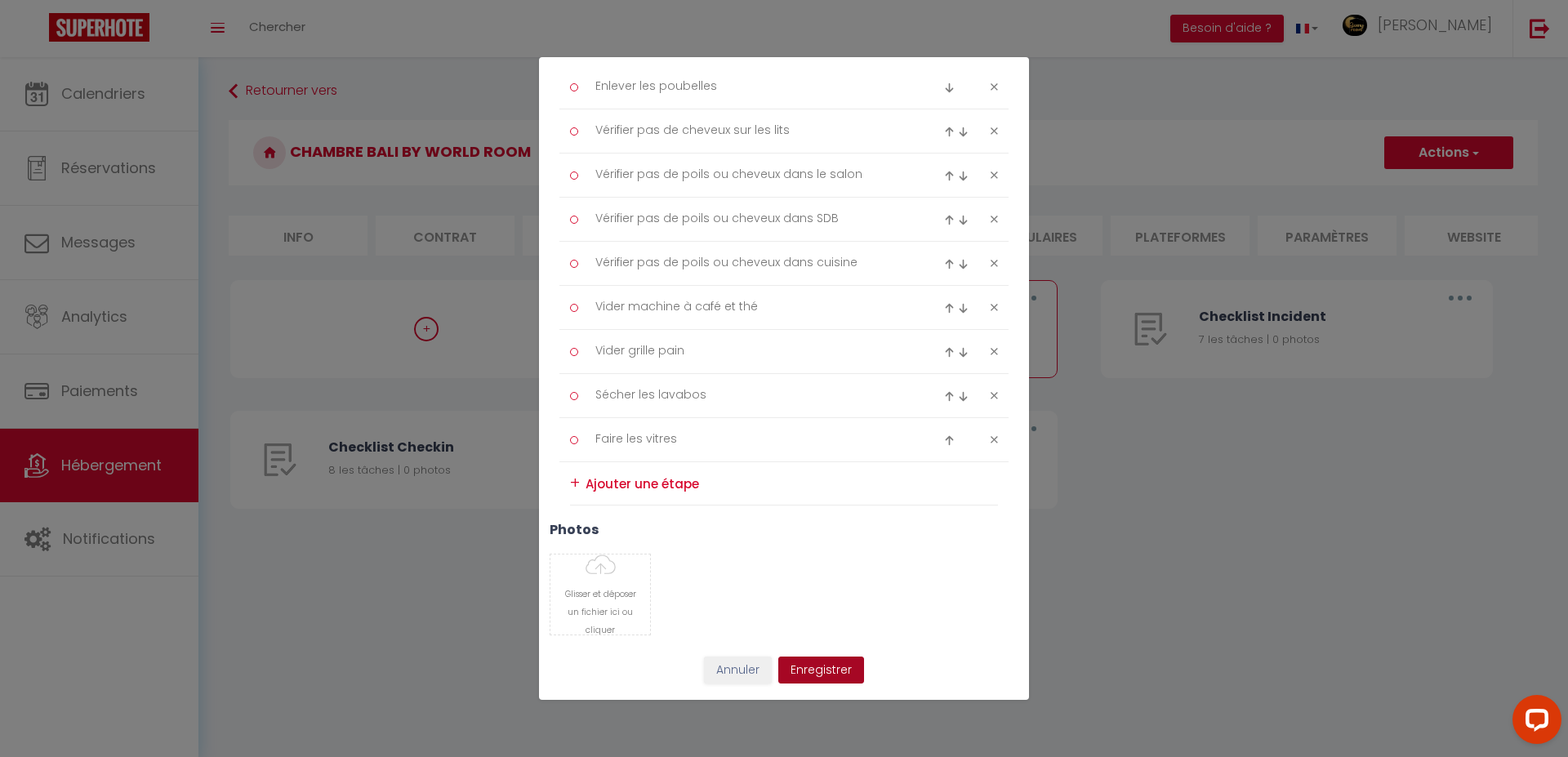 click on "Enregistrer" at bounding box center [821, 670] 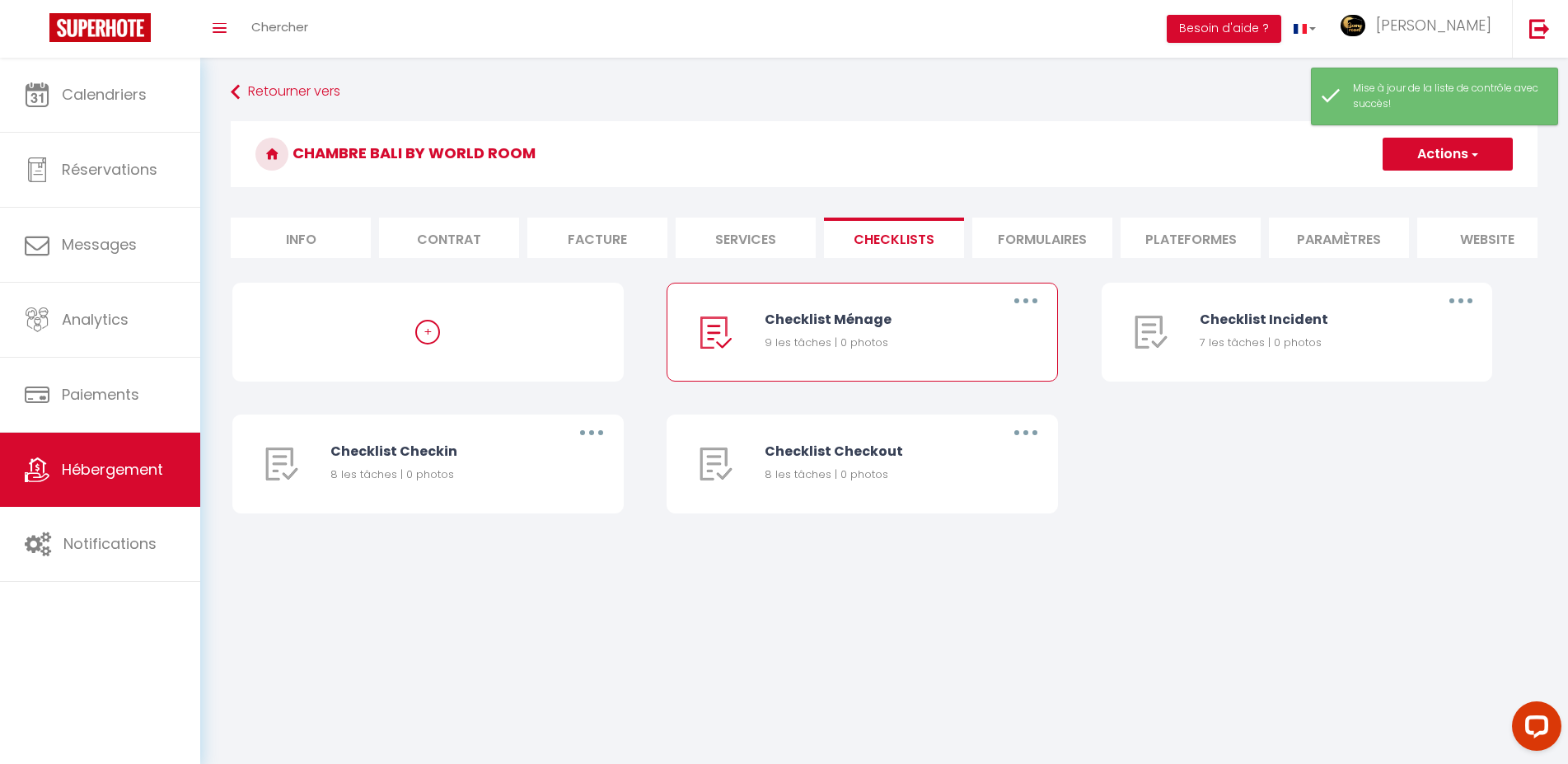 click on "Retourner vers    Chambre Bali by World Room
Actions
Créer une nouvelle liste de checklist
Info
Contrat
Facture
Services
Checklists
Formulaires
Plateformes
Paramètres
website
Journal
Modèle personnalisé
×         Titre [PERSON_NAME]
Enregistrer
Liste de checklist
×   *     *                   Remove" at bounding box center (884, 323) 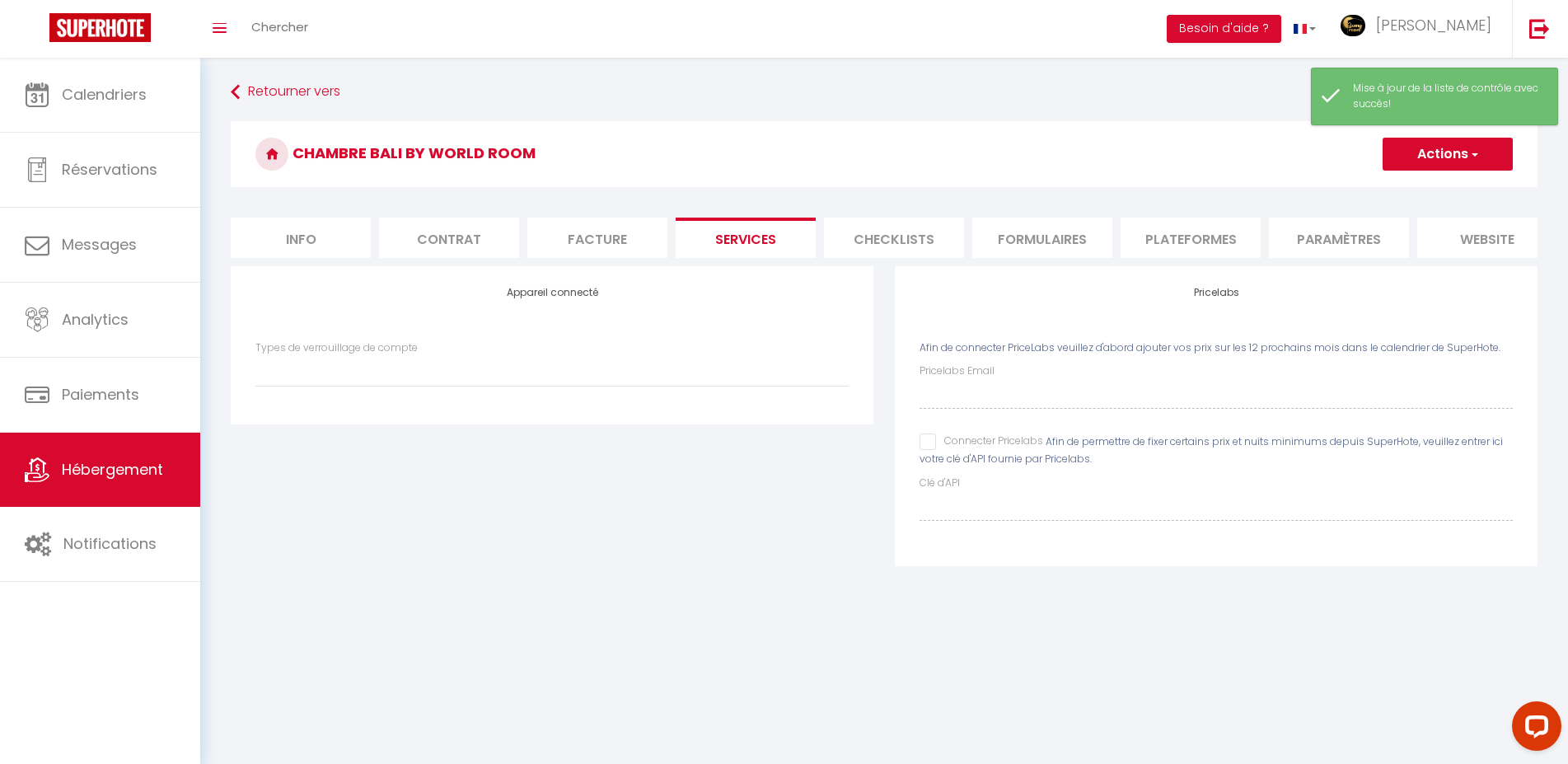 click on "Checklists" at bounding box center [894, 237] 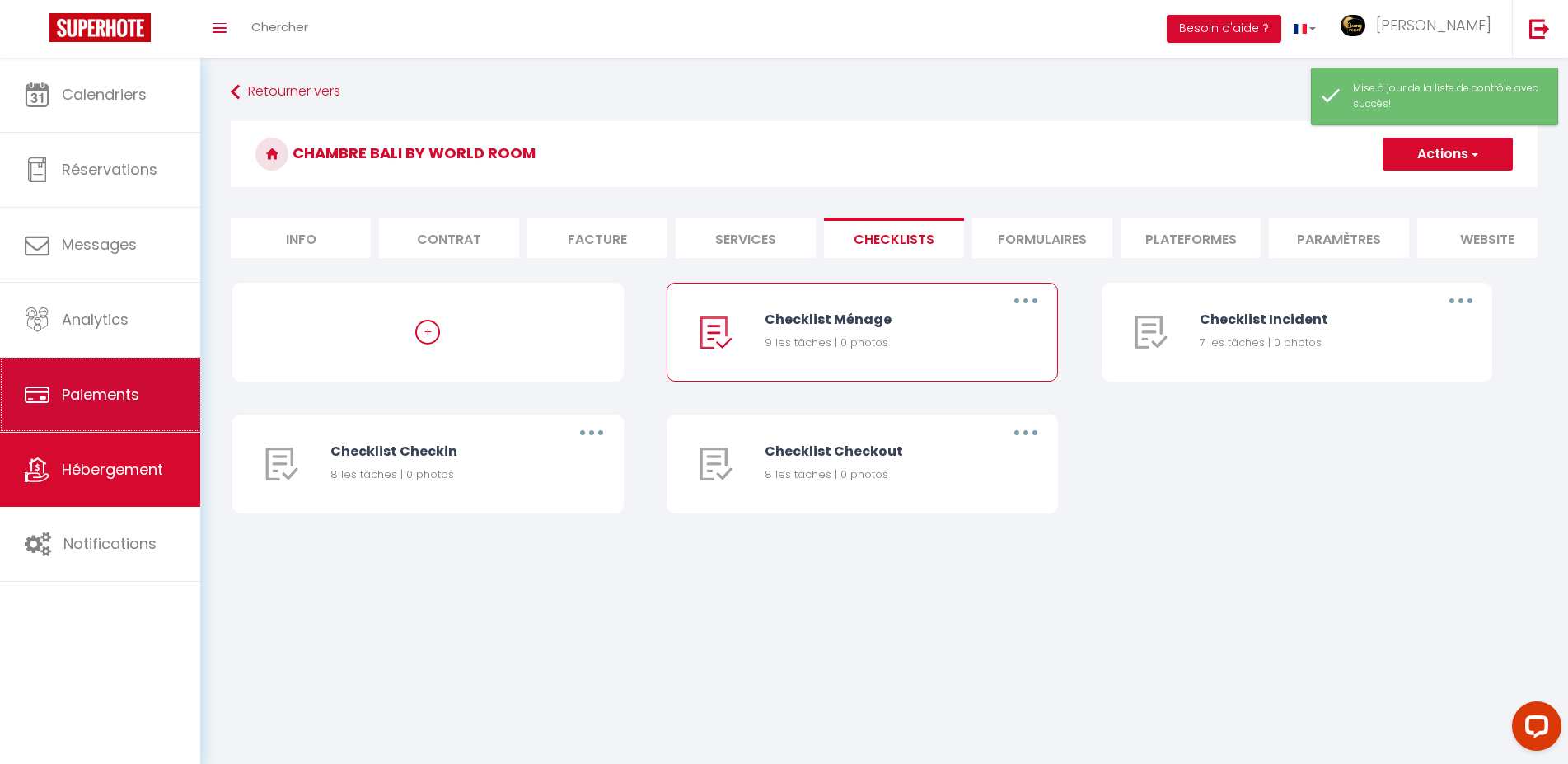 click on "Paiements" at bounding box center [101, 394] 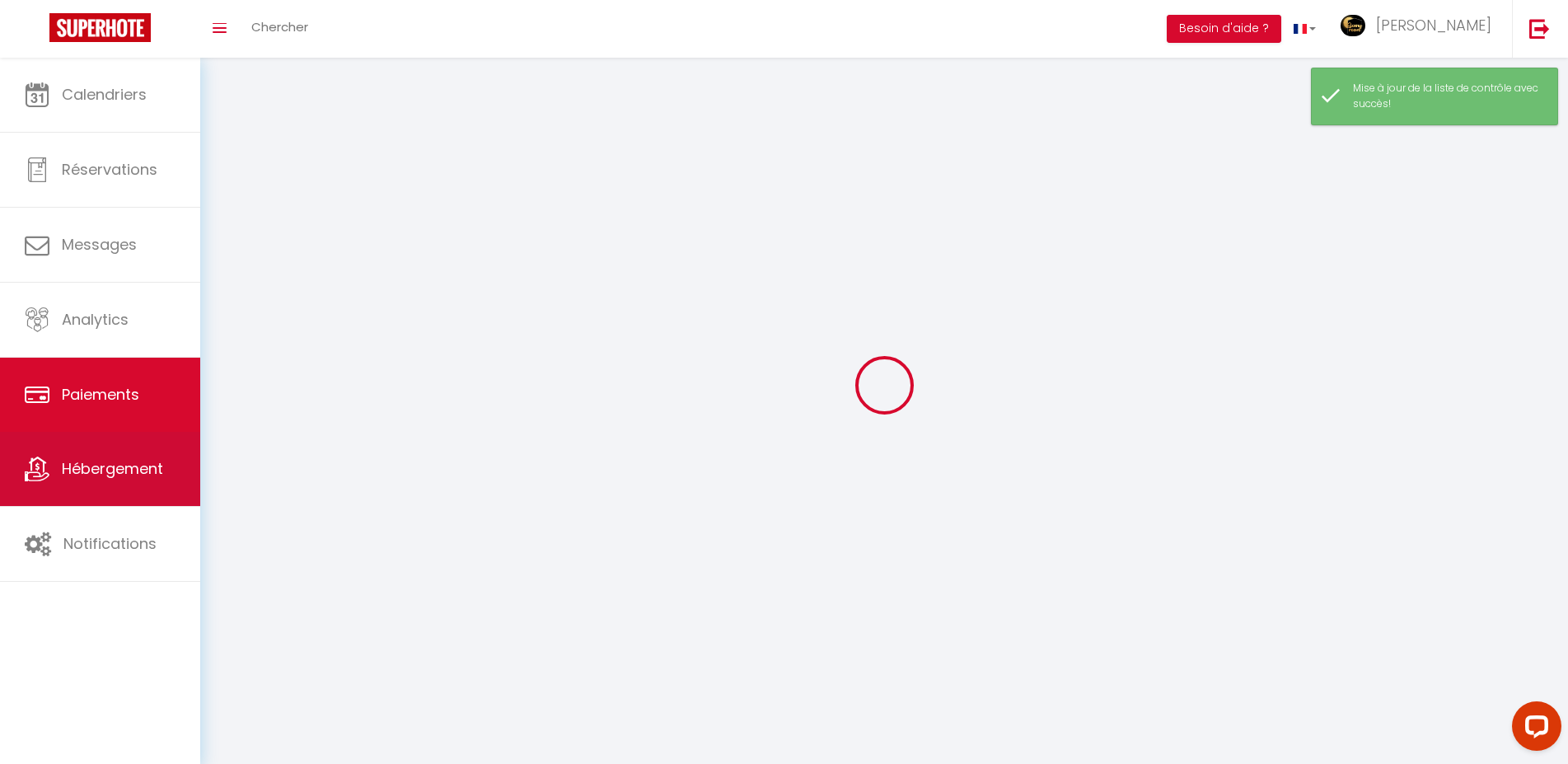 select on "2" 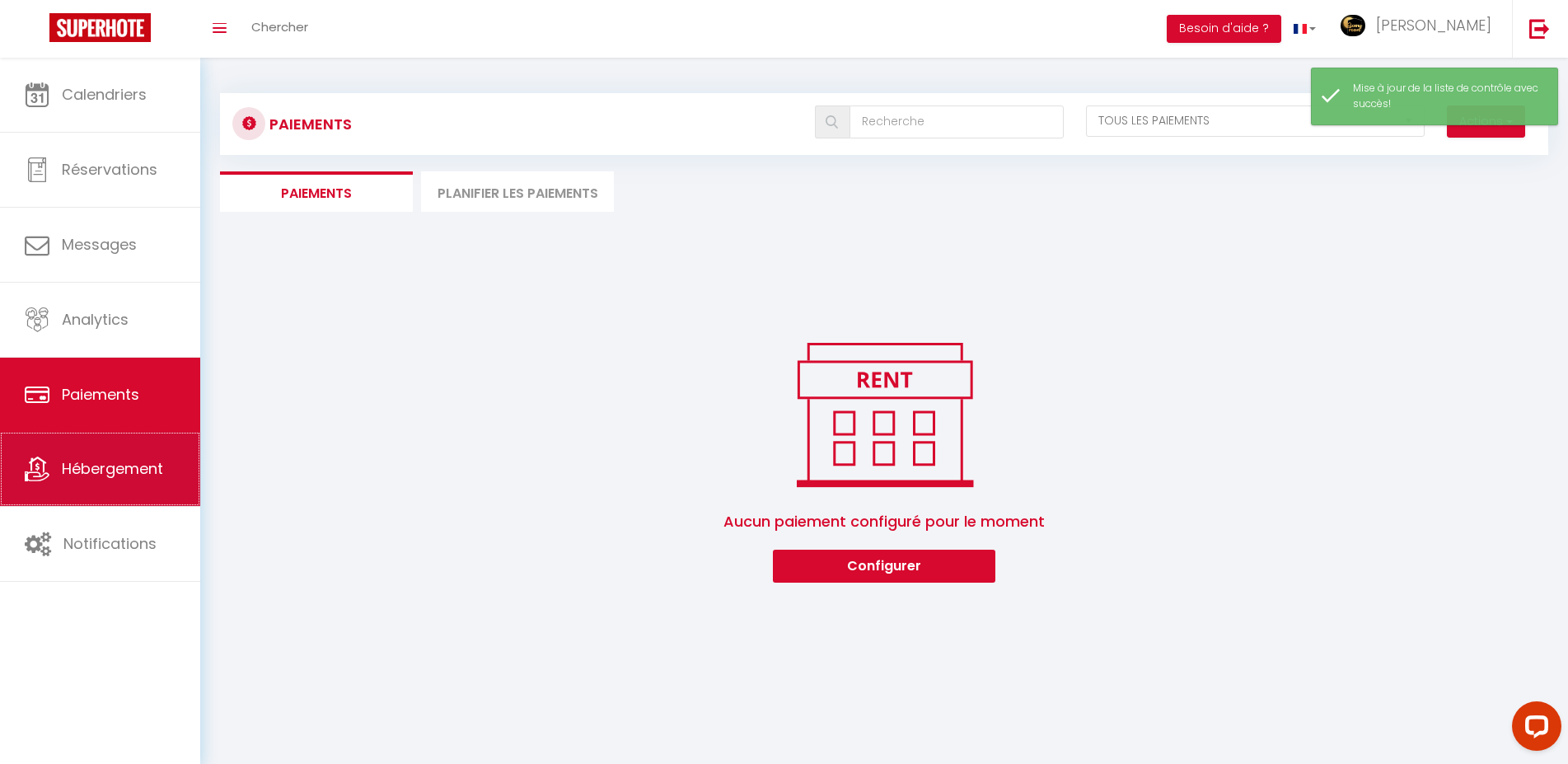 click on "Hébergement" at bounding box center (112, 468) 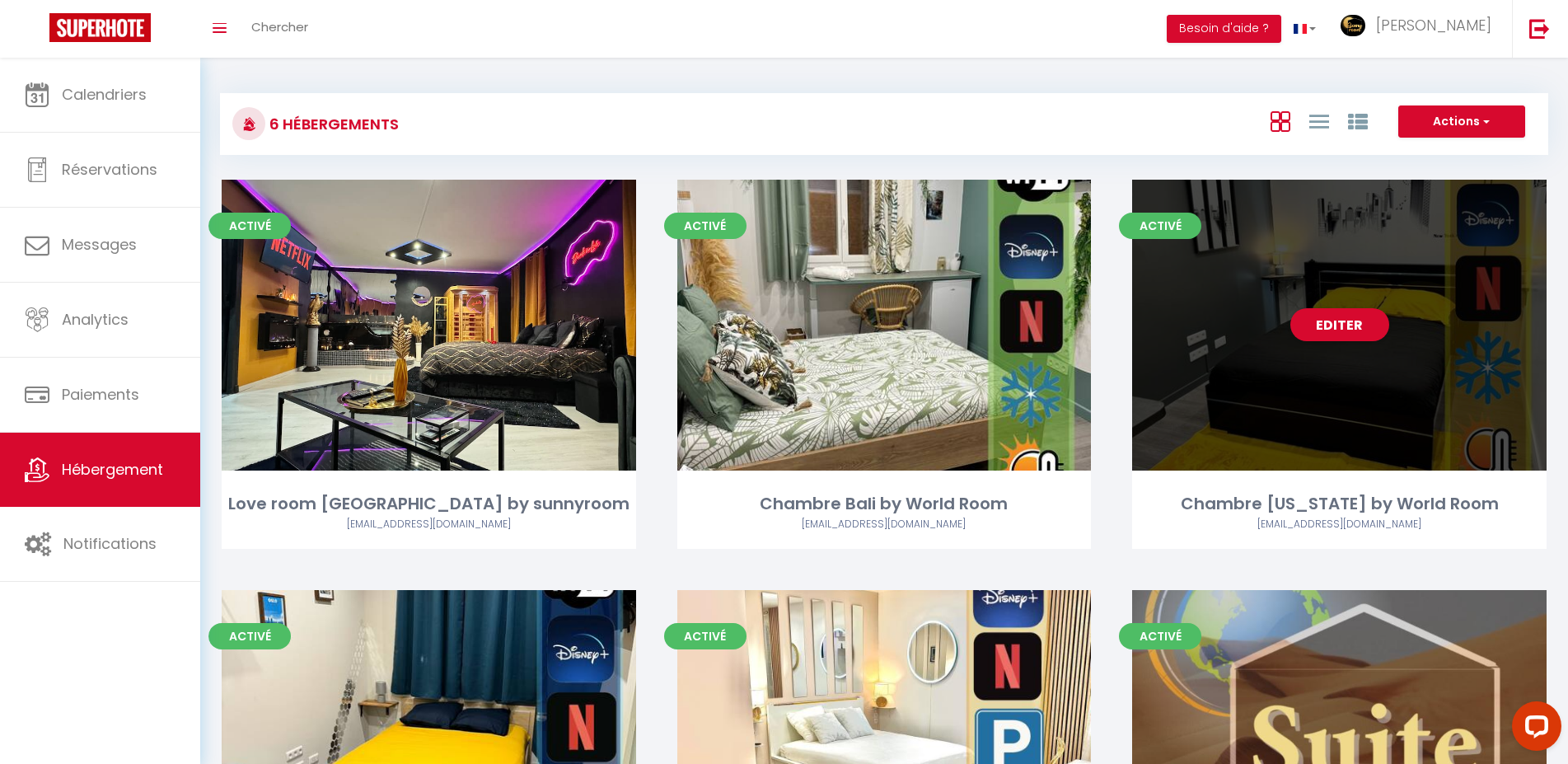 click on "Editer" at bounding box center (1339, 325) 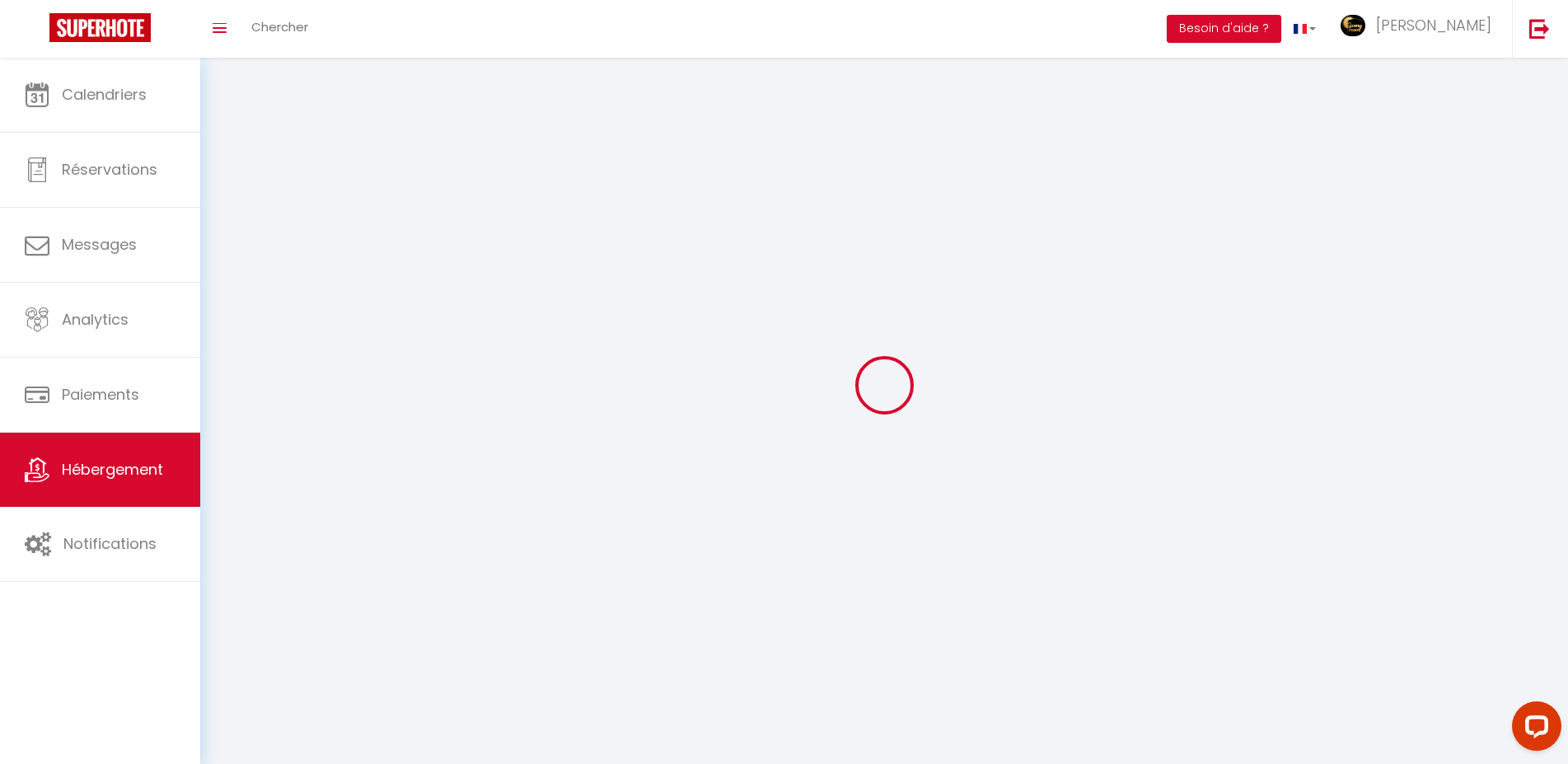 select 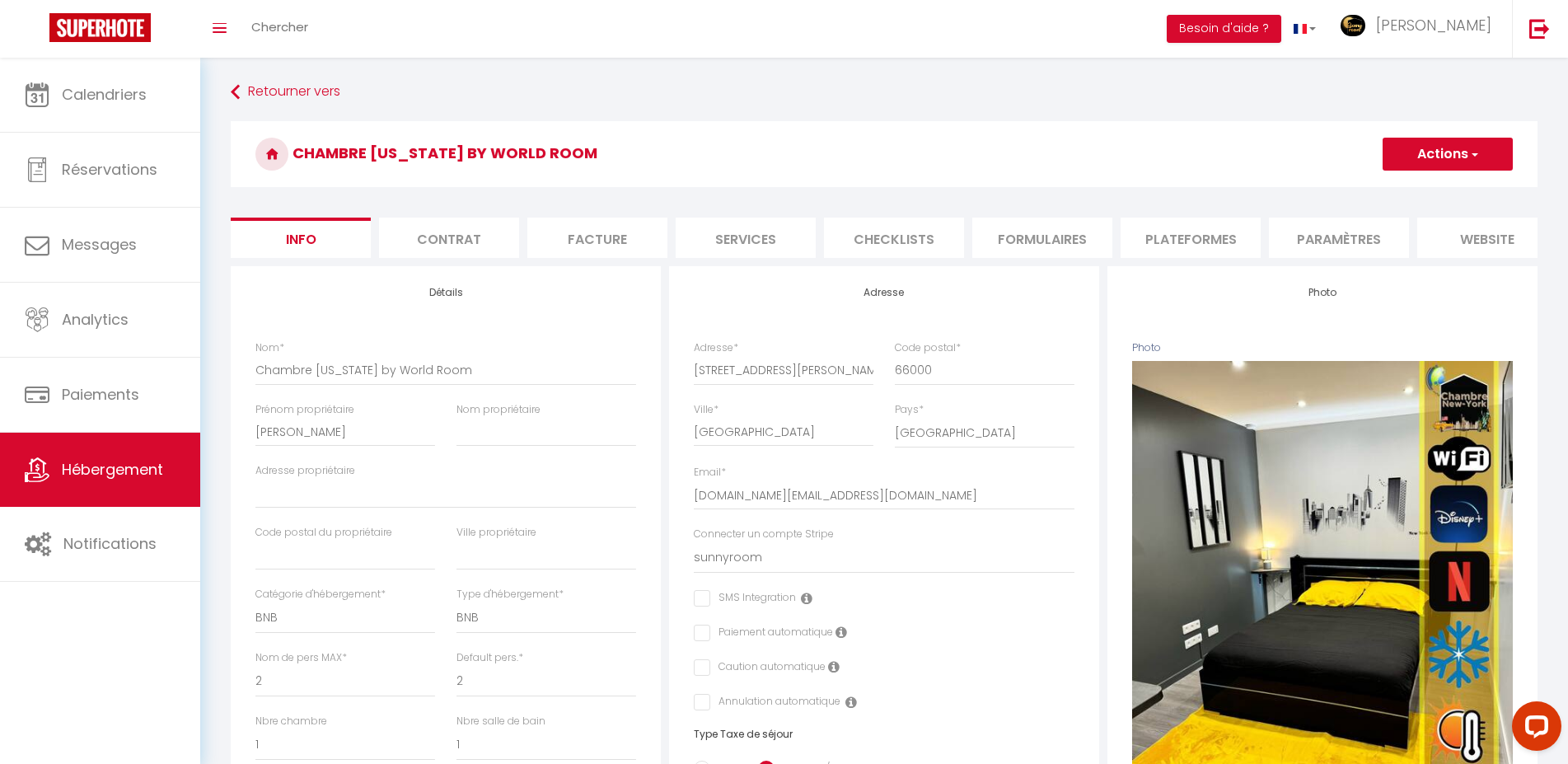 click on "Checklists" at bounding box center (894, 237) 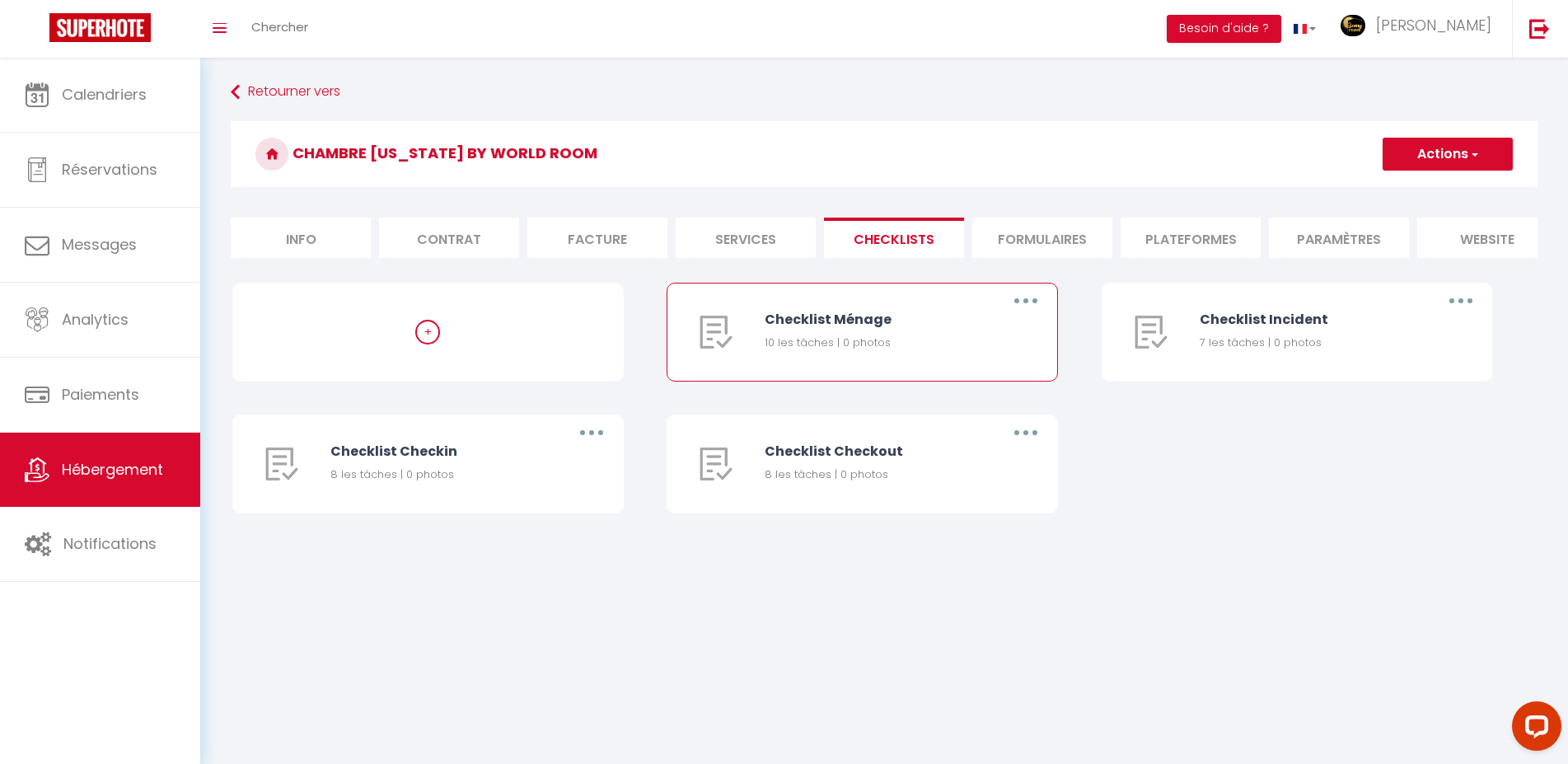 click on "Checklist Ménage" at bounding box center [873, 319] 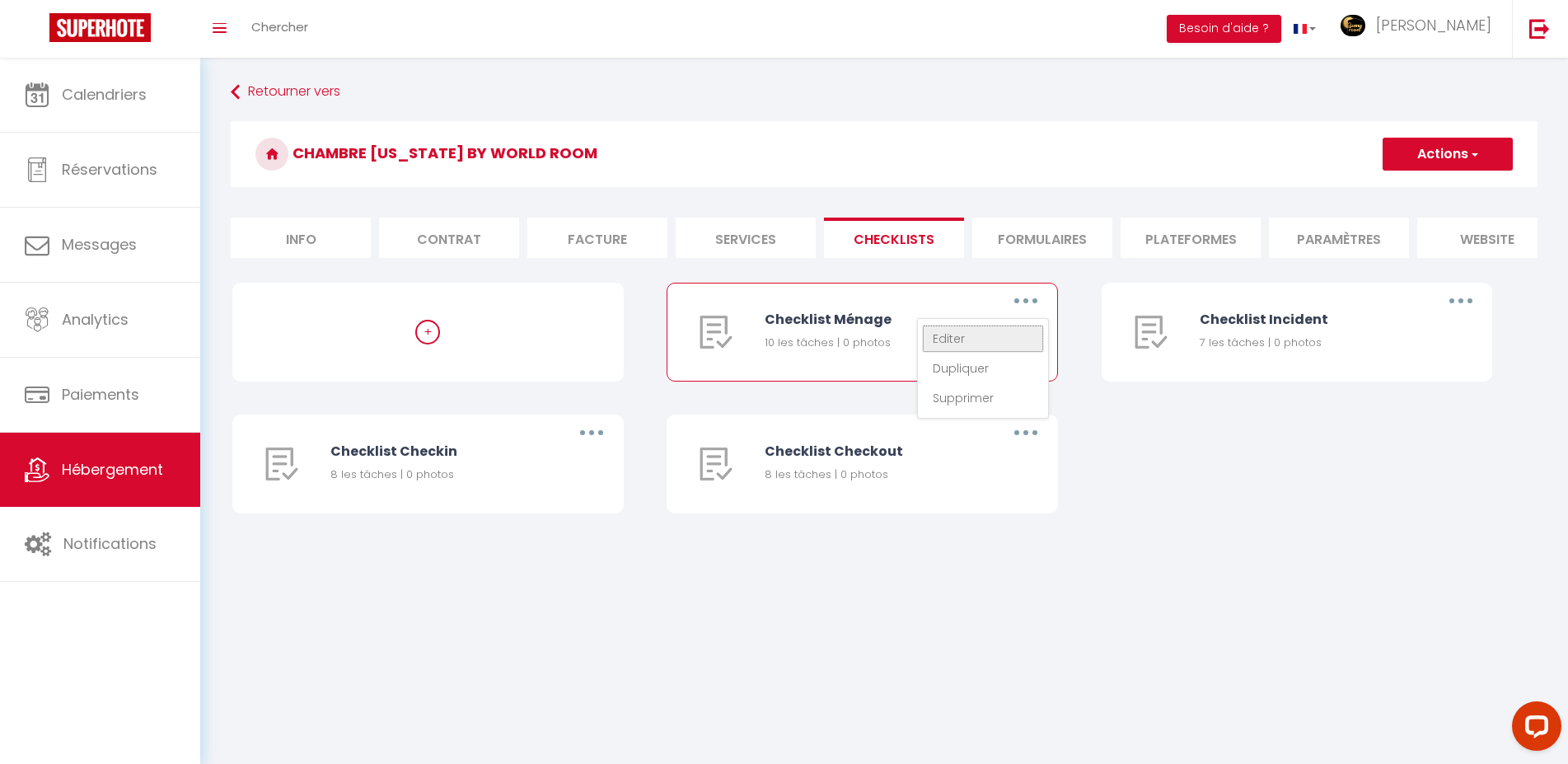 click on "Editer" at bounding box center [983, 339] 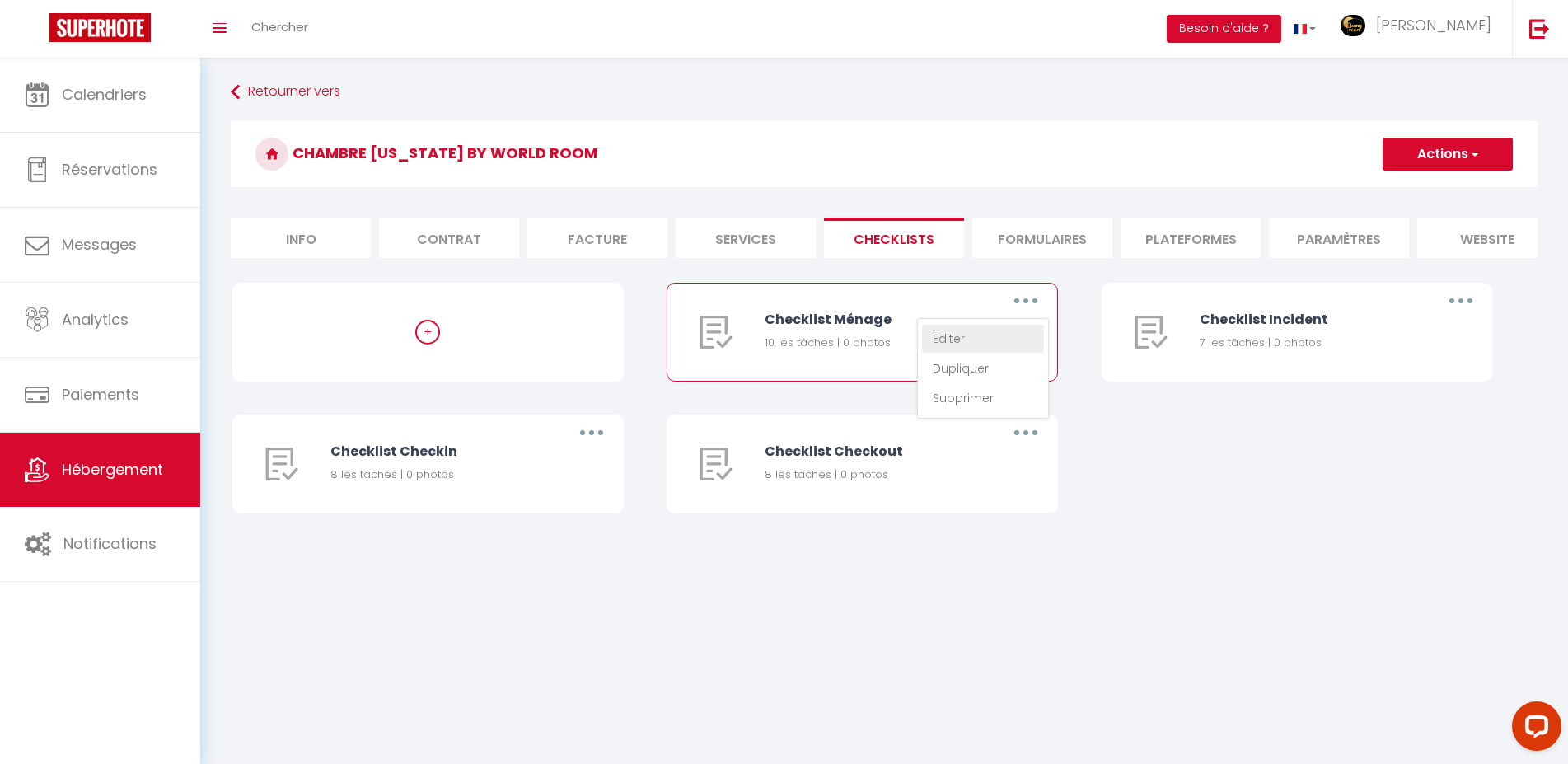 type on "Checklist Ménage" 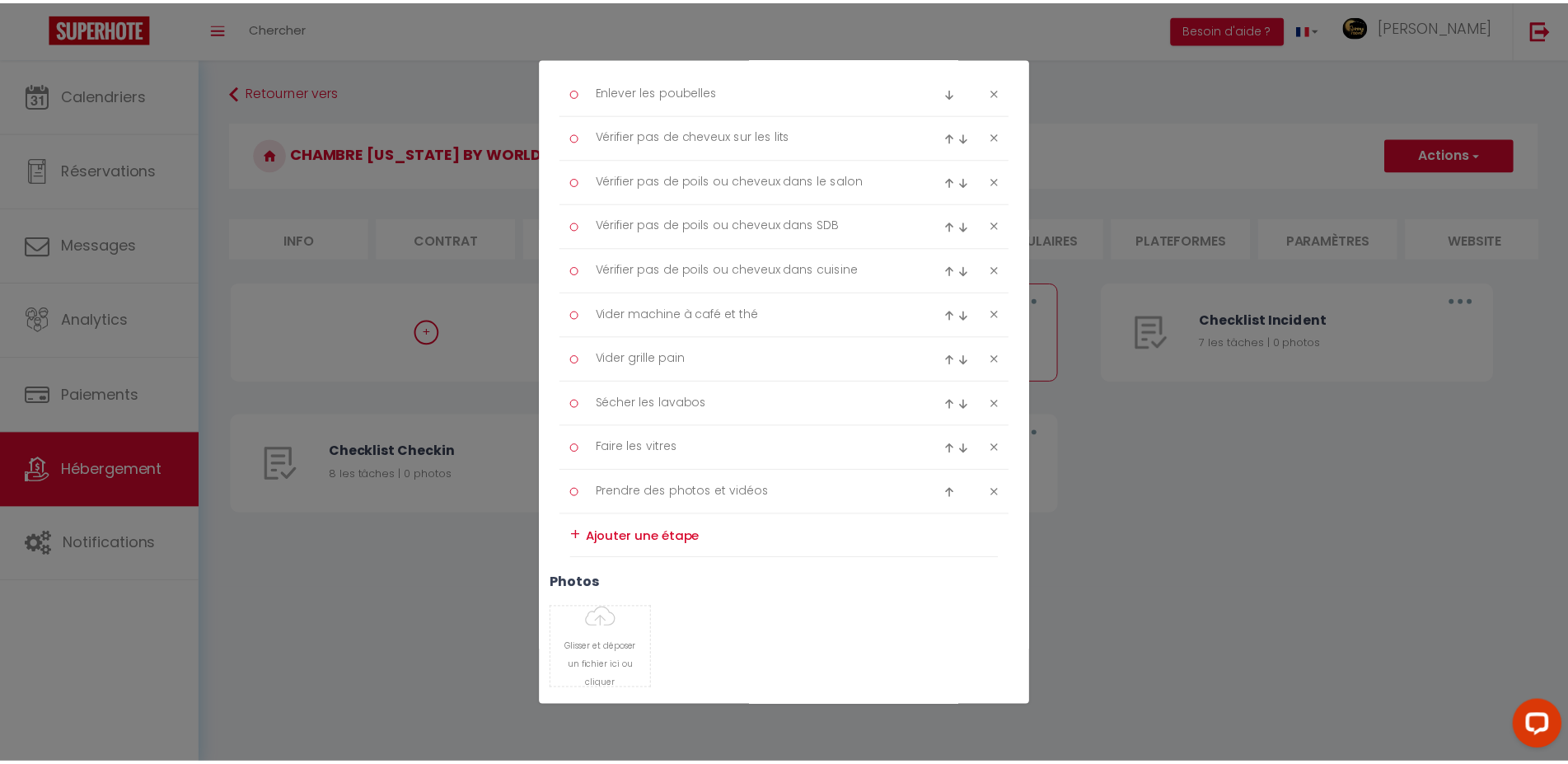 scroll, scrollTop: 301, scrollLeft: 0, axis: vertical 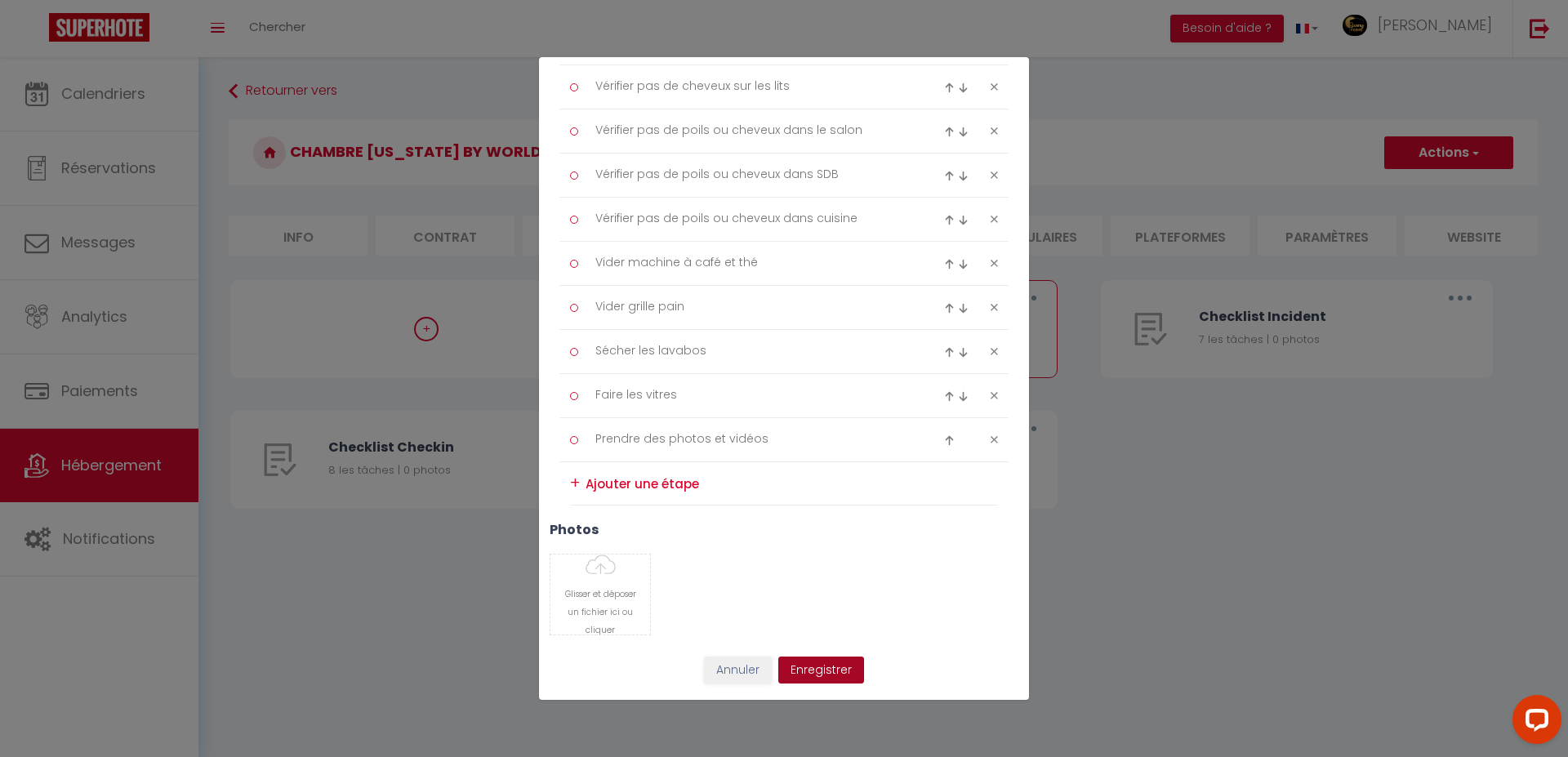 click on "Enregistrer" at bounding box center [821, 670] 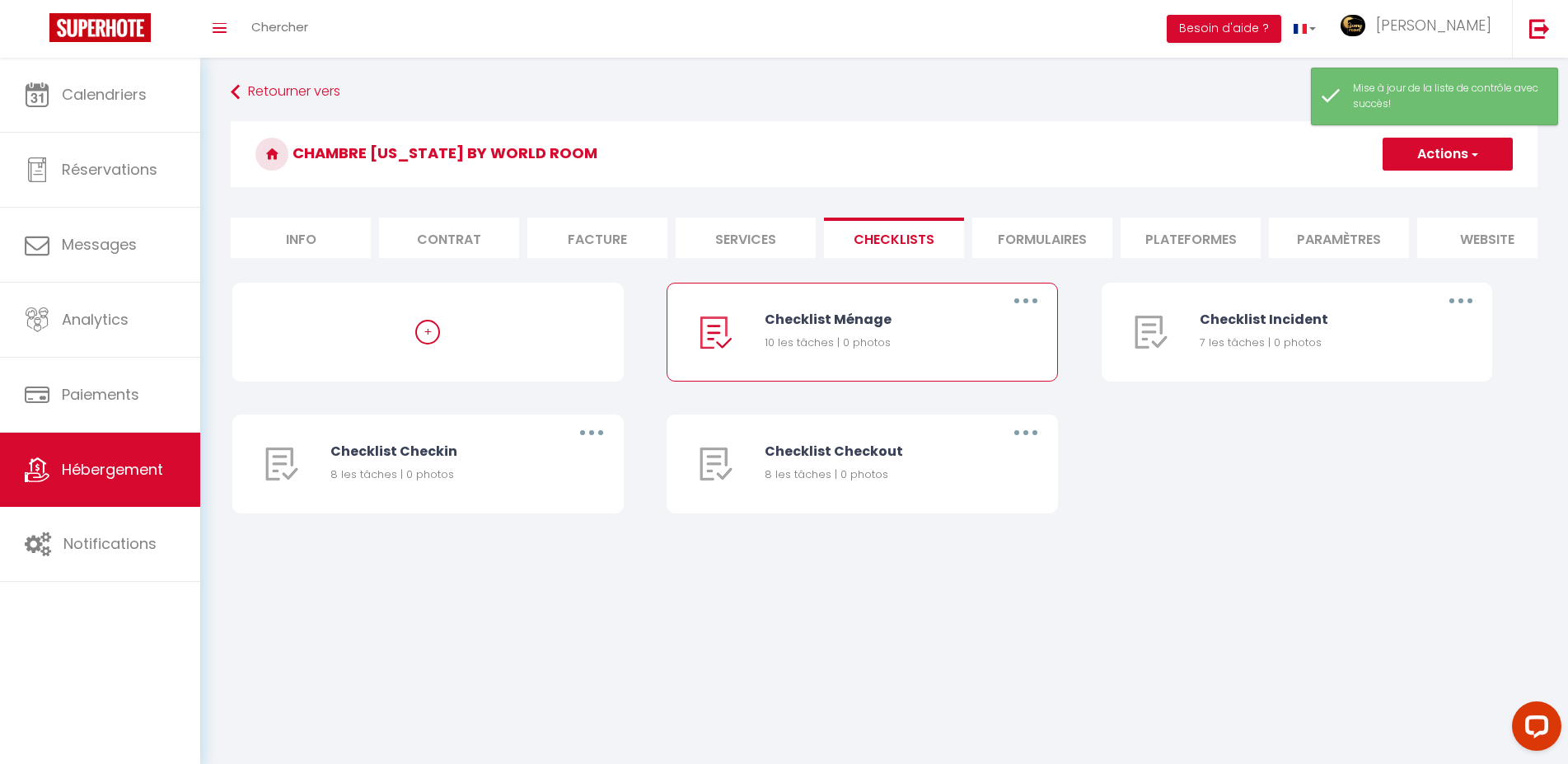 click on "Coaching SuperHote ce soir à 18h00, pour participer:  [URL][DOMAIN_NAME][SECURITY_DATA]   ×     Toggle navigation       Toggle Search     Toggle menubar     Chercher   BUTTON
Besoin d'aide ?
[PERSON_NAME]   Paramètres        Équipe     Résultat de la recherche   Aucun résultat     Calendriers     Réservations     Messages     Analytics      Paiements     Hébergement     Notifications                 Résultat de la recherche   Id   Appart   Voyageur    Checkin   Checkout   Nuits   Pers.   Plateforme   Statut     Résultat de la recherche   Aucun résultat               Retourner vers    [GEOGRAPHIC_DATA][US_STATE] by World Room
Actions
Créer une nouvelle liste de checklist
Info
Contrat
Facture
×" at bounding box center (784, 439) 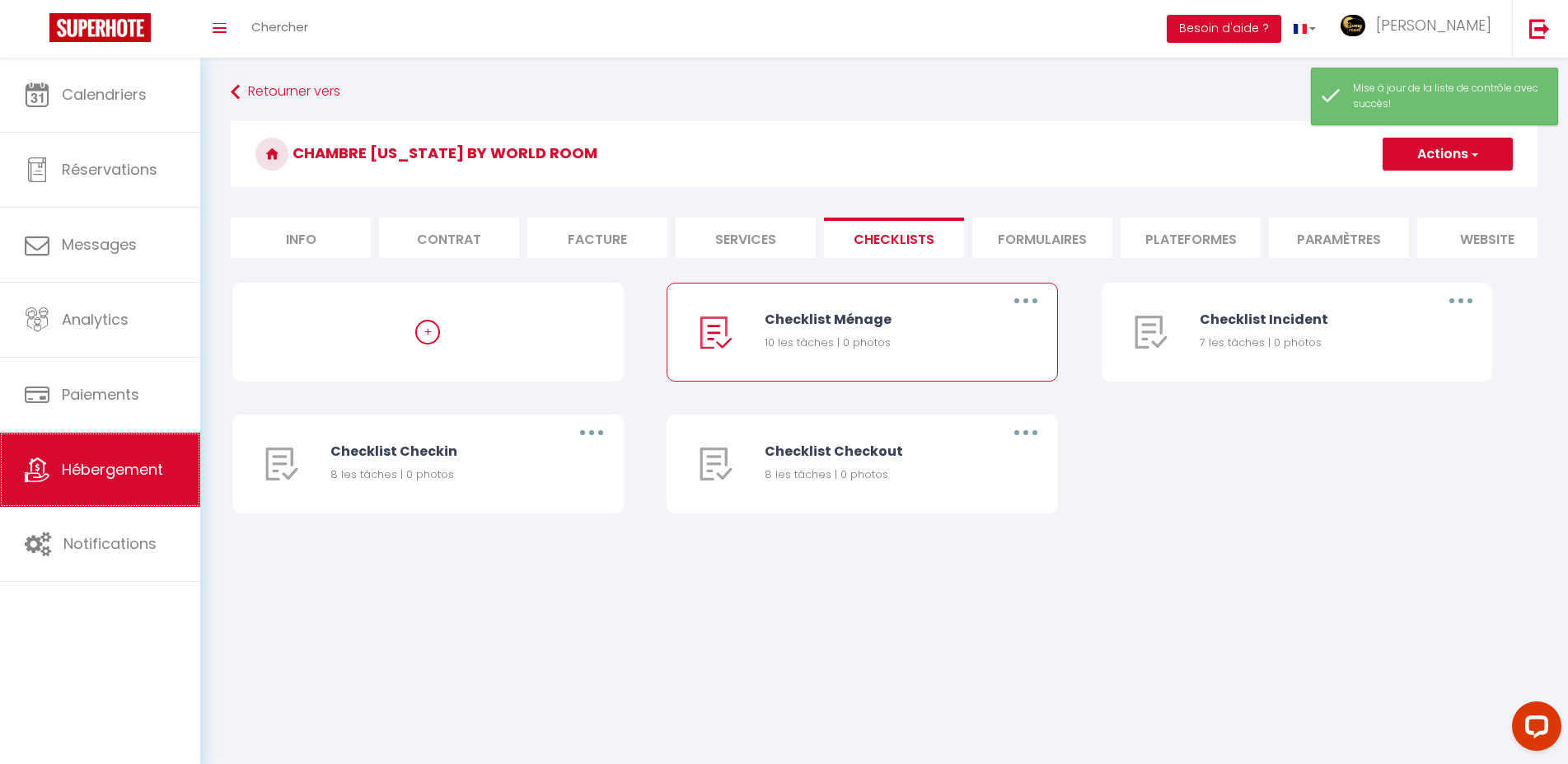 click on "Hébergement" at bounding box center [100, 470] 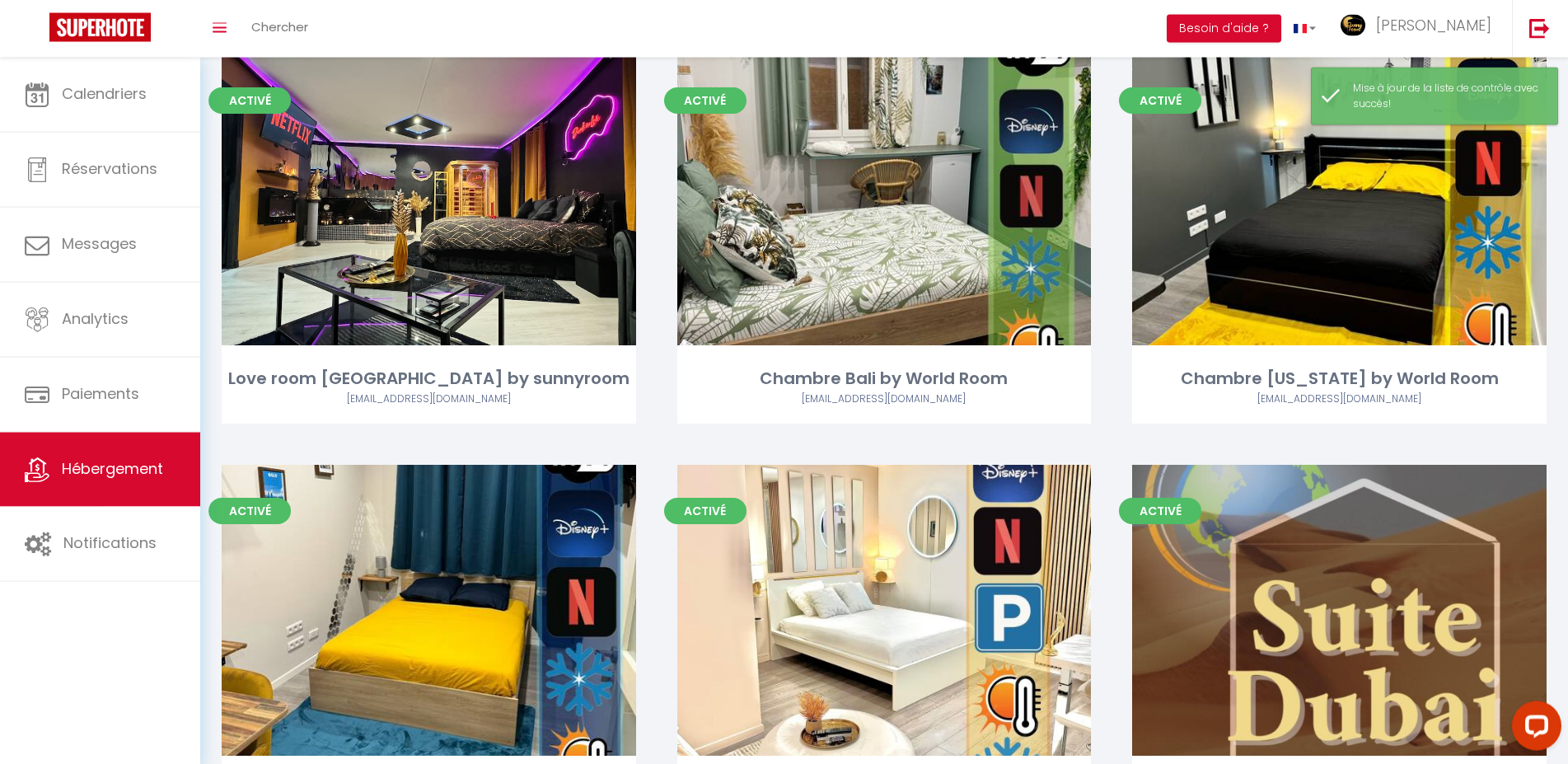 scroll, scrollTop: 252, scrollLeft: 0, axis: vertical 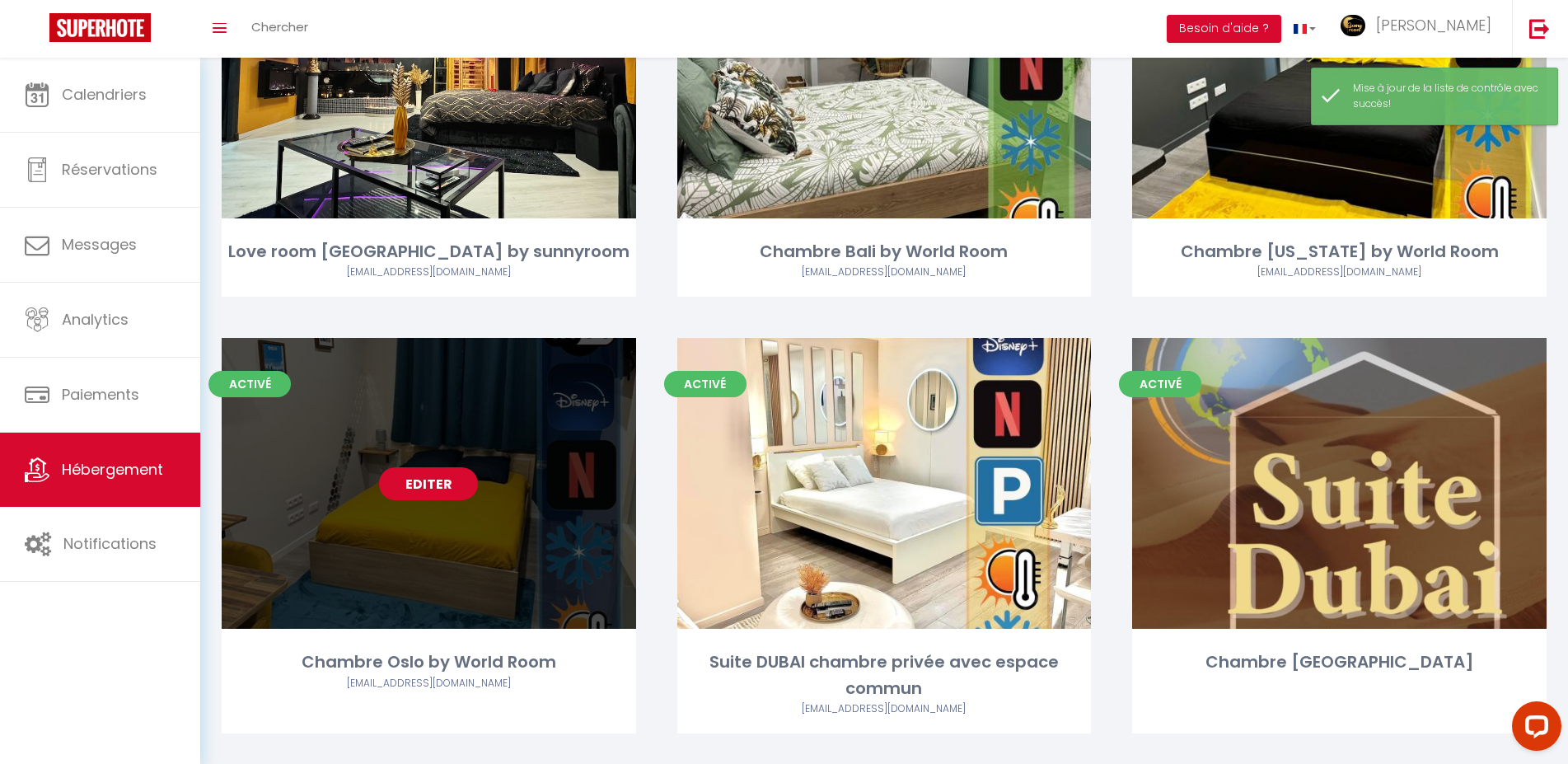 click on "Editer" at bounding box center (428, 484) 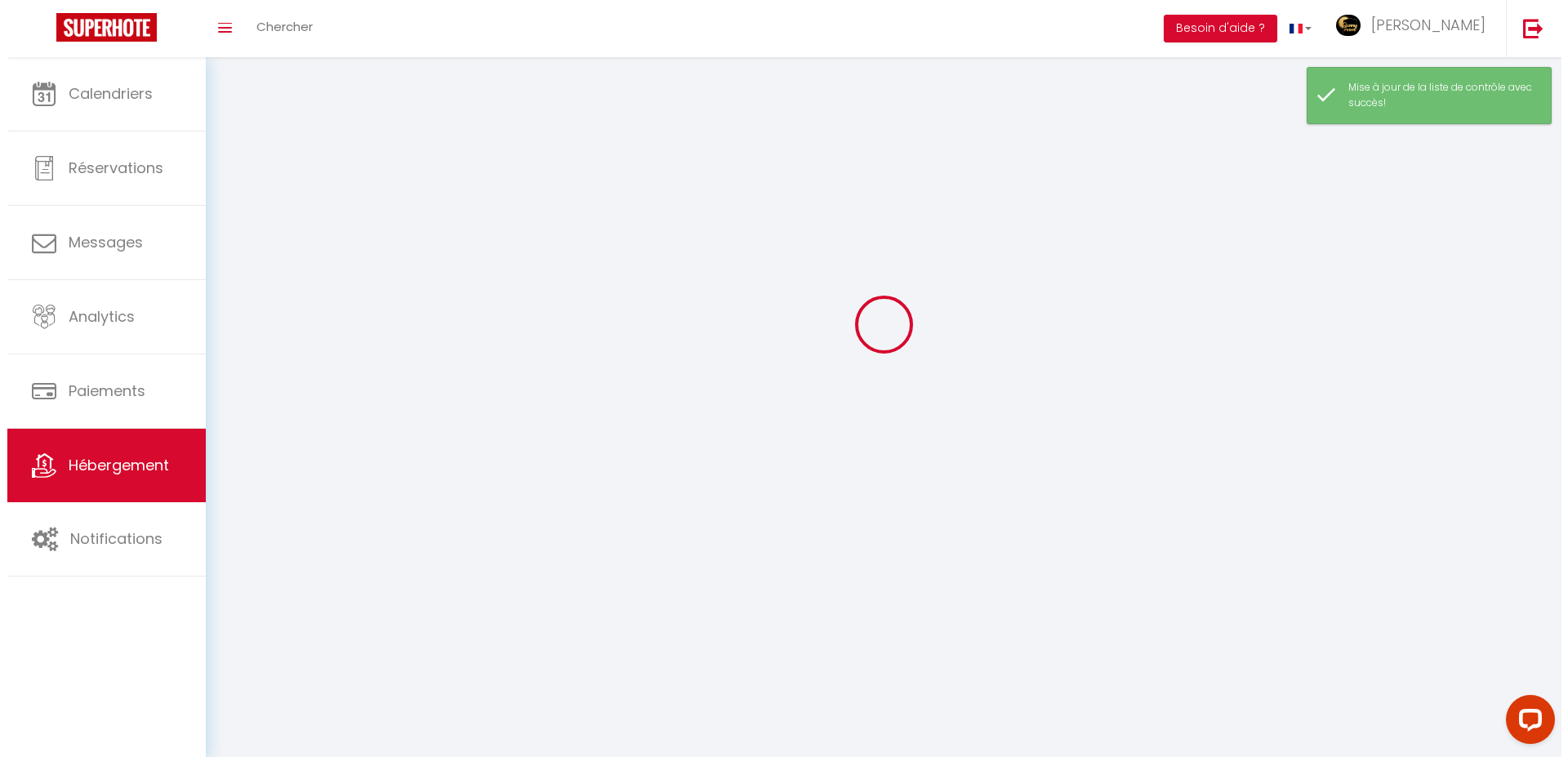 scroll, scrollTop: 0, scrollLeft: 0, axis: both 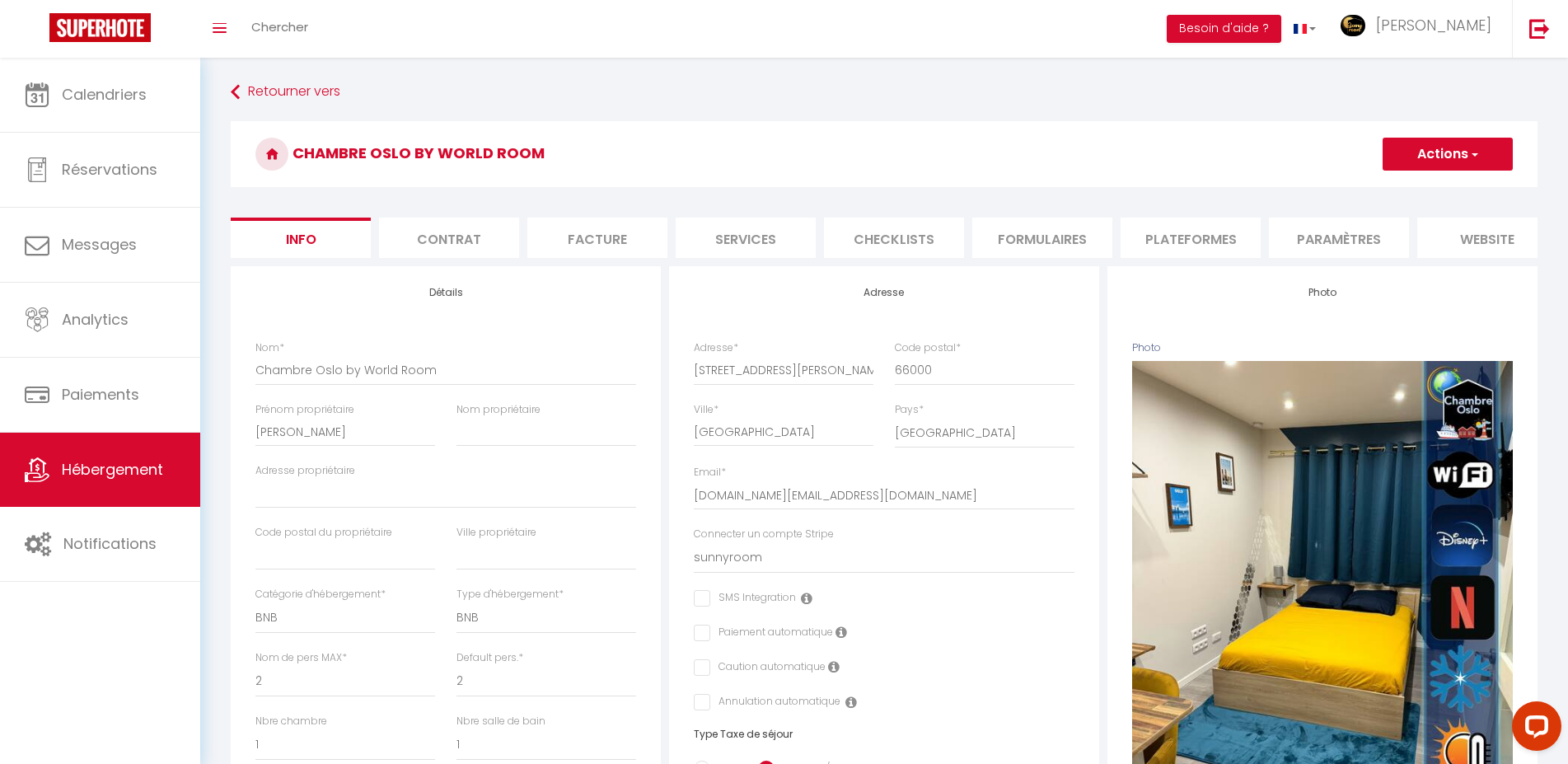 select 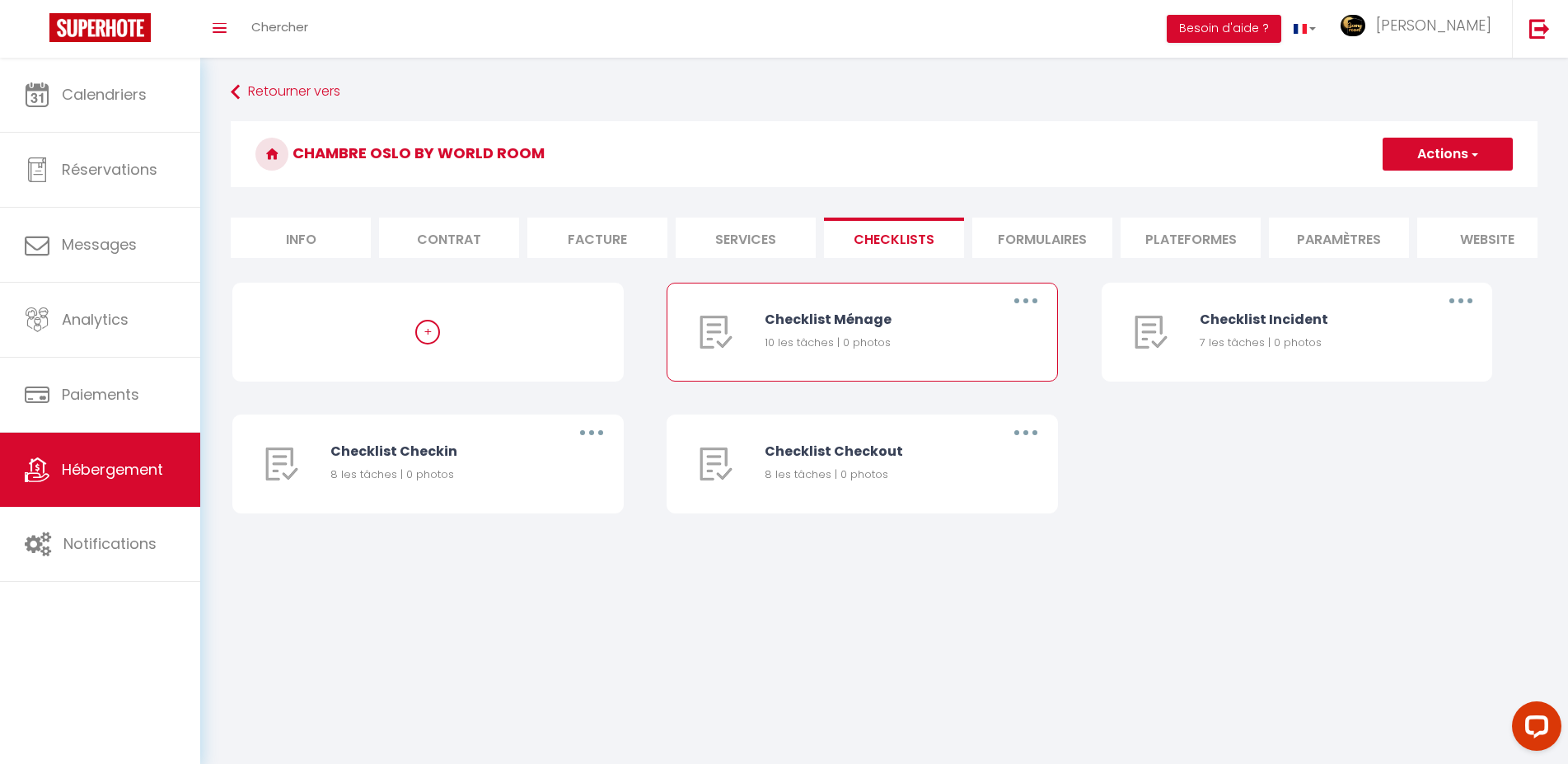 click on "Checklist Ménage" at bounding box center [873, 319] 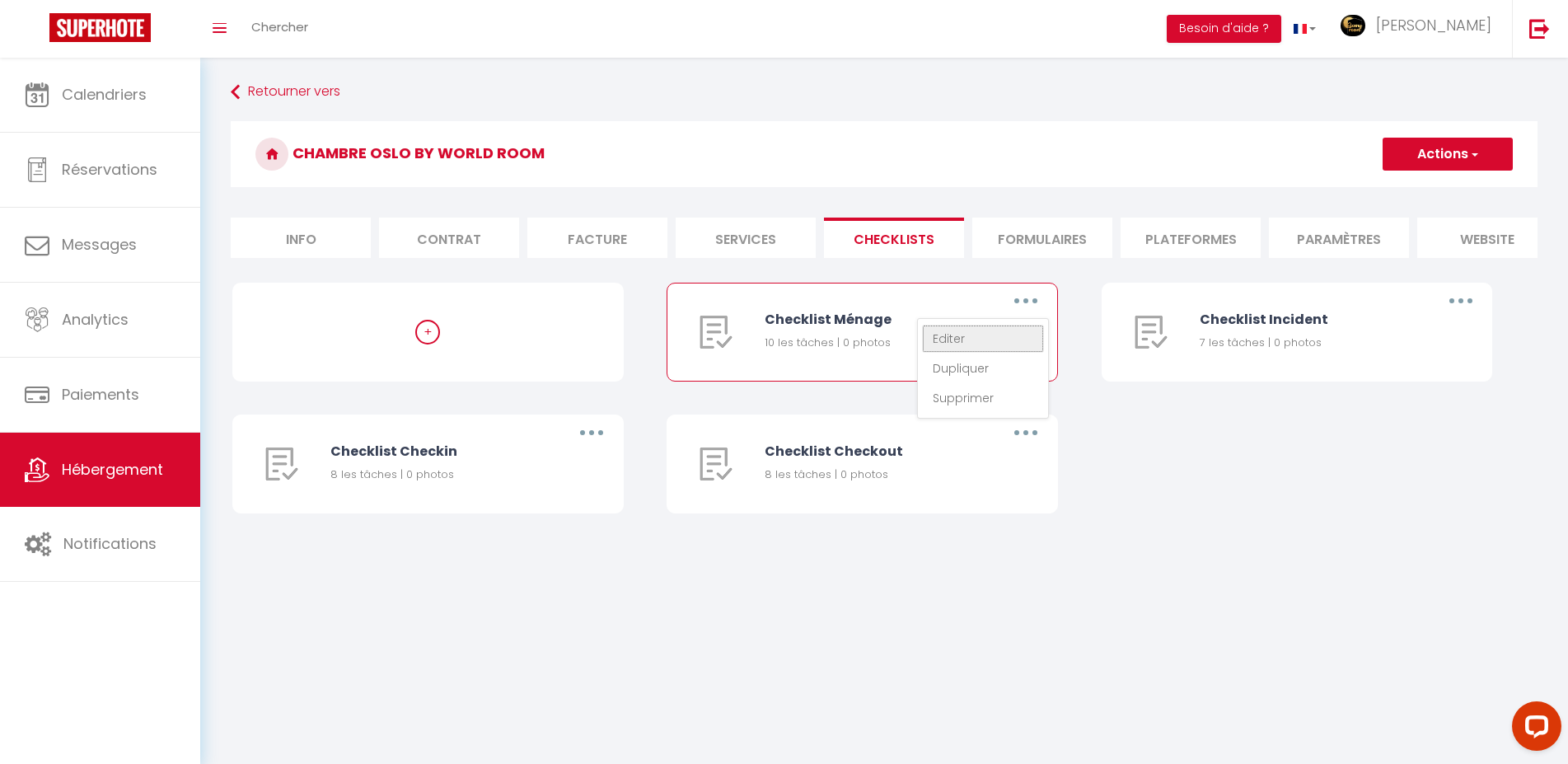 click on "Editer" at bounding box center (983, 339) 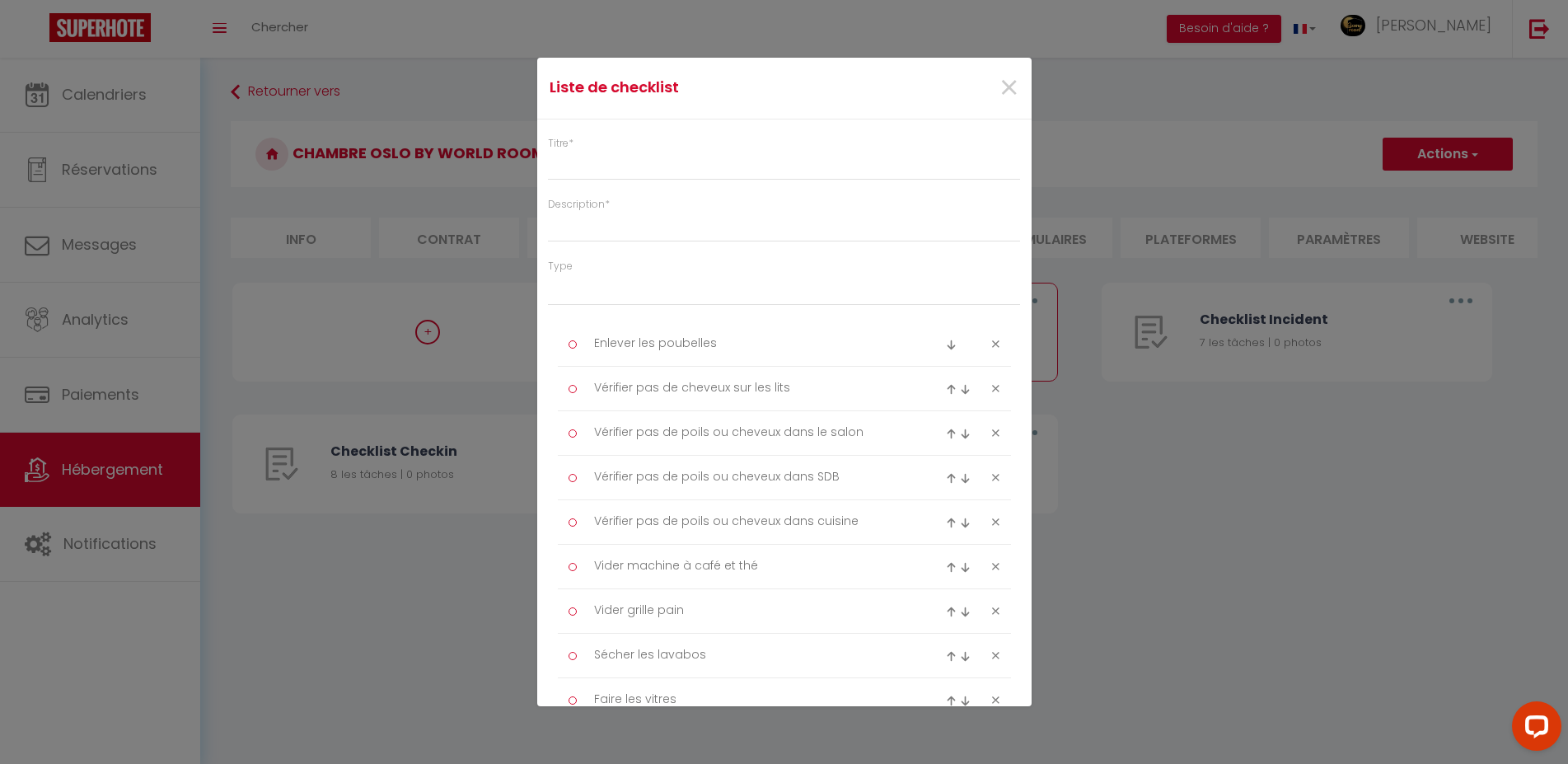 type on "Checklist Ménage" 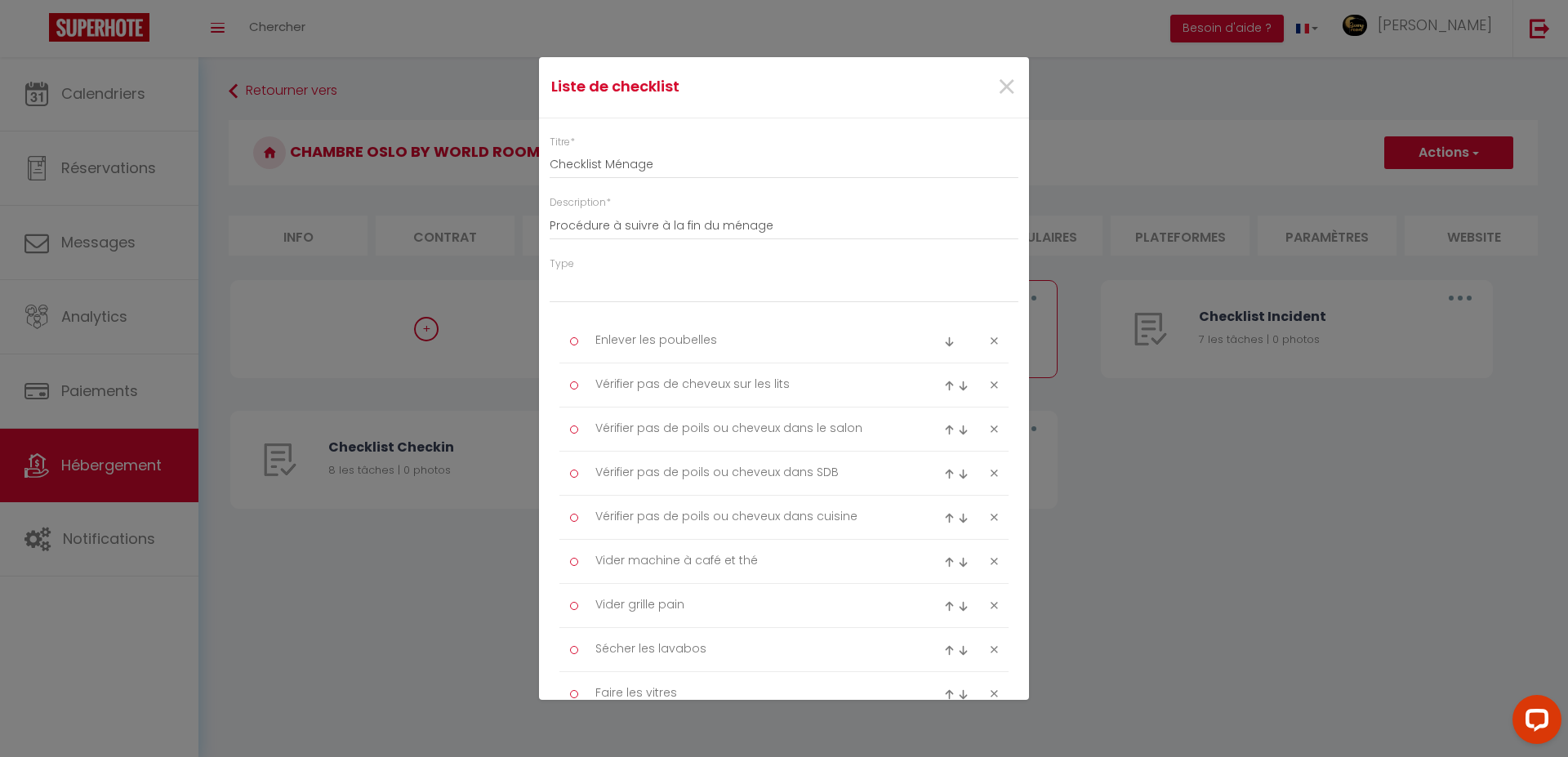 select on "1" 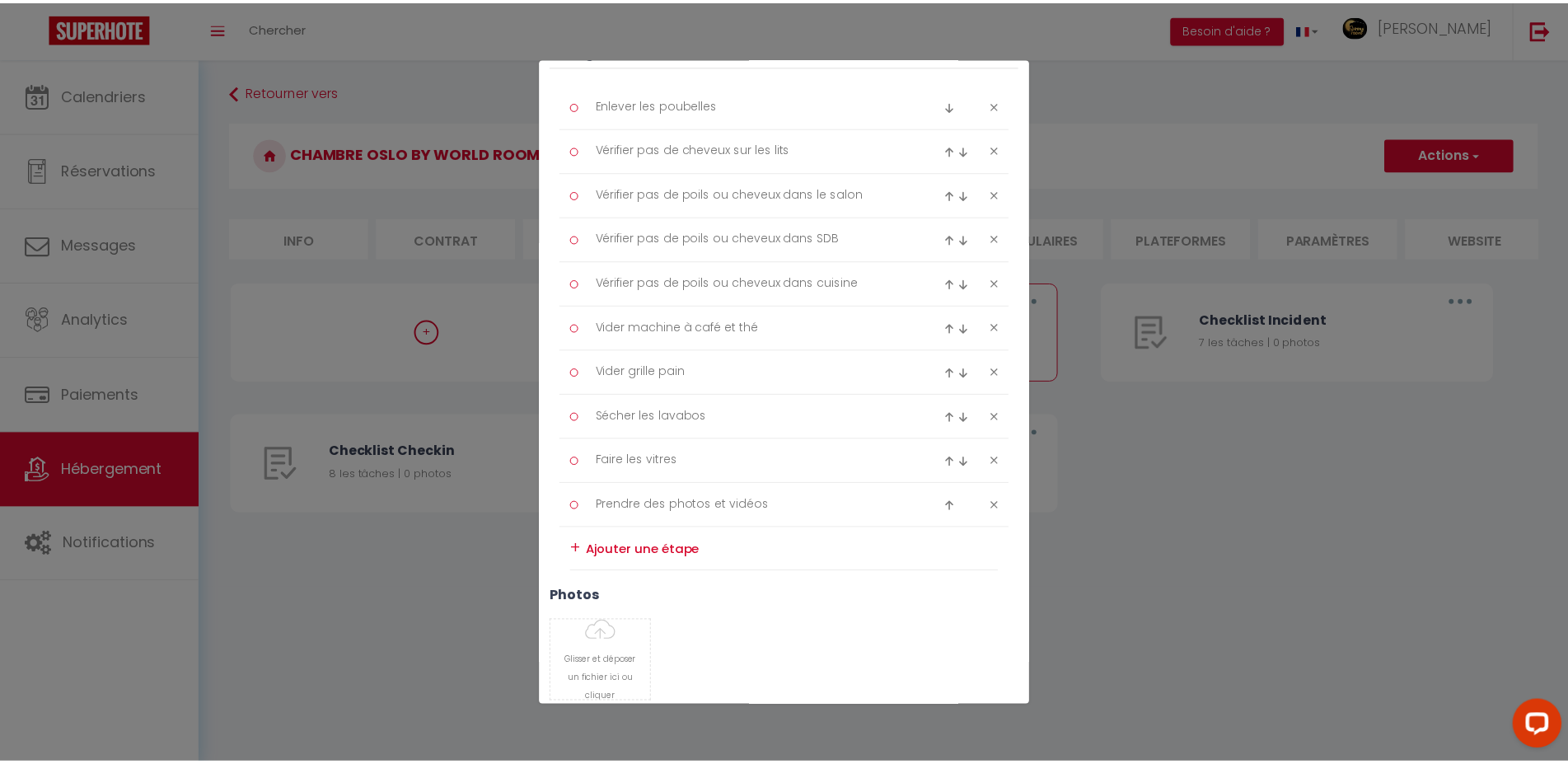 scroll, scrollTop: 301, scrollLeft: 0, axis: vertical 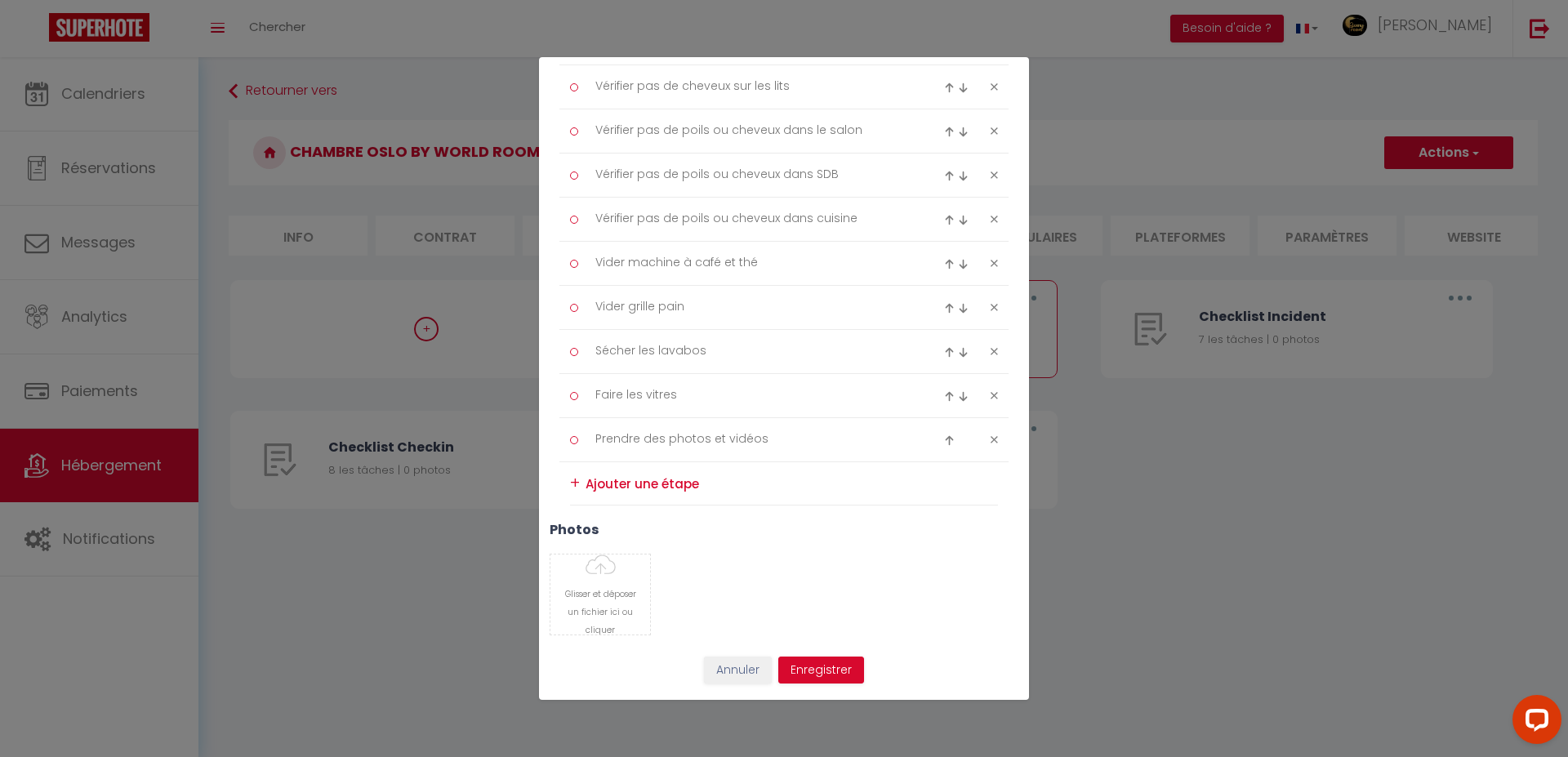 click on "Annuler
Enregistrer" at bounding box center (784, 676) 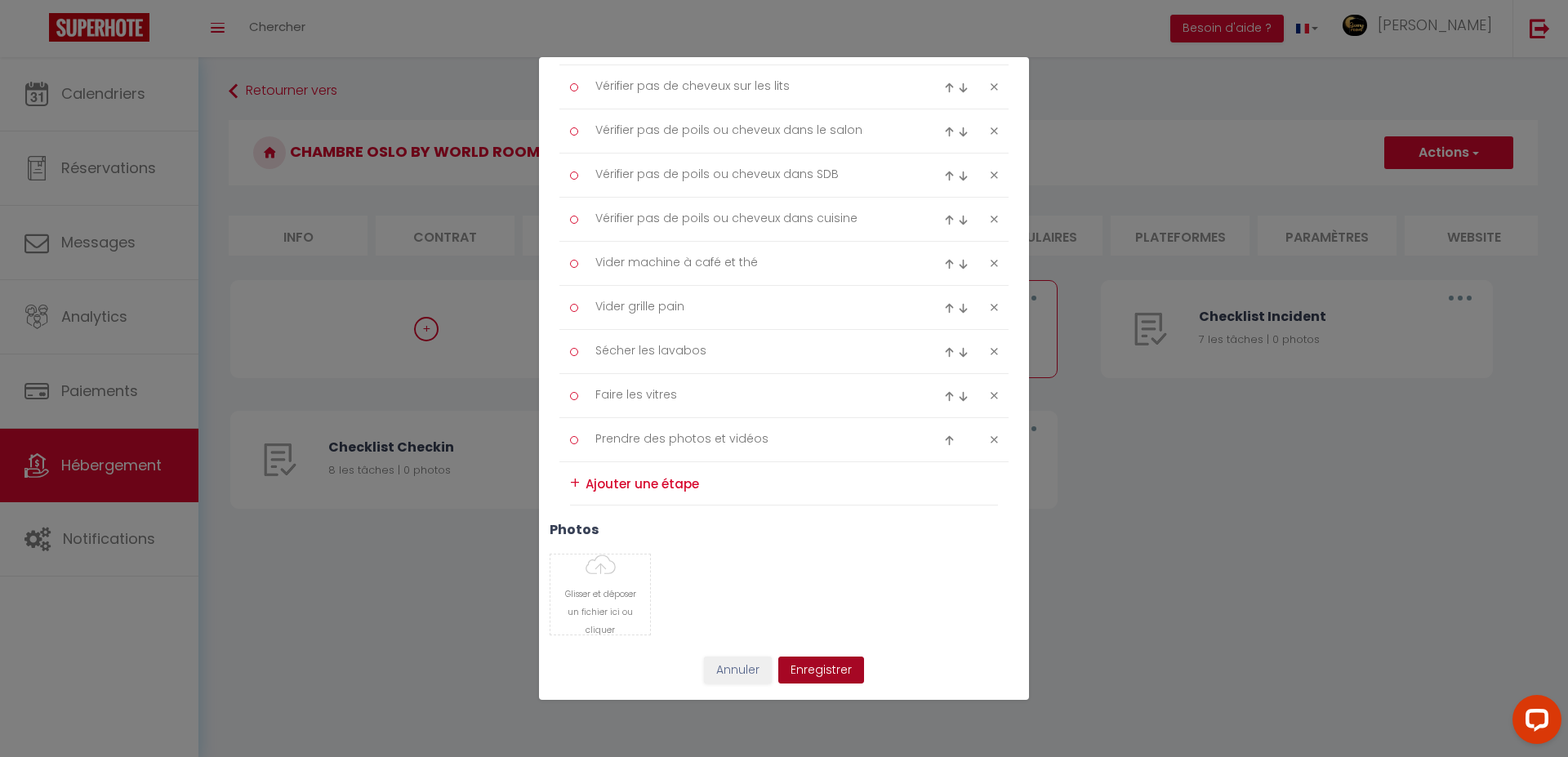 click on "Enregistrer" at bounding box center [821, 670] 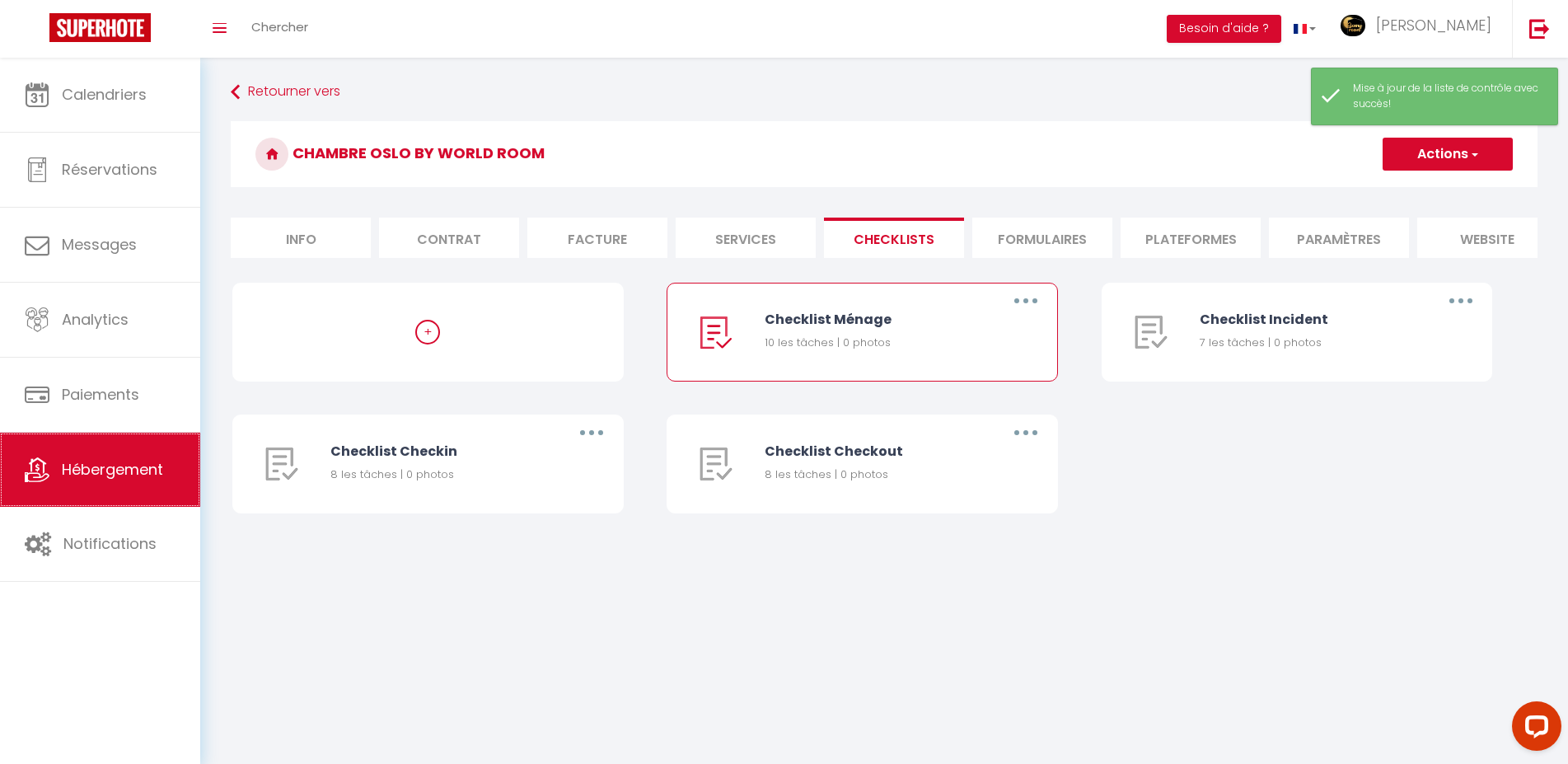 click on "Hébergement" at bounding box center [112, 469] 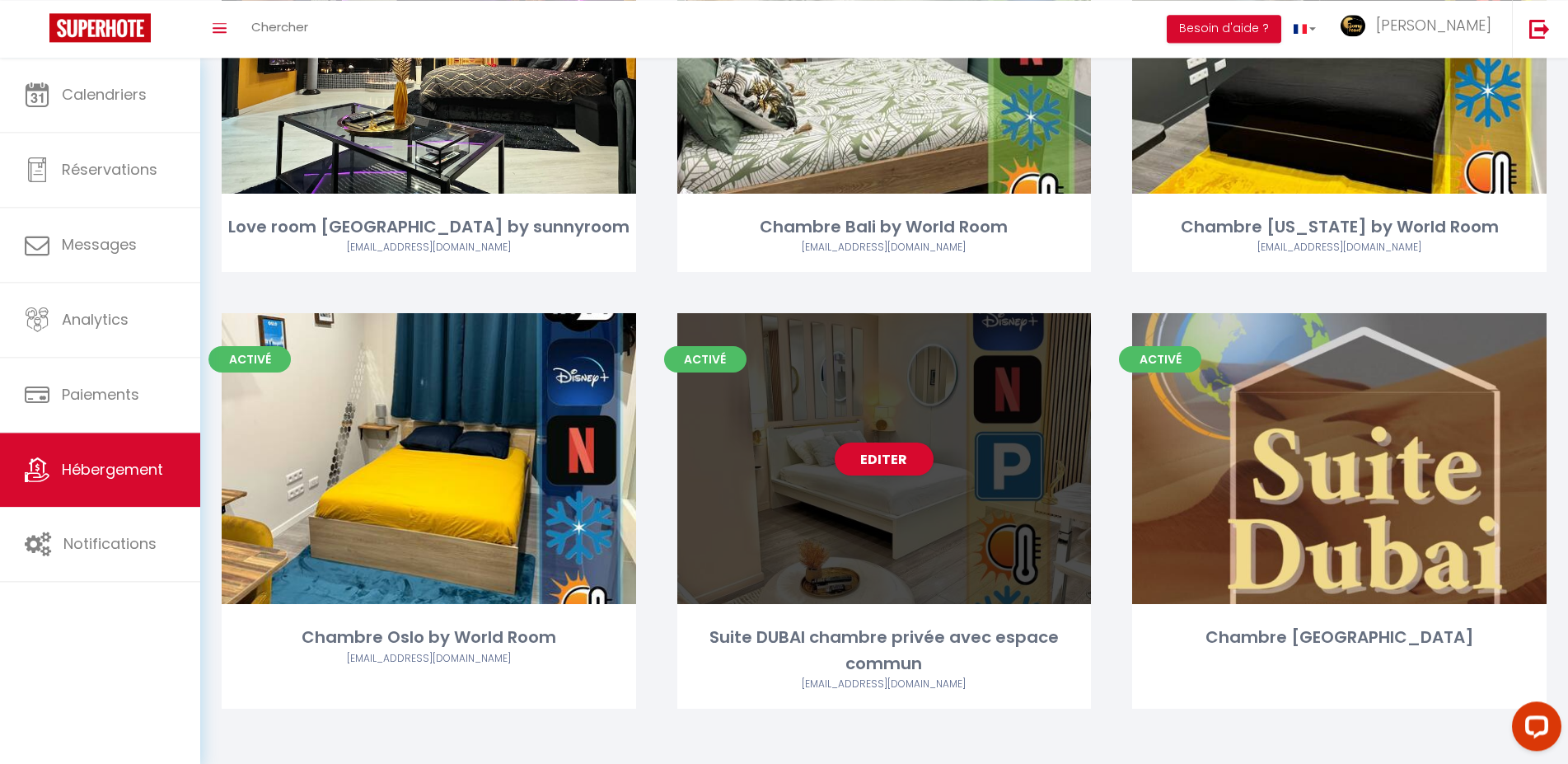 scroll, scrollTop: 283, scrollLeft: 0, axis: vertical 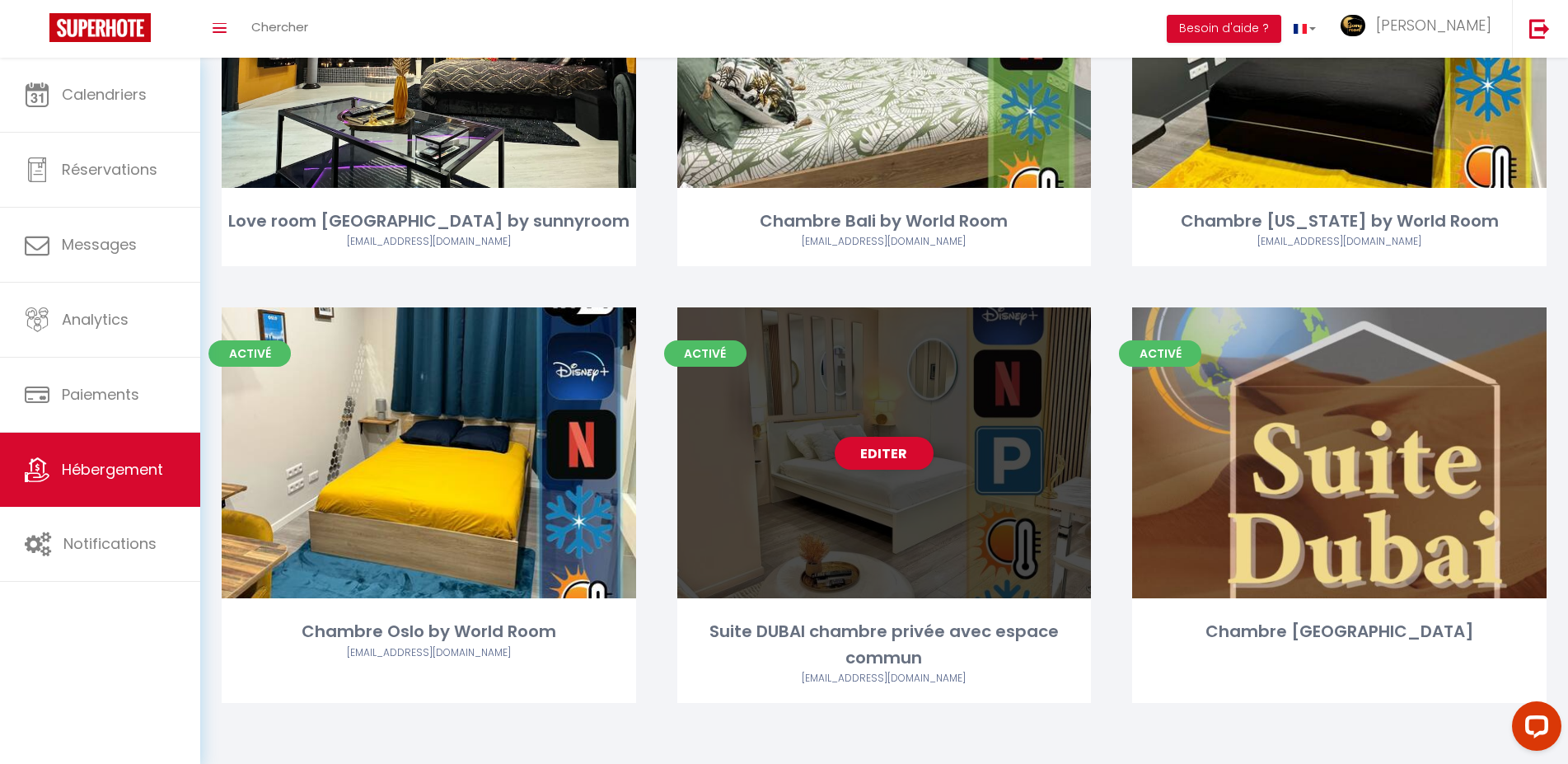 click on "Editer" at bounding box center (884, 452) 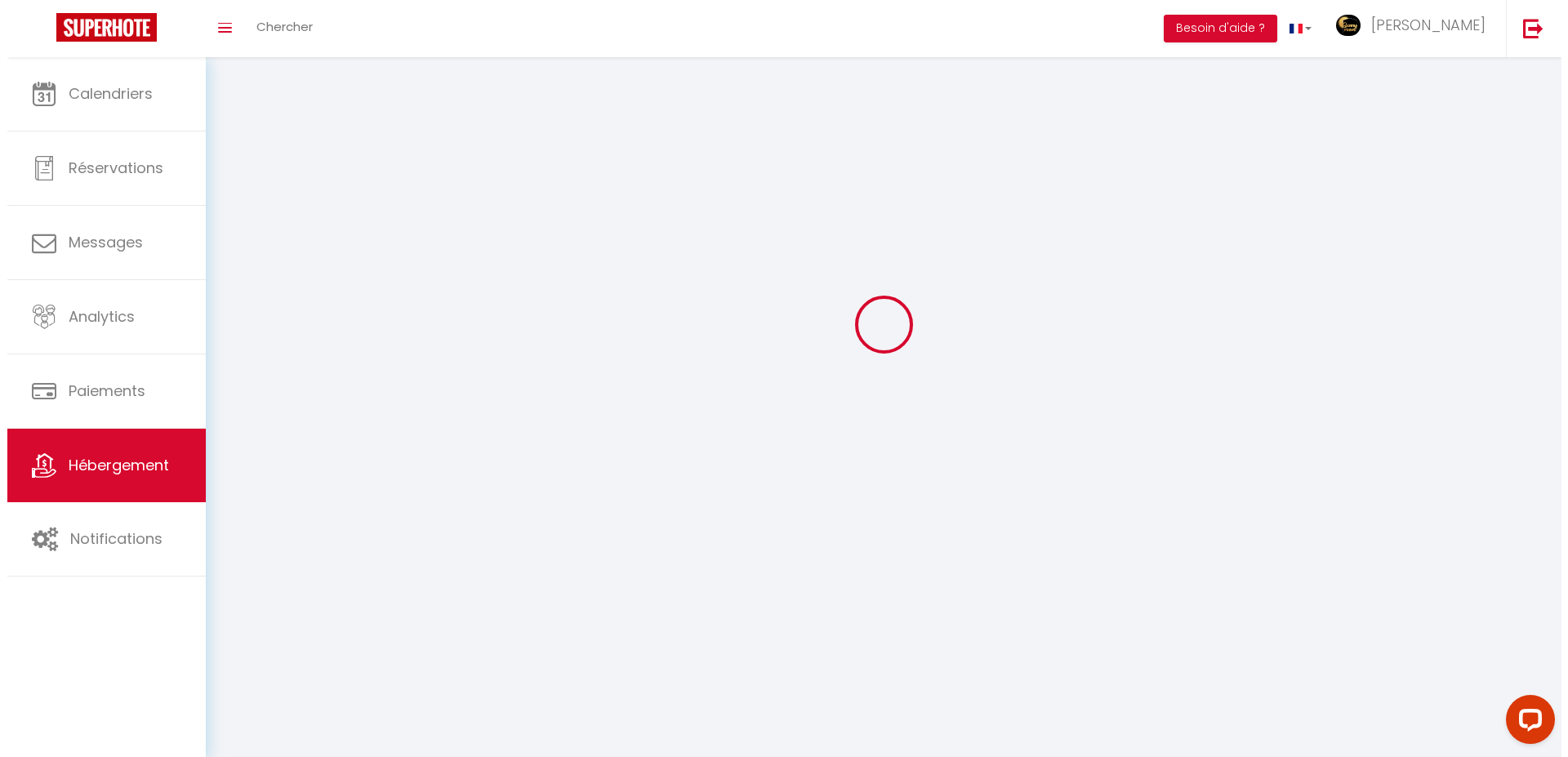 scroll, scrollTop: 0, scrollLeft: 0, axis: both 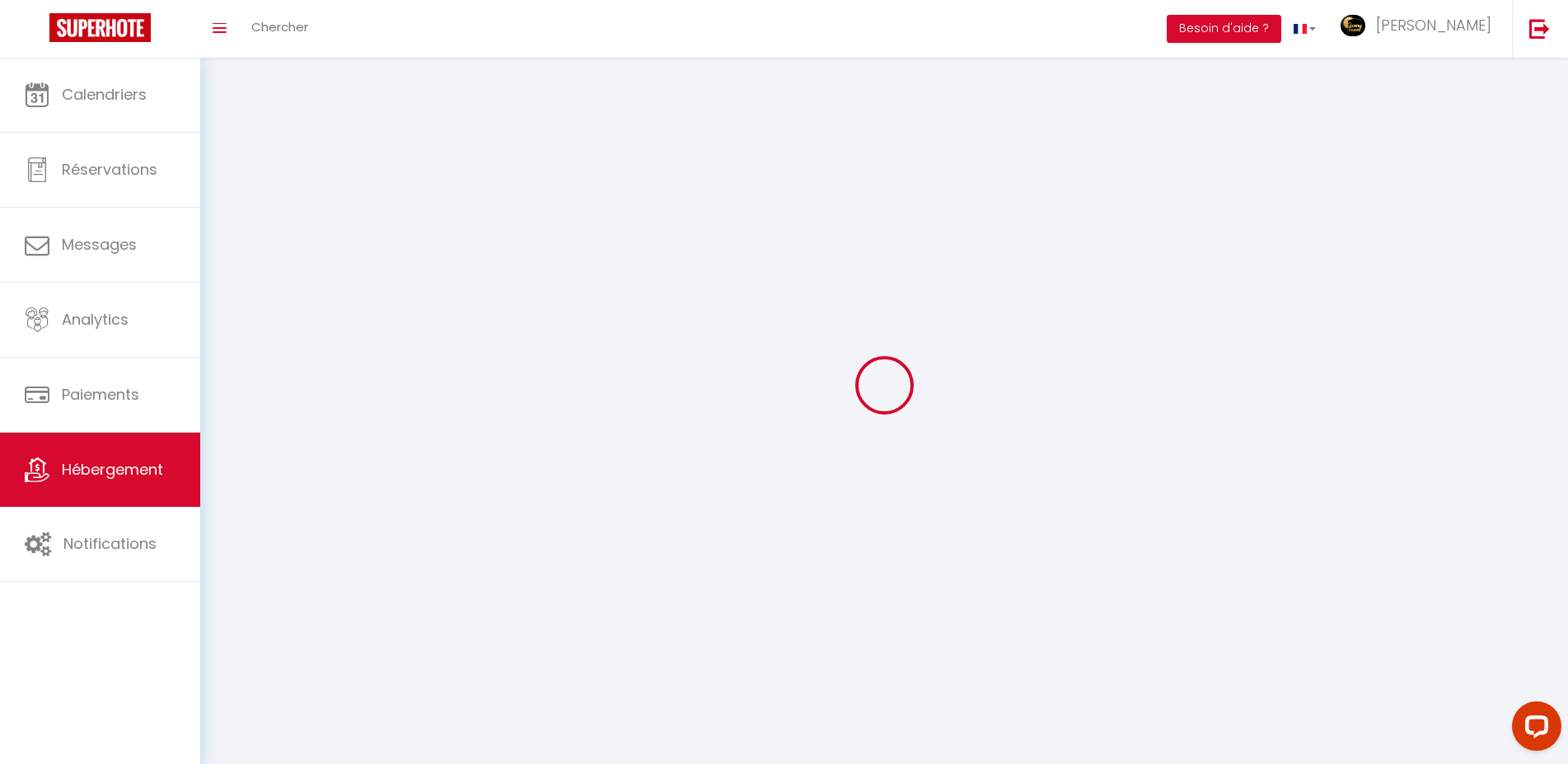 select 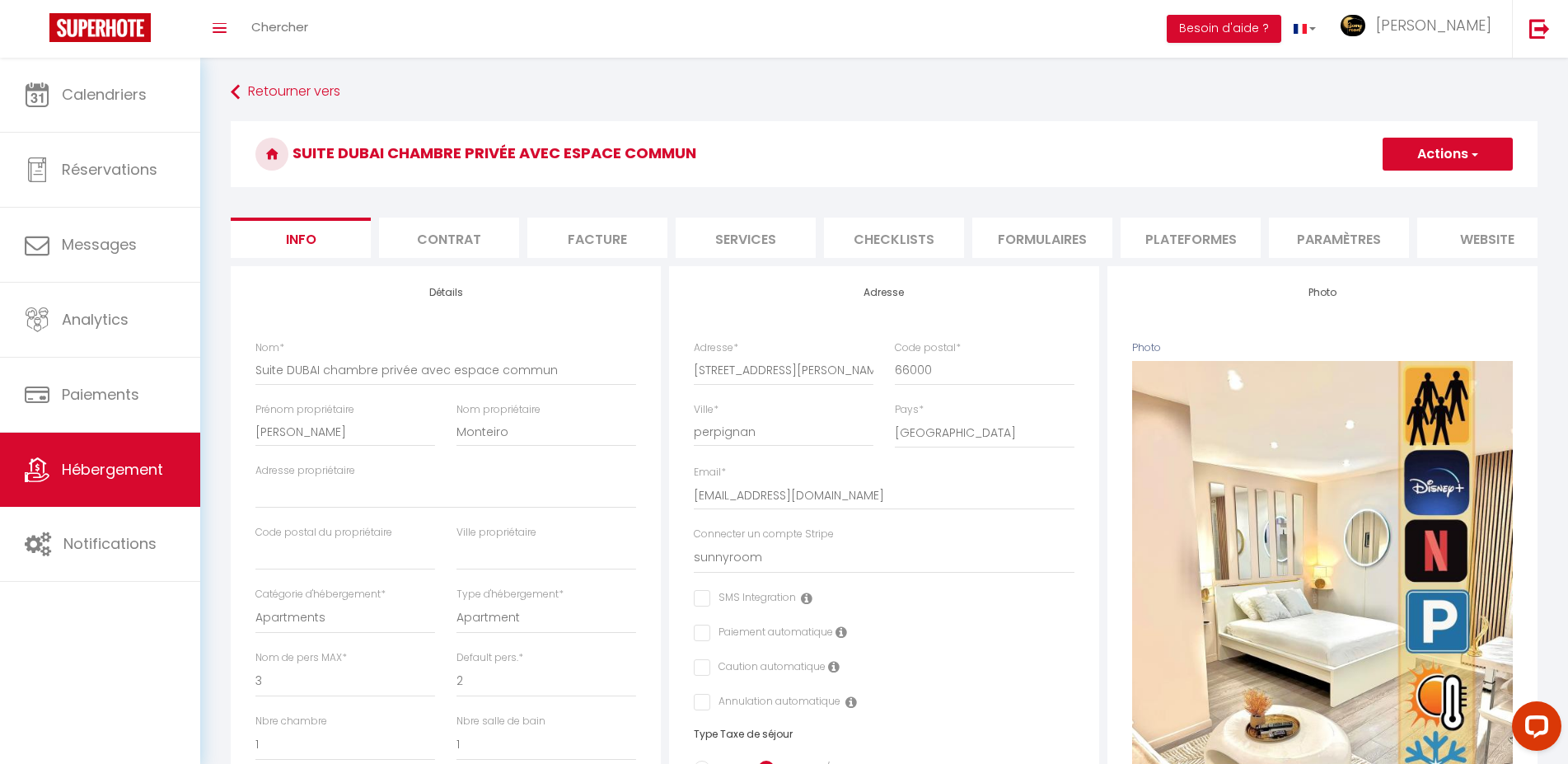 click on "Checklists" at bounding box center [894, 237] 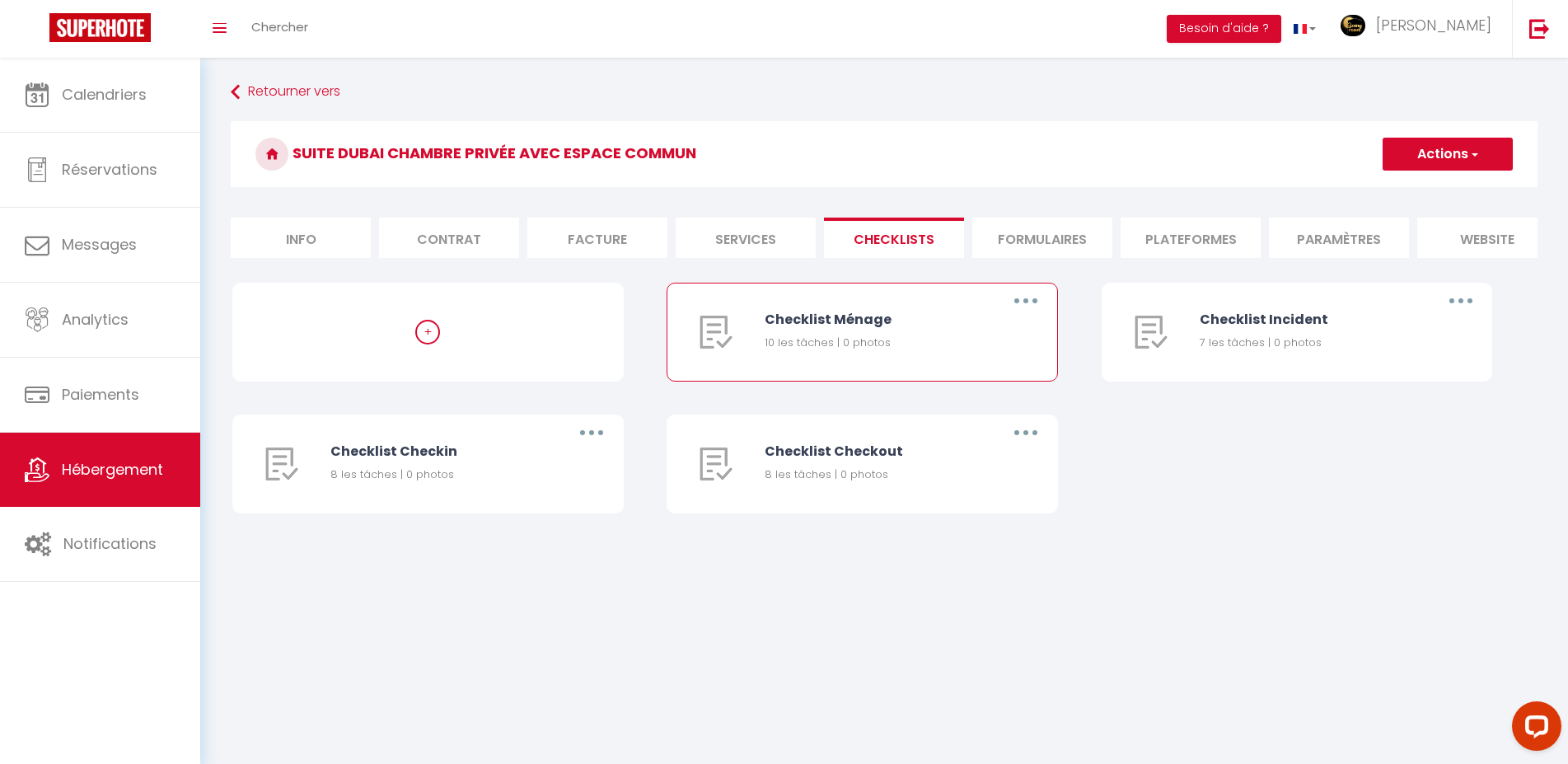 click on "Checklist Ménage
10 les tâches | 0 photos" at bounding box center (873, 332) 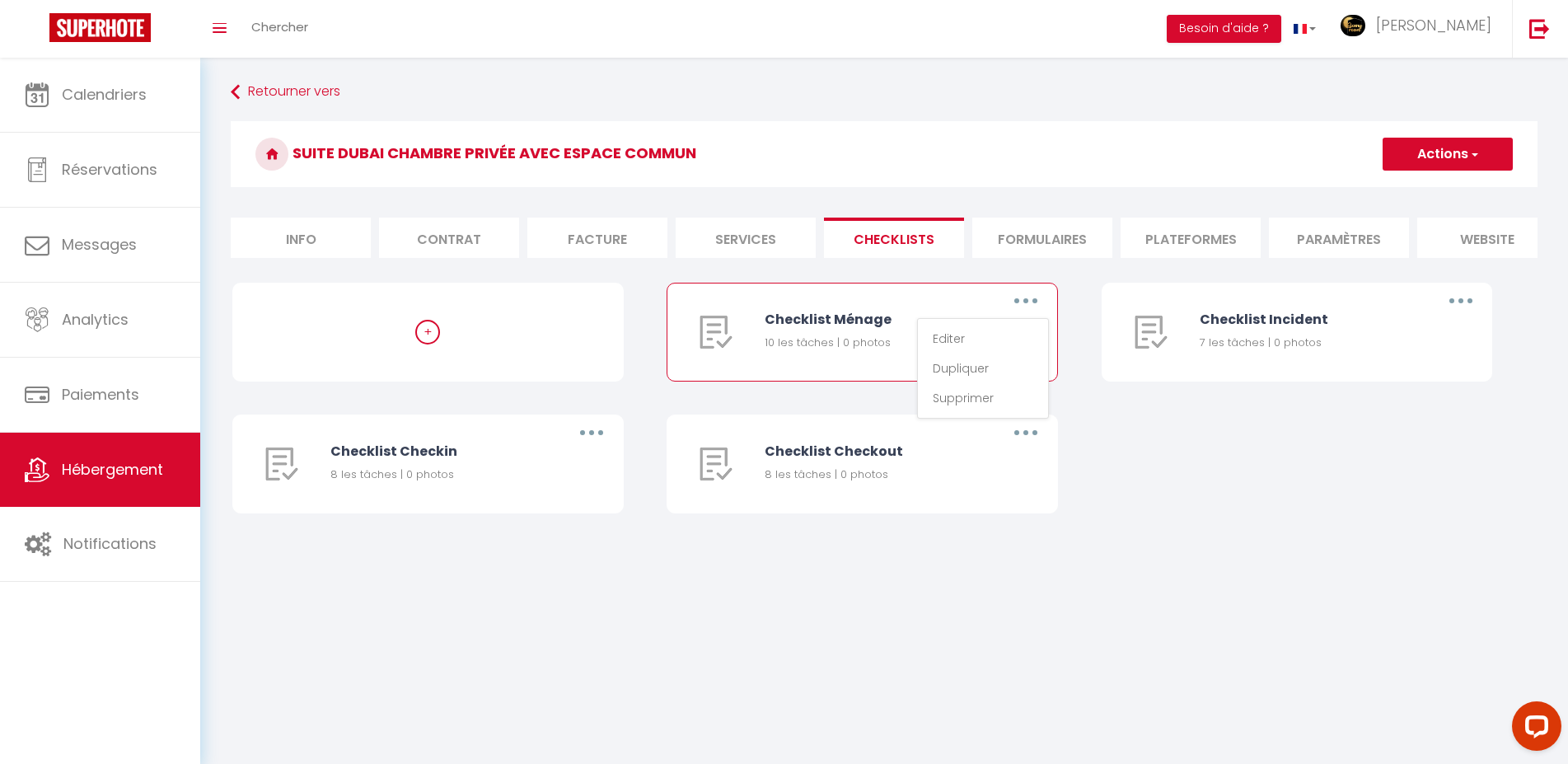 click on "10 les tâches | 0 photos" at bounding box center [873, 343] 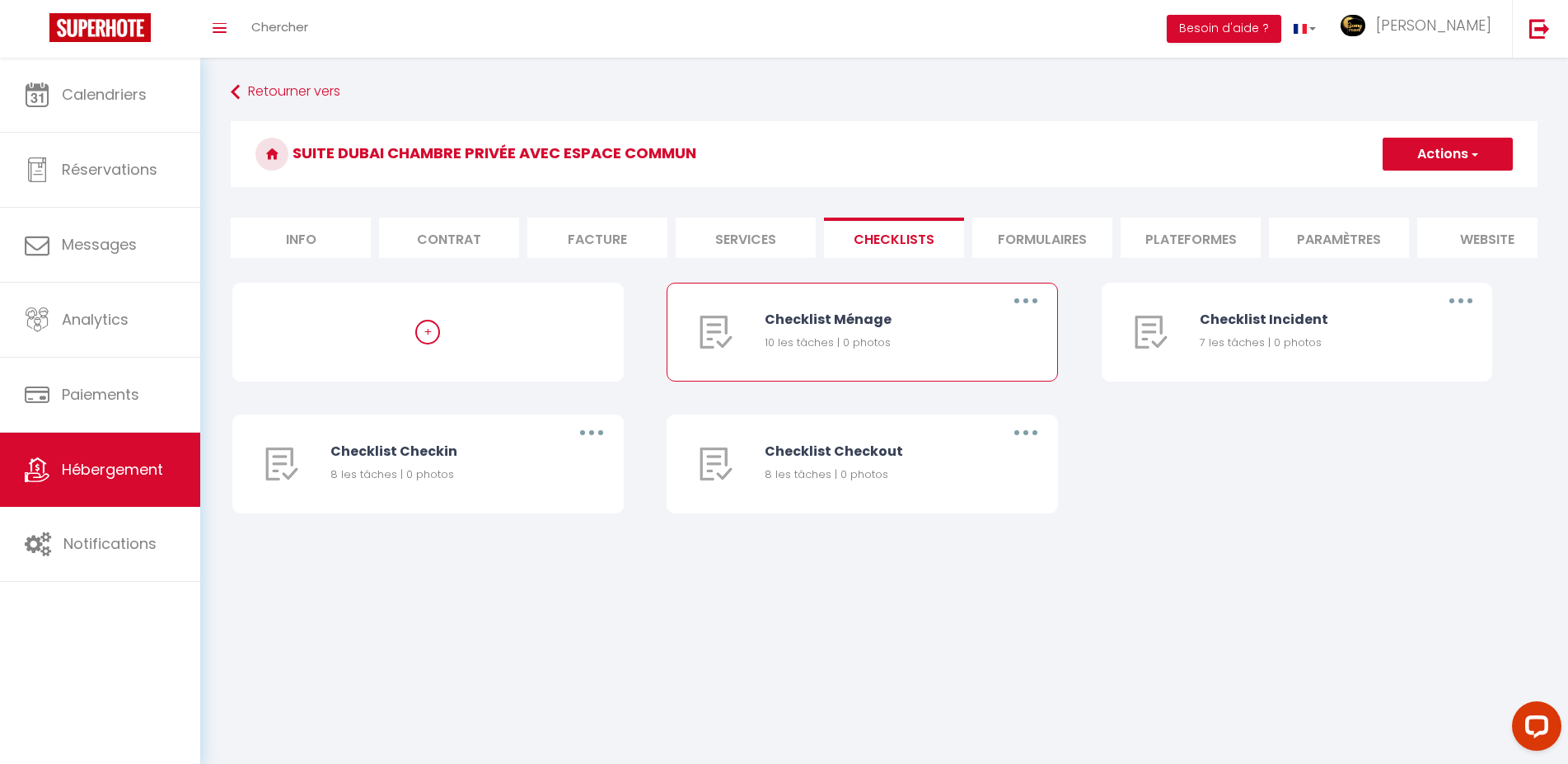 drag, startPoint x: 920, startPoint y: 344, endPoint x: 981, endPoint y: 338, distance: 61.29437 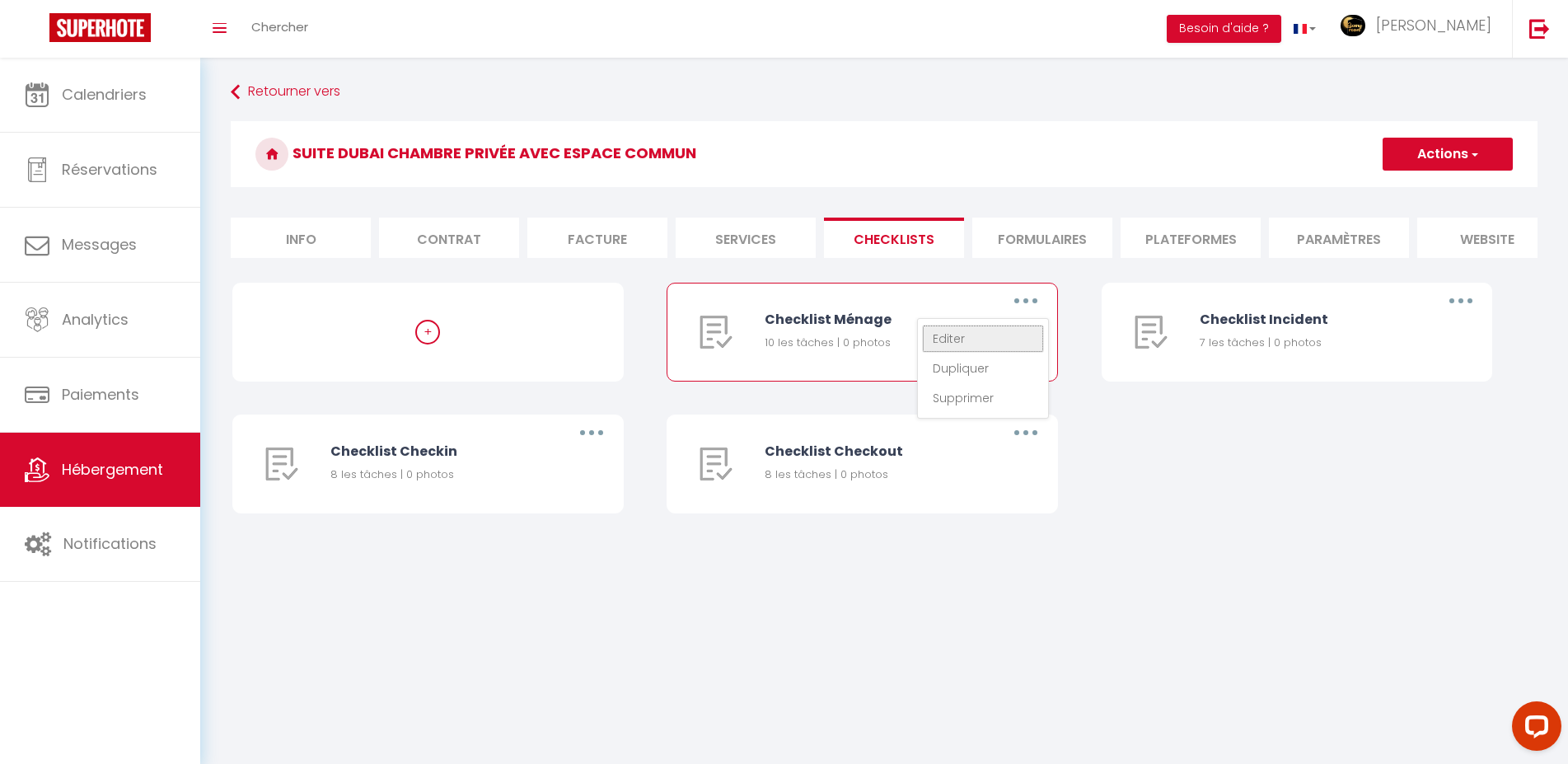 click on "Editer" at bounding box center [983, 339] 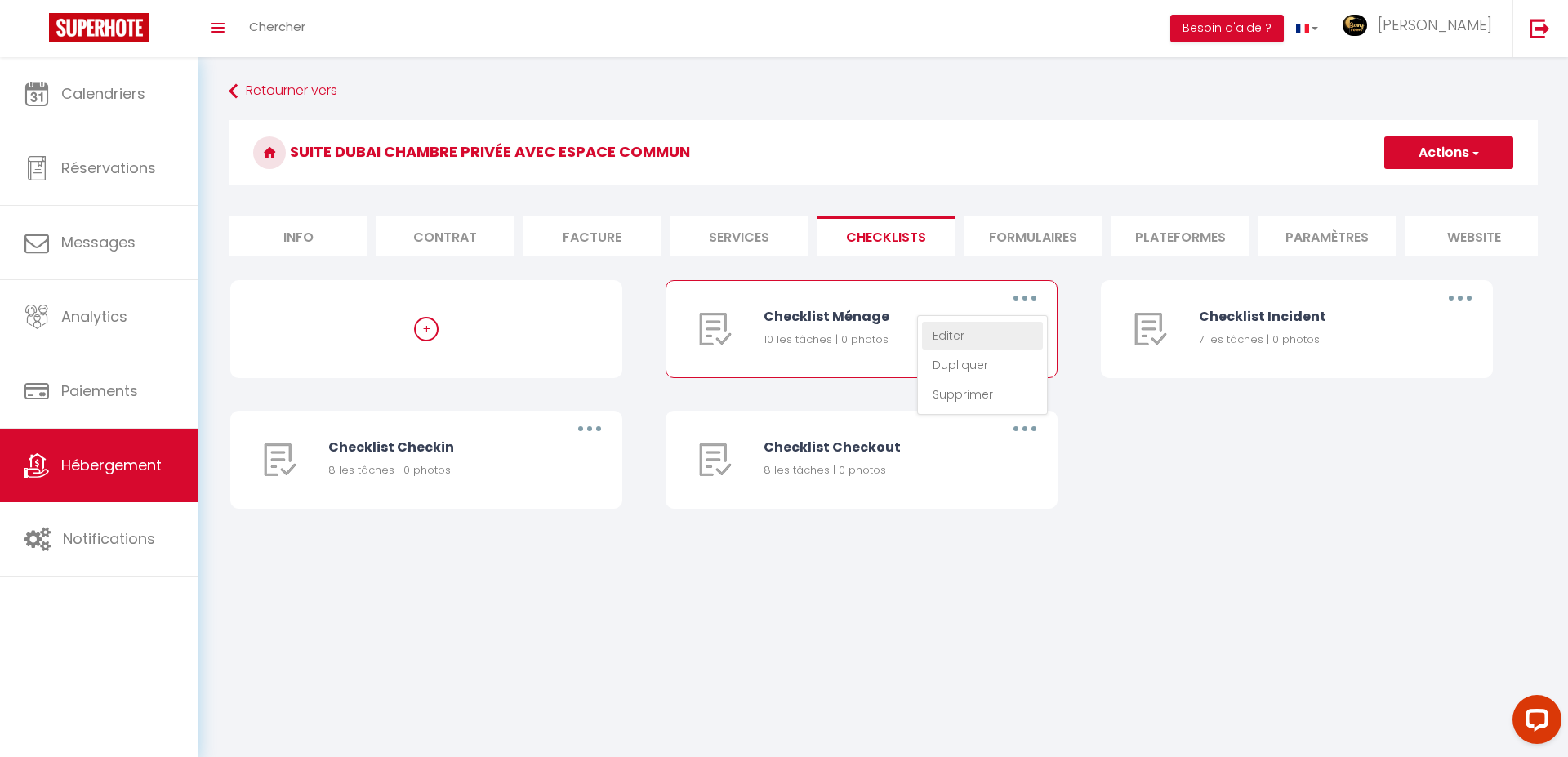 type on "Checklist Ménage" 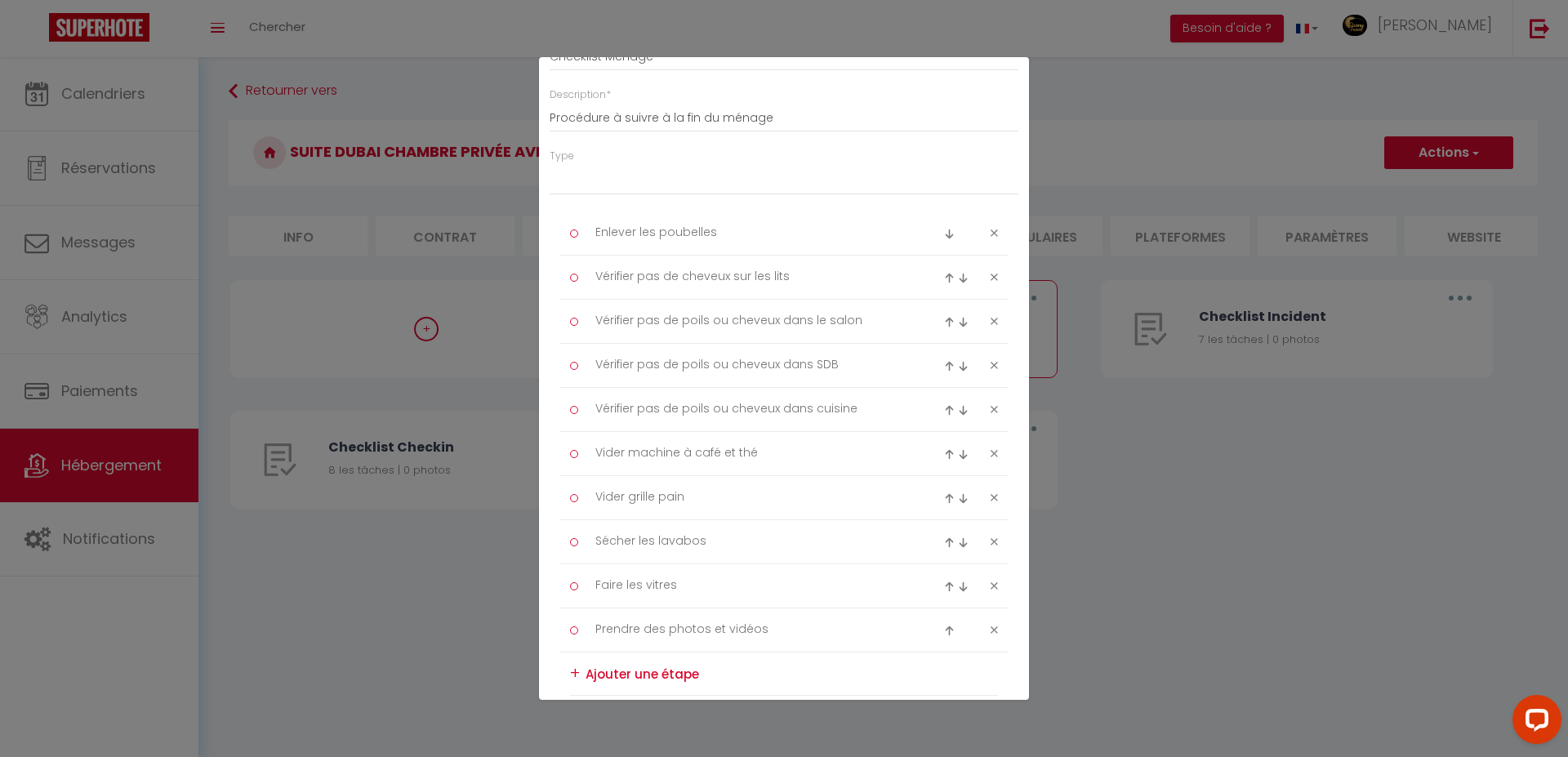 scroll, scrollTop: 0, scrollLeft: 0, axis: both 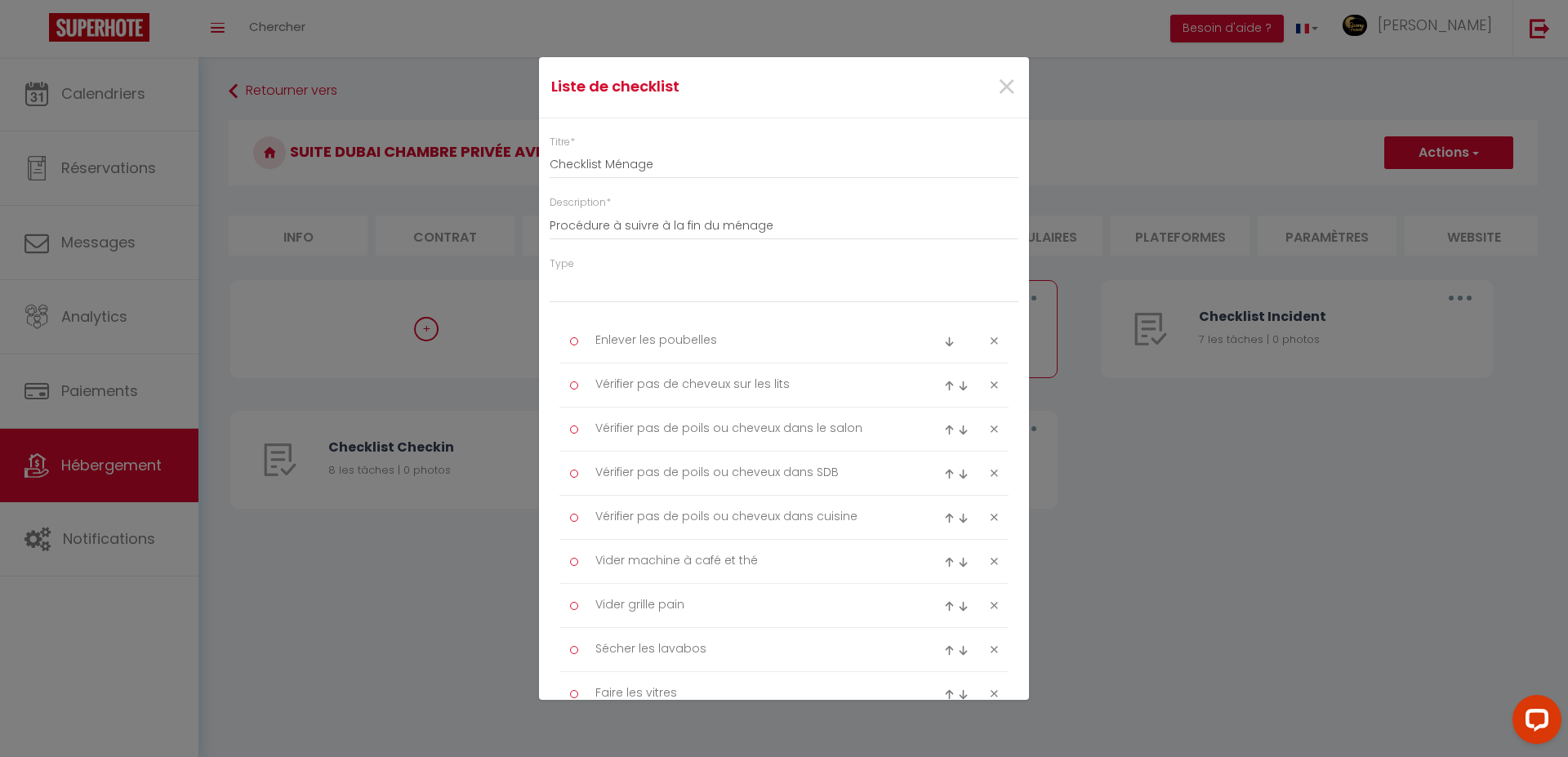 click on "Liste de checklist
×
Titre
*   Checklist Ménage
Description
*   Procédure à suivre à la fin du ménage
Type
Ménage
Incident
Checkin
Checkout
Enlever les poubelles         Vérifier pas de cheveux sur les lits         Vérifier pas de poils ou cheveux dans le salon         Vérifier pas de poils ou cheveux dans SDB         Vérifier pas de poils ou cheveux dans cuisine         Vider machine à café et thé         Vider grille pain         Sécher les lavabos         Faire les vitres         Prendre des photos et vidéos" at bounding box center (784, 378) 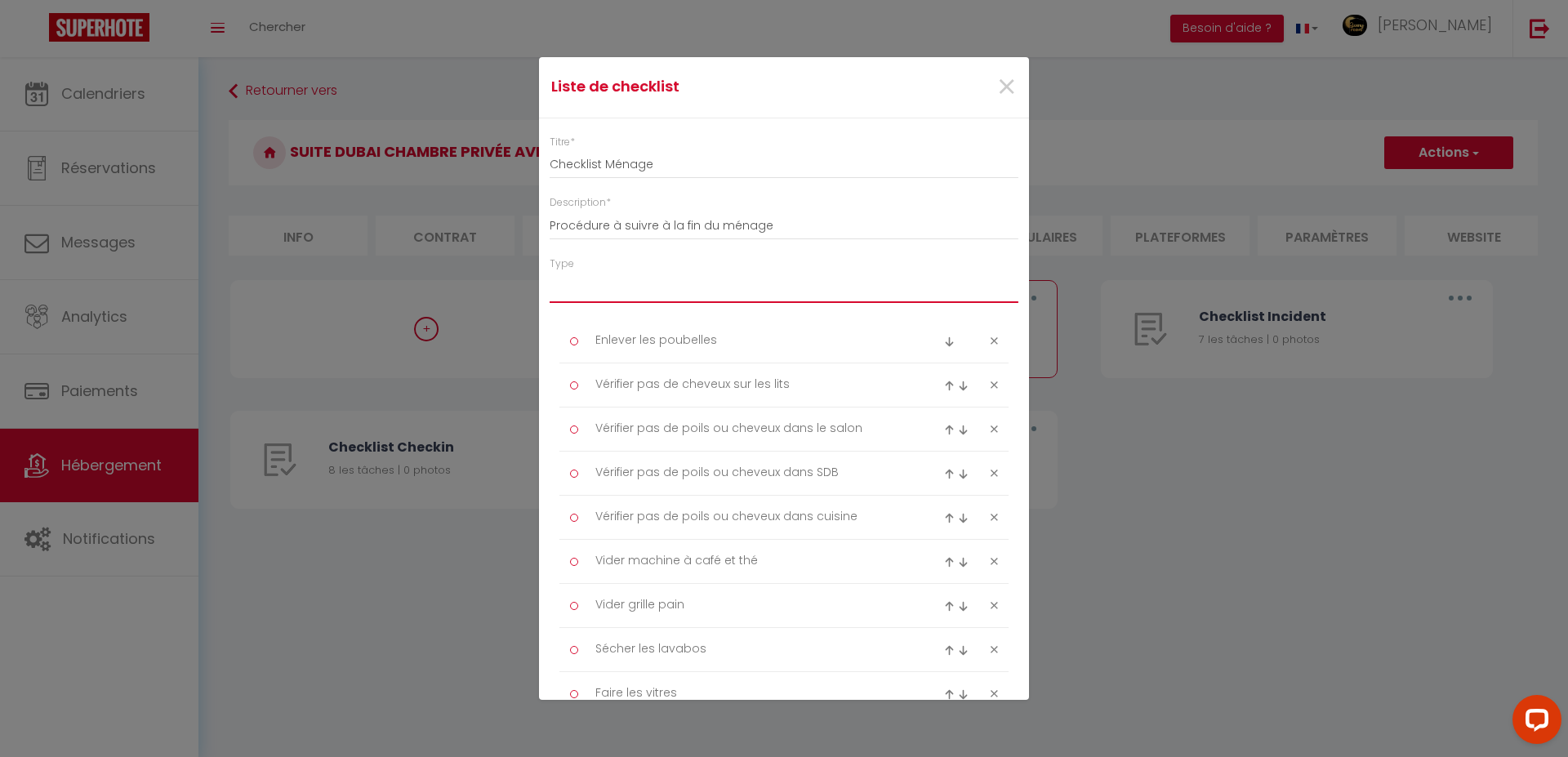click on "Ménage
Incident
Checkin
Checkout" at bounding box center [784, 287] 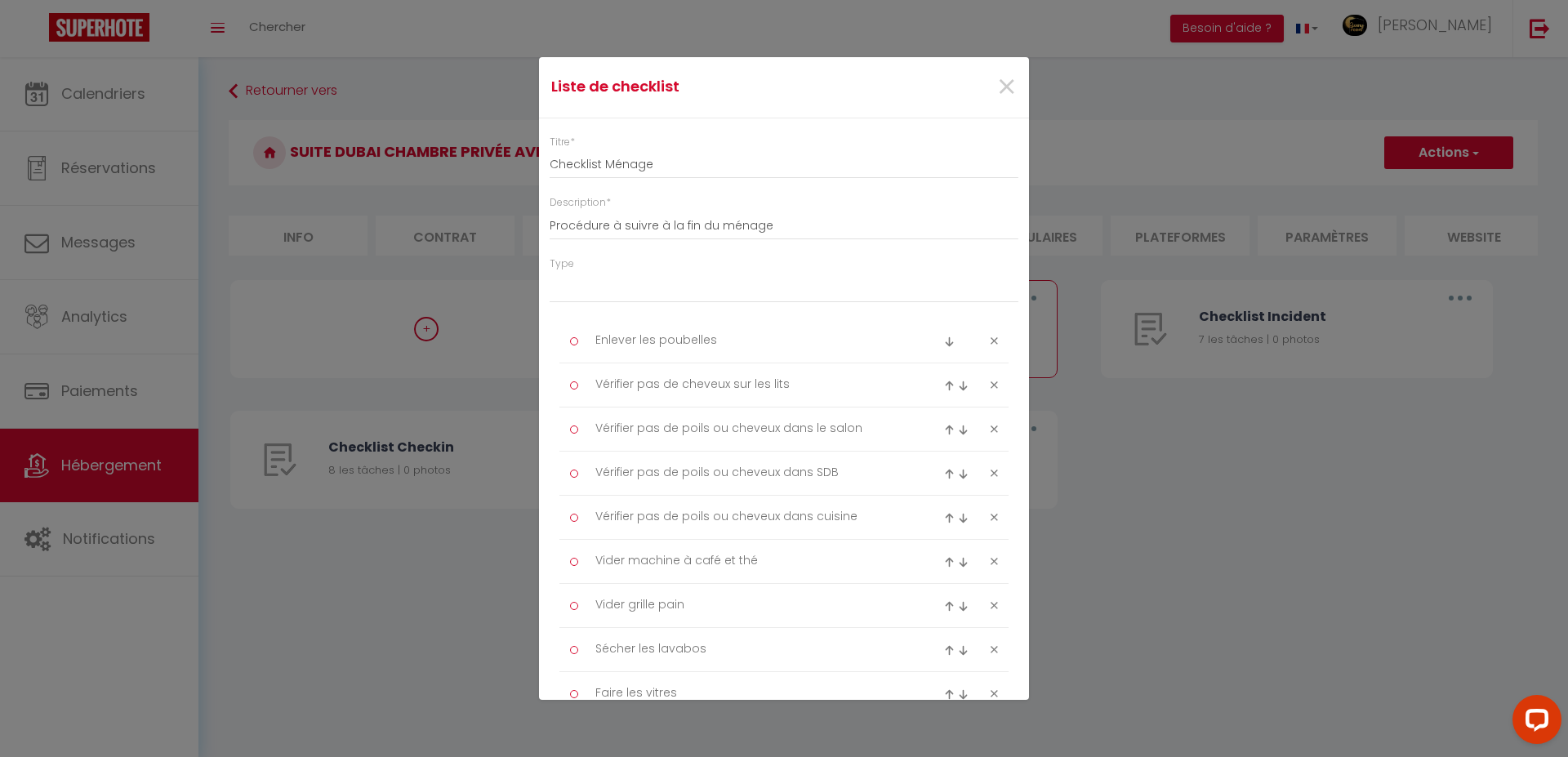 click on "Titre
*   Checklist Ménage
Description
*   Procédure à suivre à la fin du ménage
Type
Ménage
Incident
Checkin
Checkout
Enlever les poubelles         Vérifier pas de cheveux sur les lits         Vérifier pas de poils ou cheveux dans le salon         Vérifier pas de poils ou cheveux dans SDB         Vérifier pas de poils ou cheveux dans cuisine         Vider machine à café et thé         Vider grille pain         Sécher les lavabos         Faire les vitres         Prendre des photos et vidéos
+
Remove" at bounding box center (784, 534) 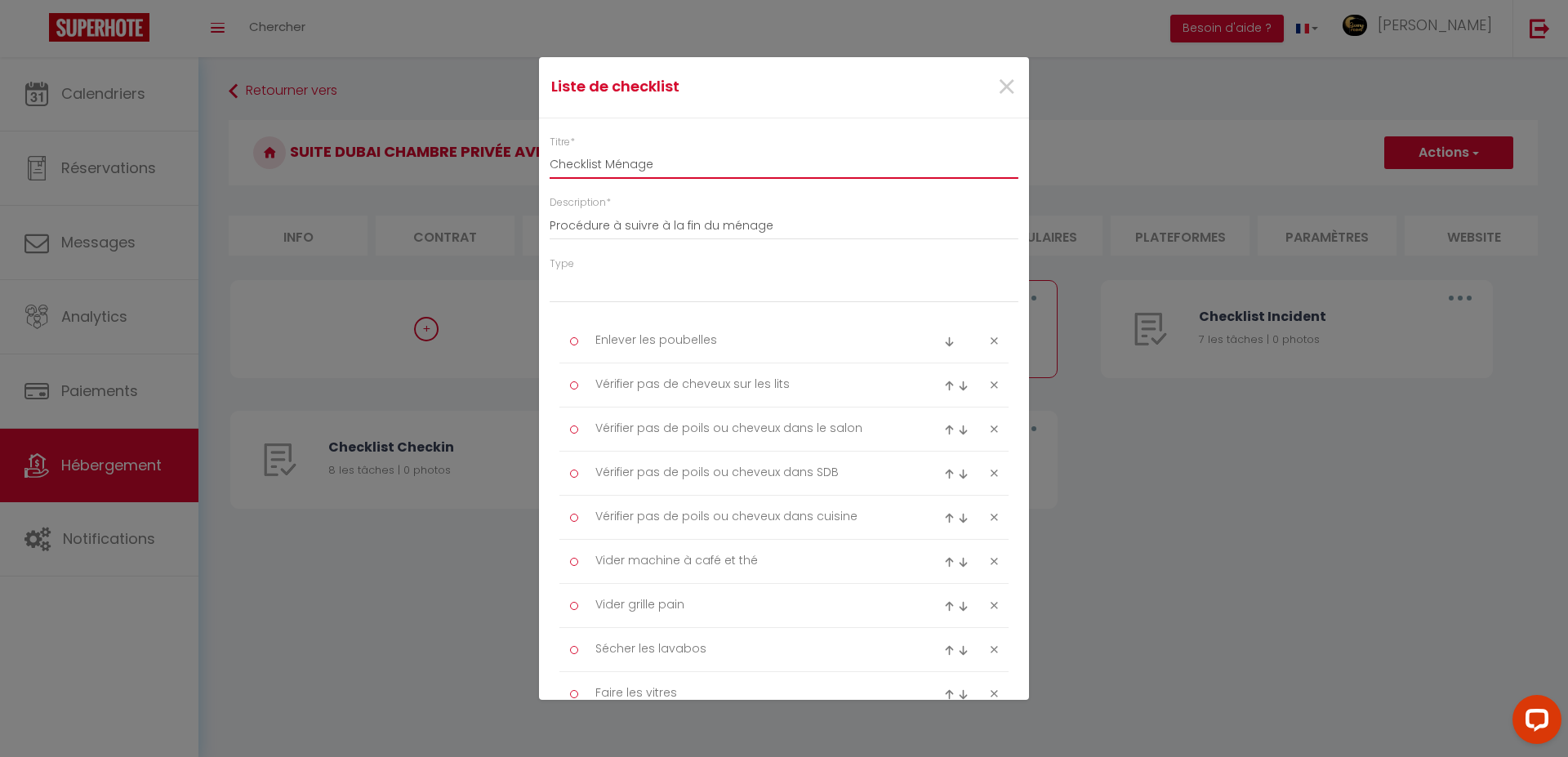 click on "Checklist Ménage" at bounding box center (784, 164) 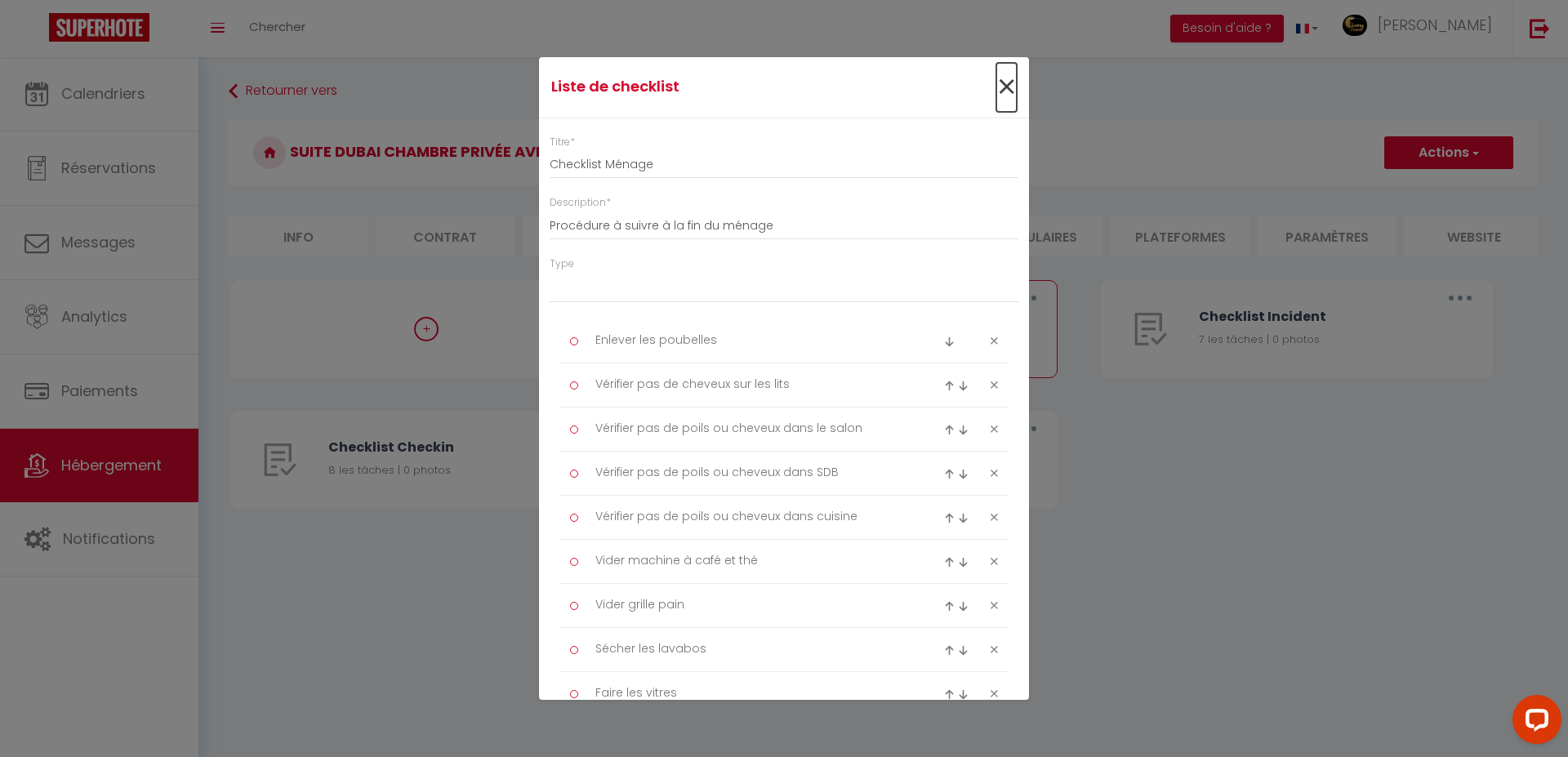 click on "×" at bounding box center [1006, 87] 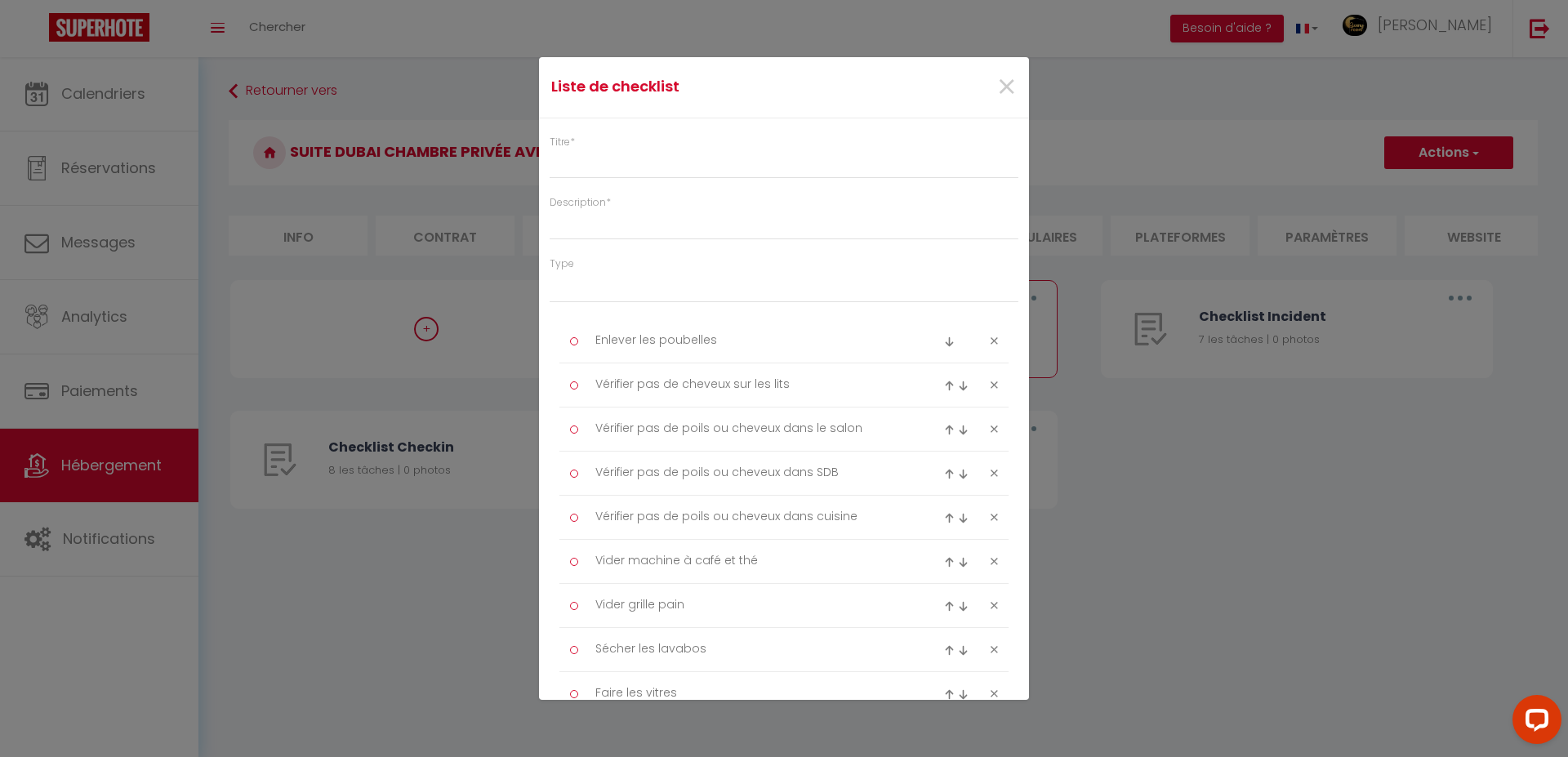 type on "Checklist Ménage" 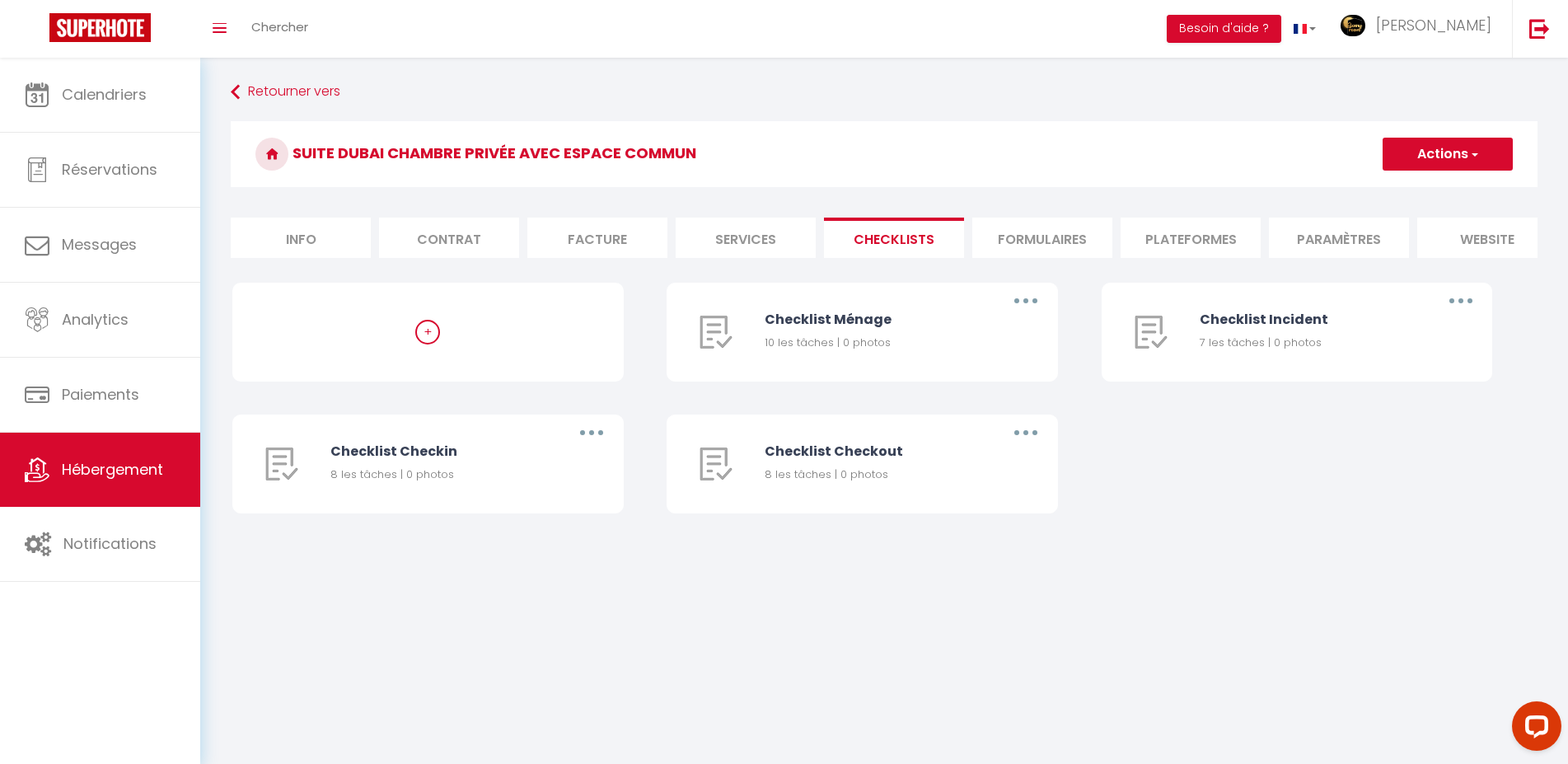 click on "+" at bounding box center [428, 332] 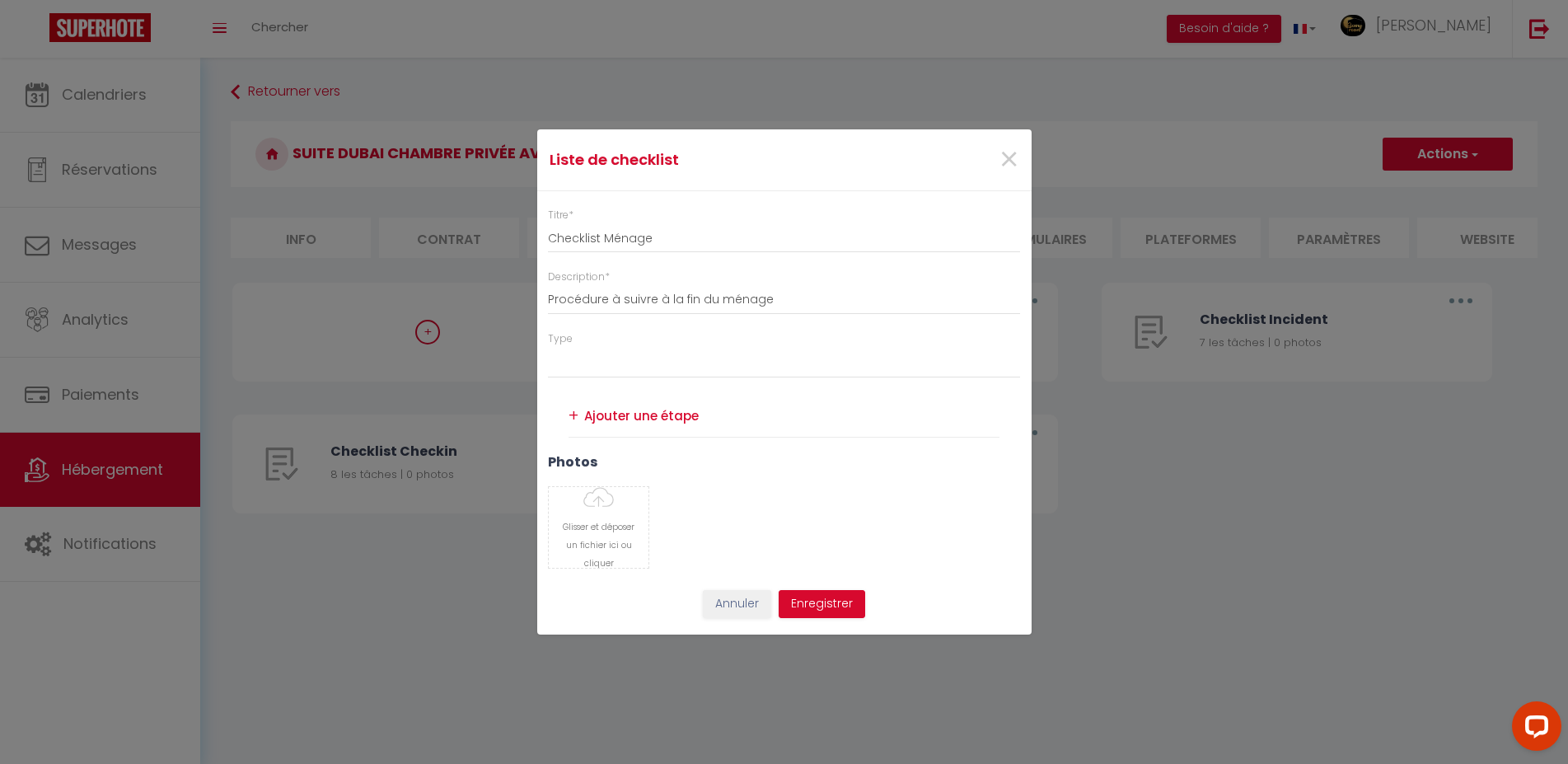 type 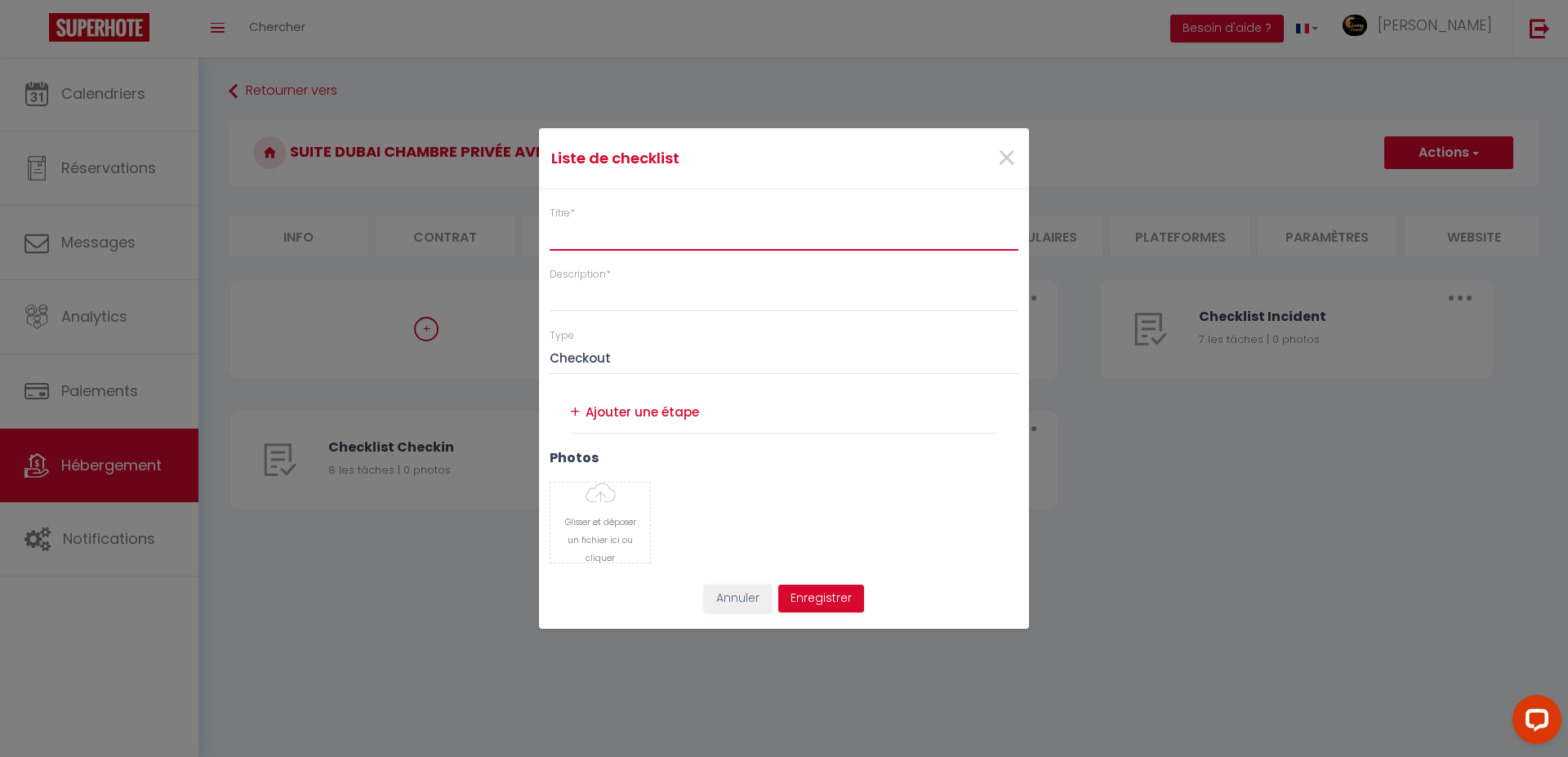 click on "Titre
*" at bounding box center [784, 236] 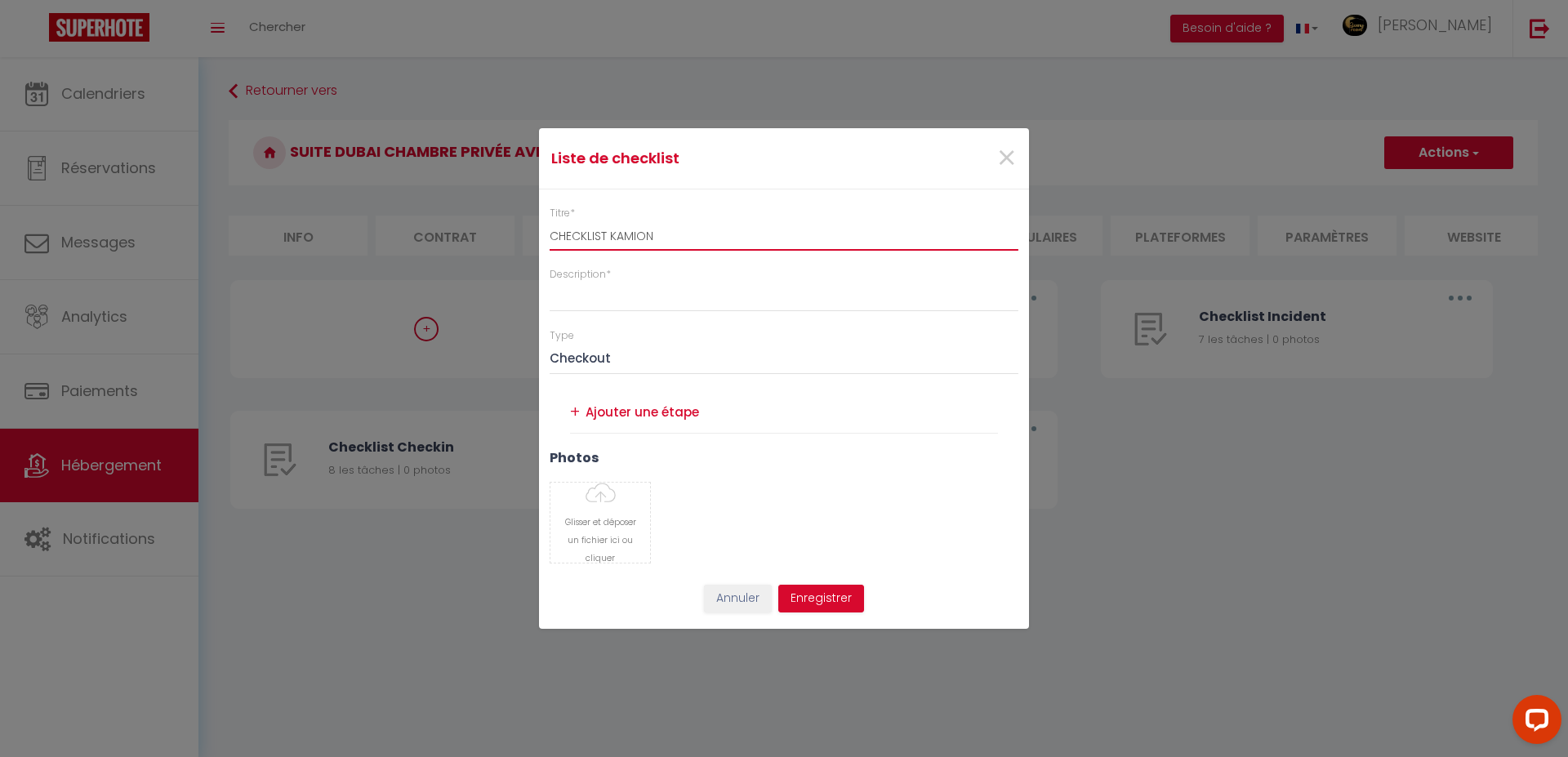 type on "CHECKLIST KAMION" 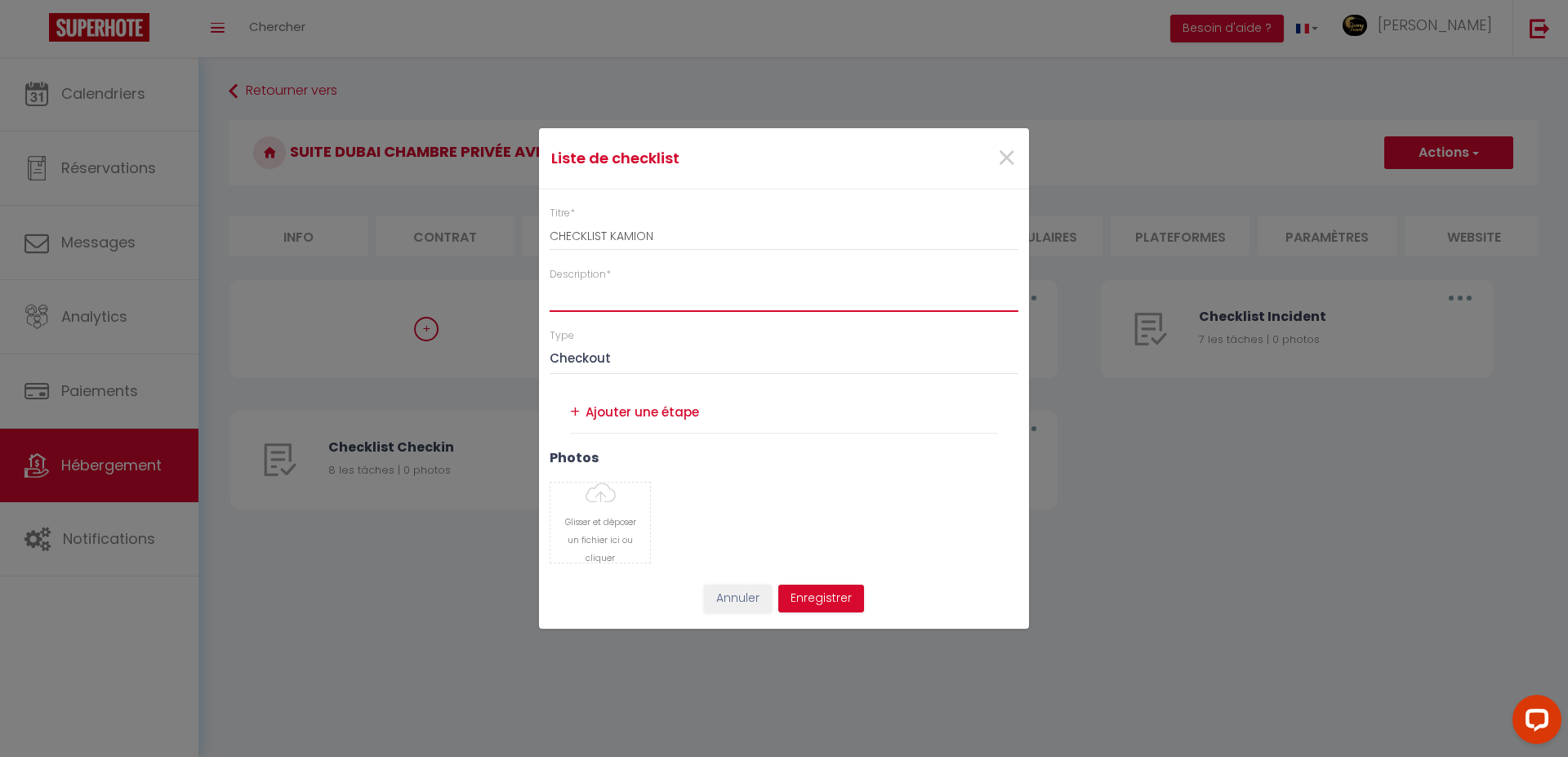 click on "Description
*" at bounding box center (784, 297) 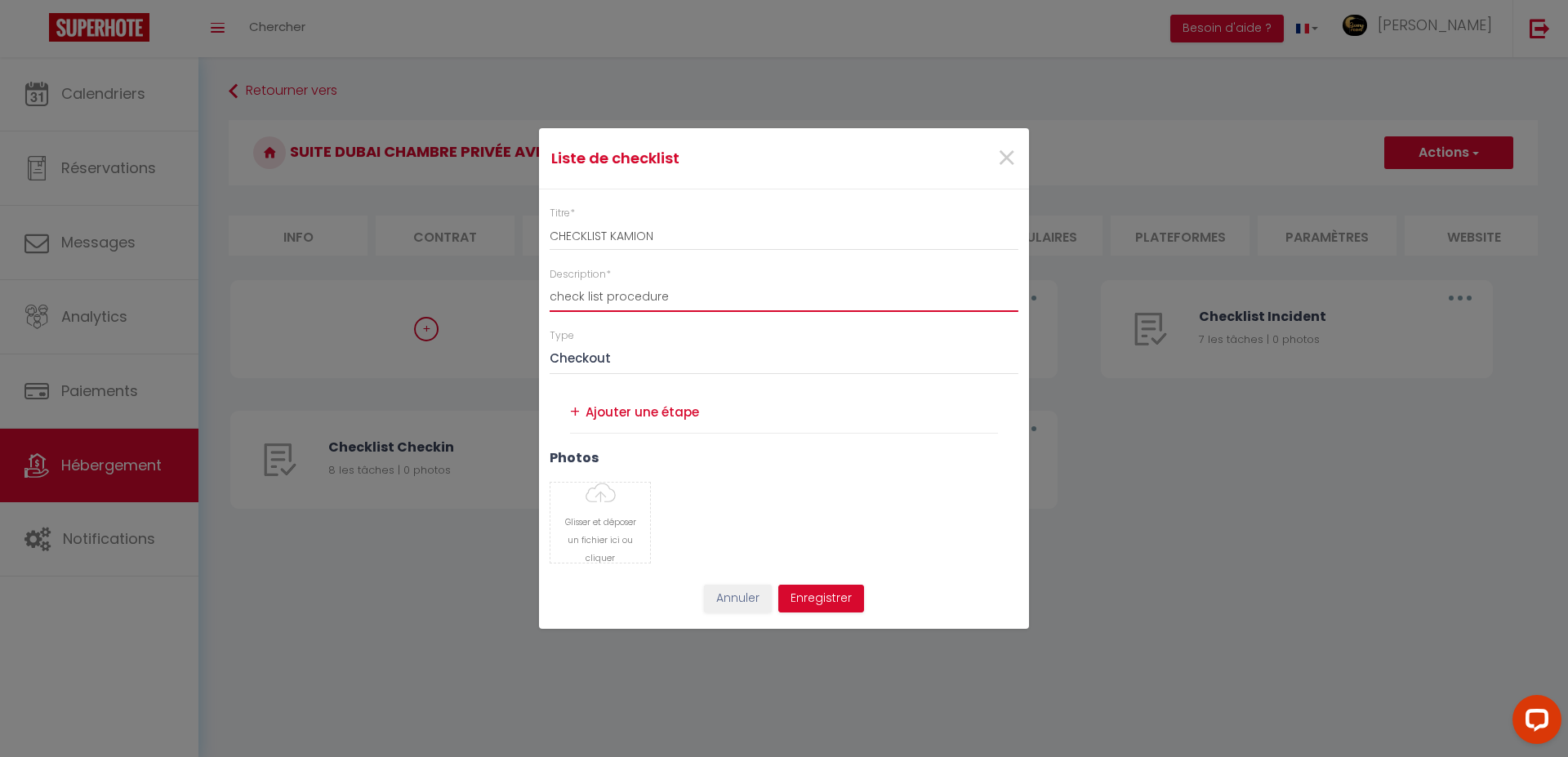 type on "check list procedure" 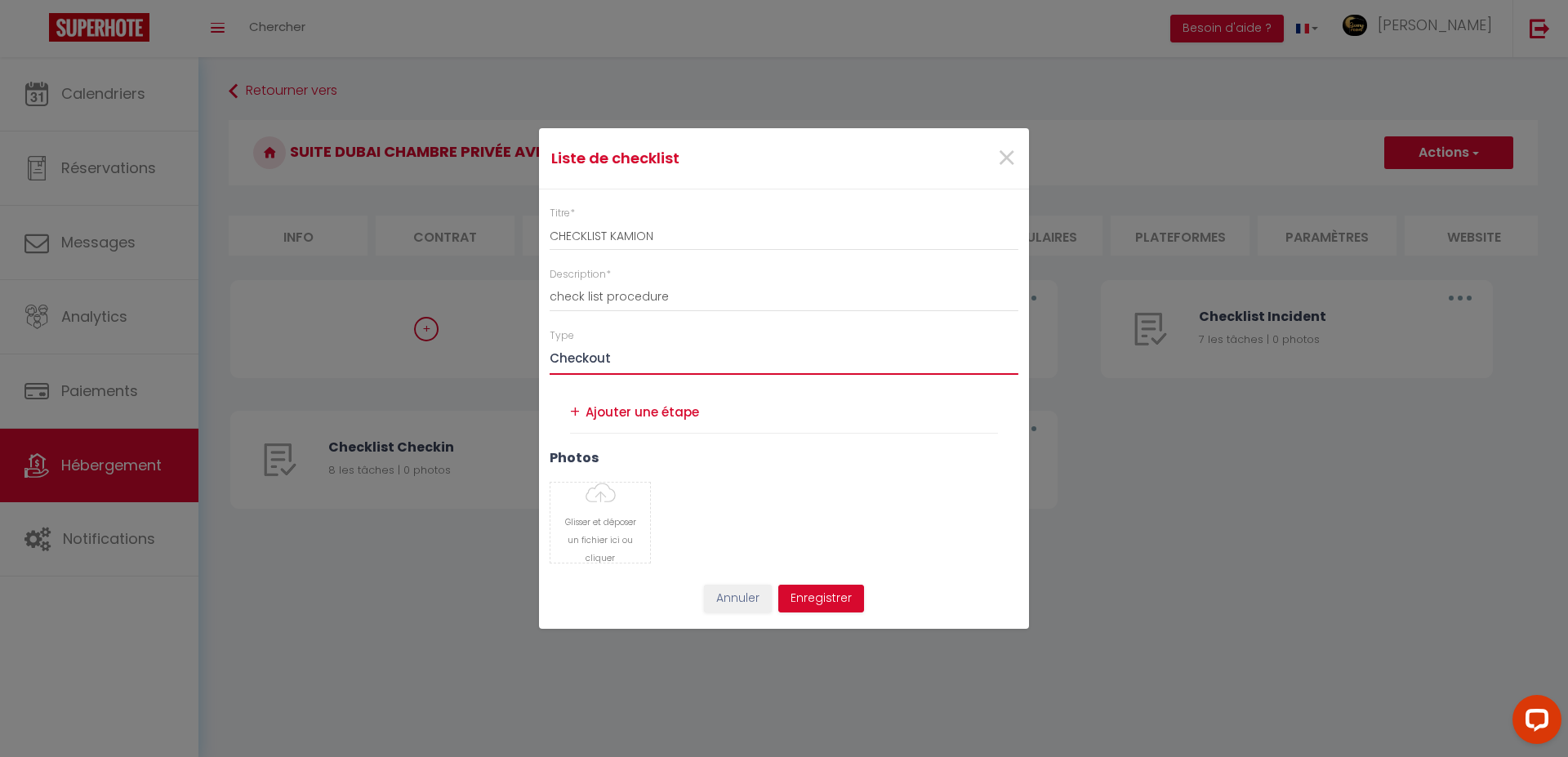 click on "Ménage
Incident
Checkin
Checkout" at bounding box center (784, 359) 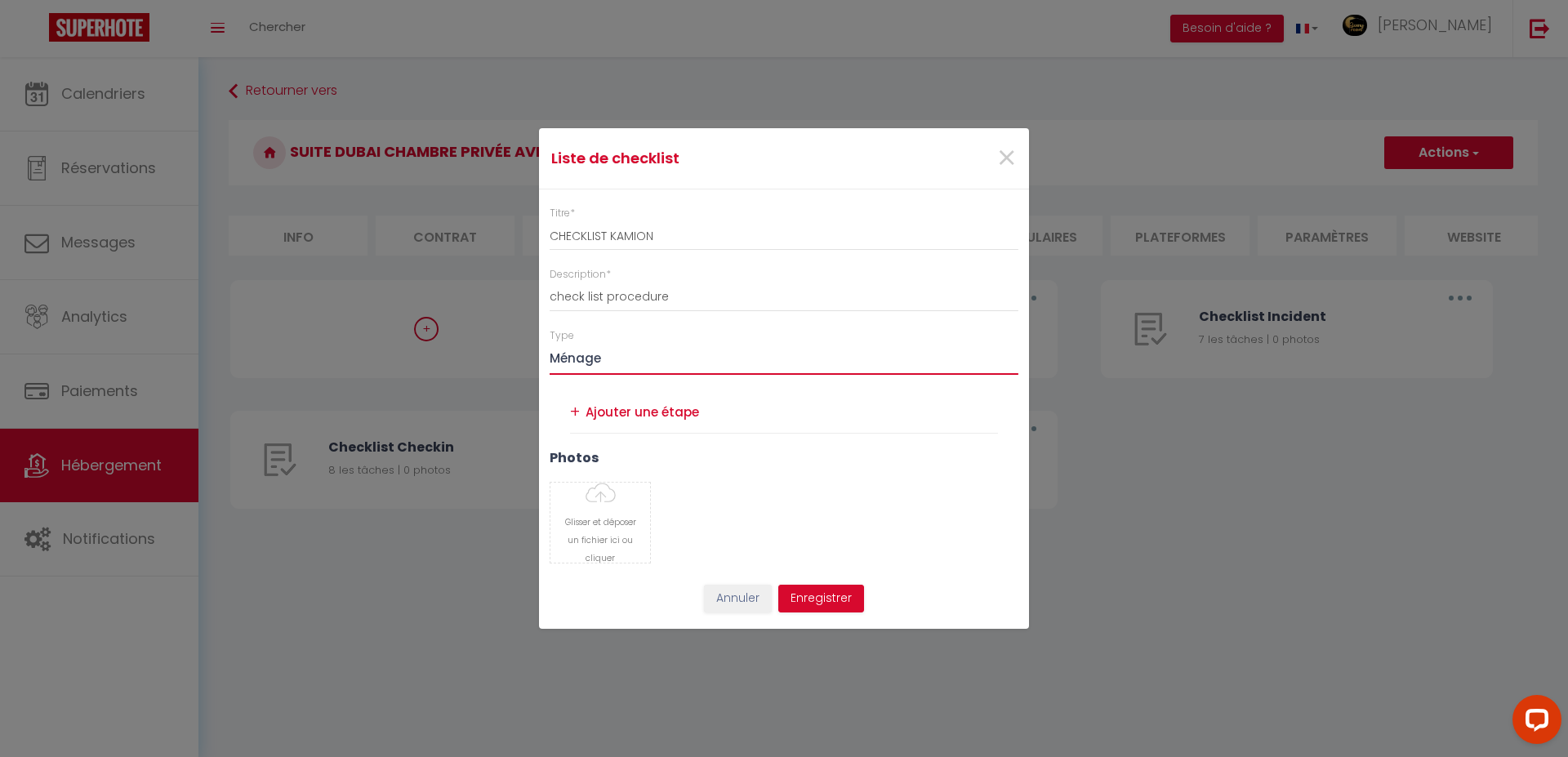 click on "Ménage" at bounding box center (0, 0) 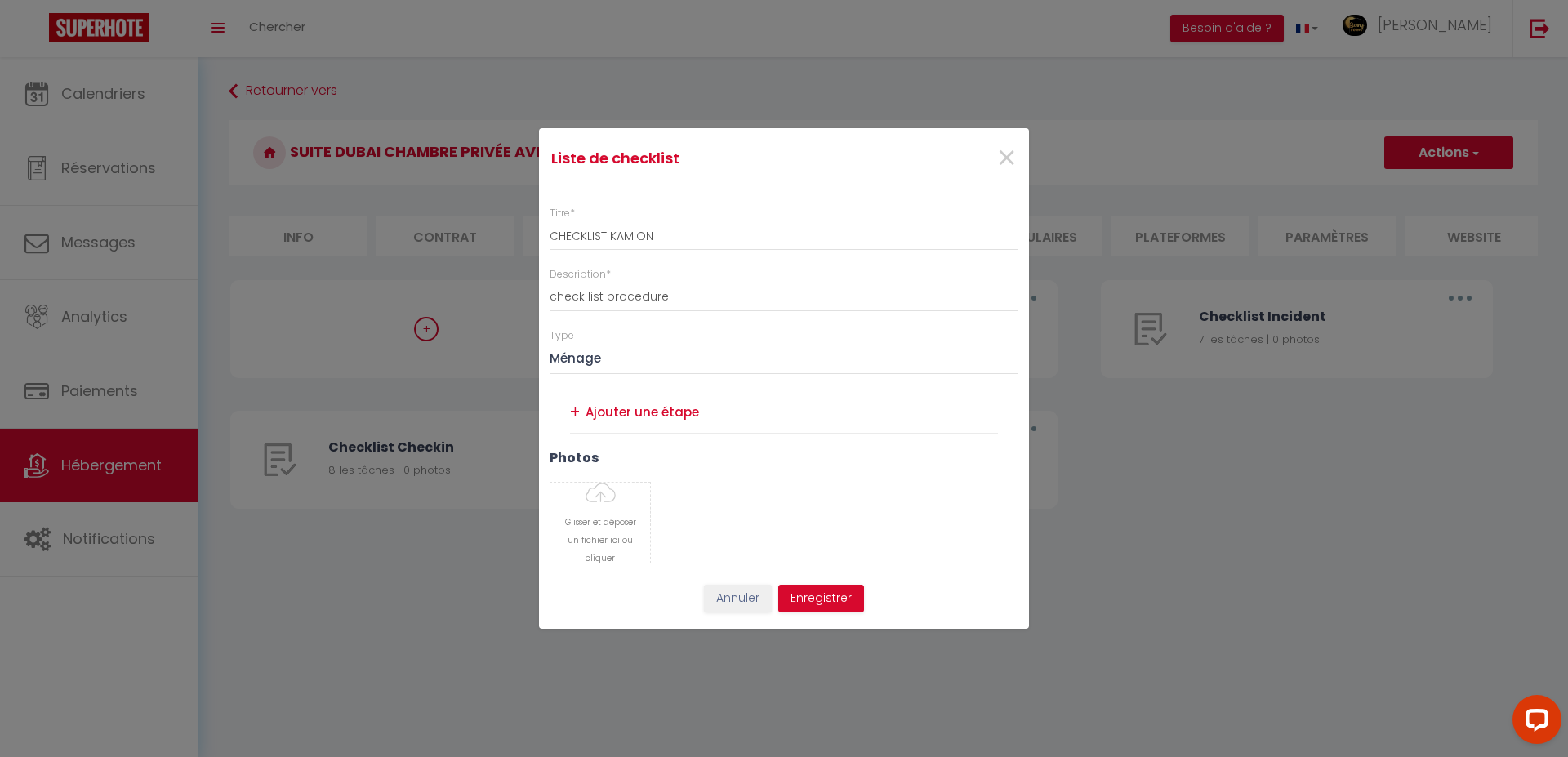 click on "+" at bounding box center (575, 412) 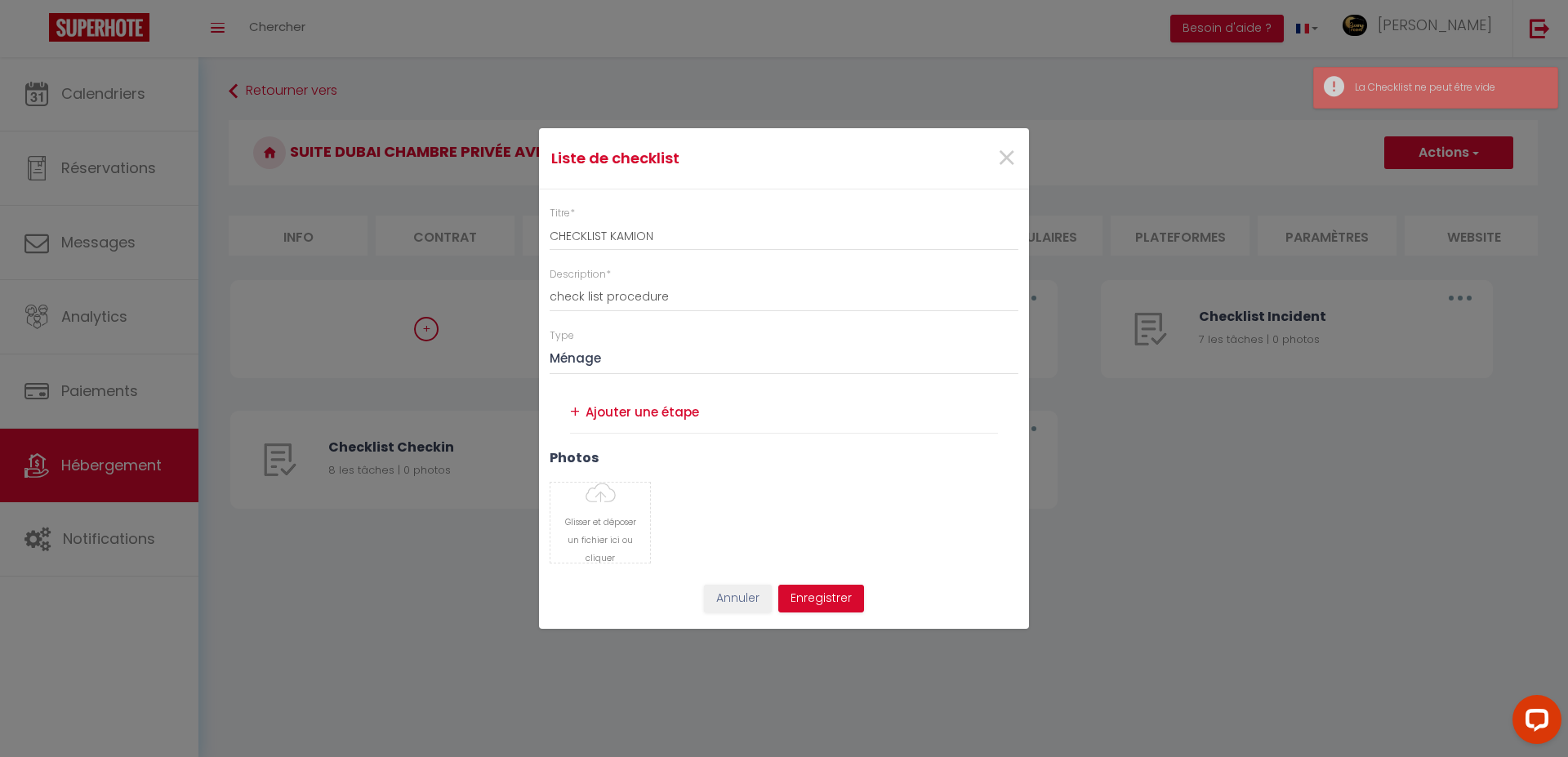 click on "+" at bounding box center (575, 412) 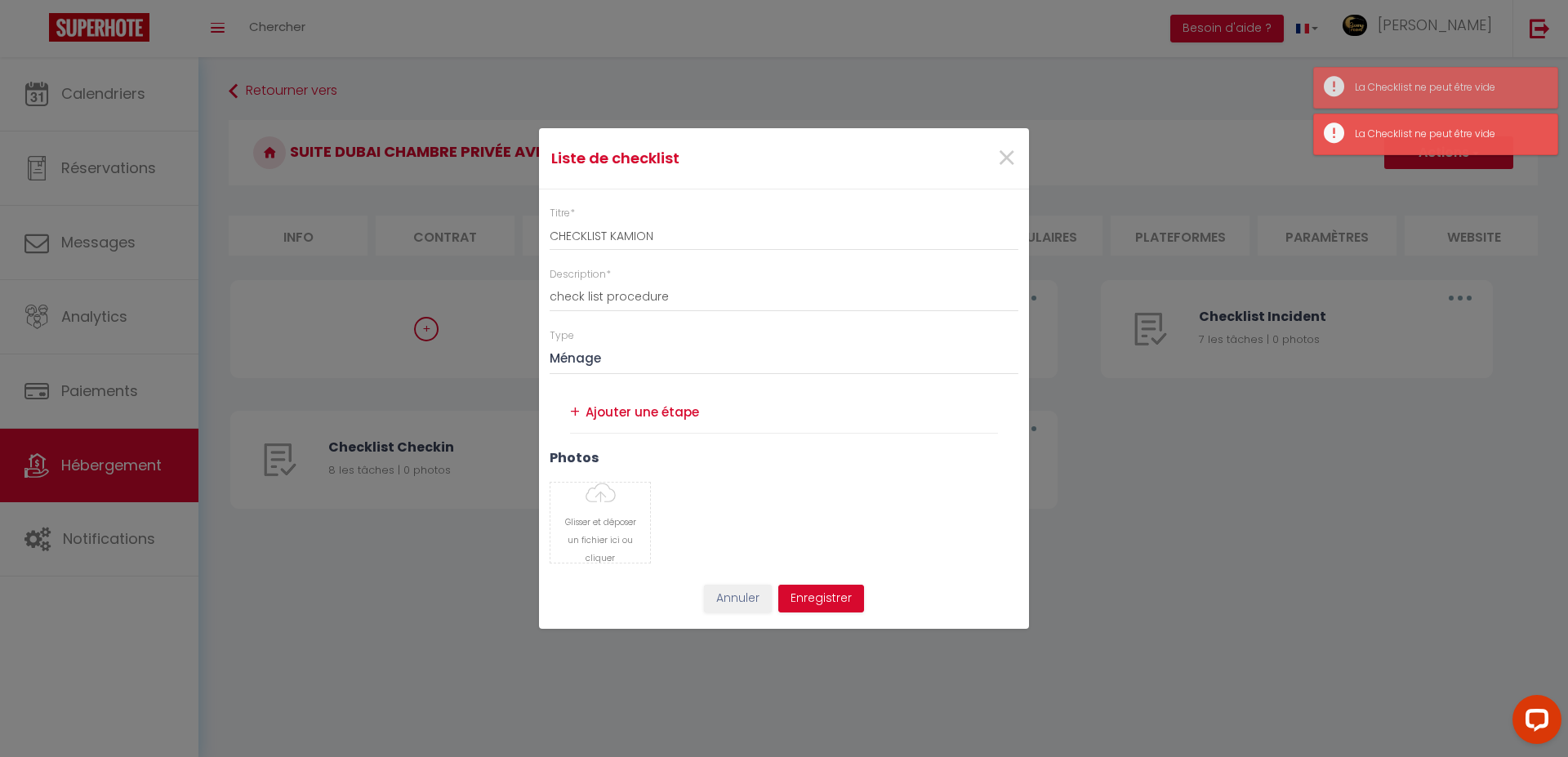 click on "+" at bounding box center (575, 412) 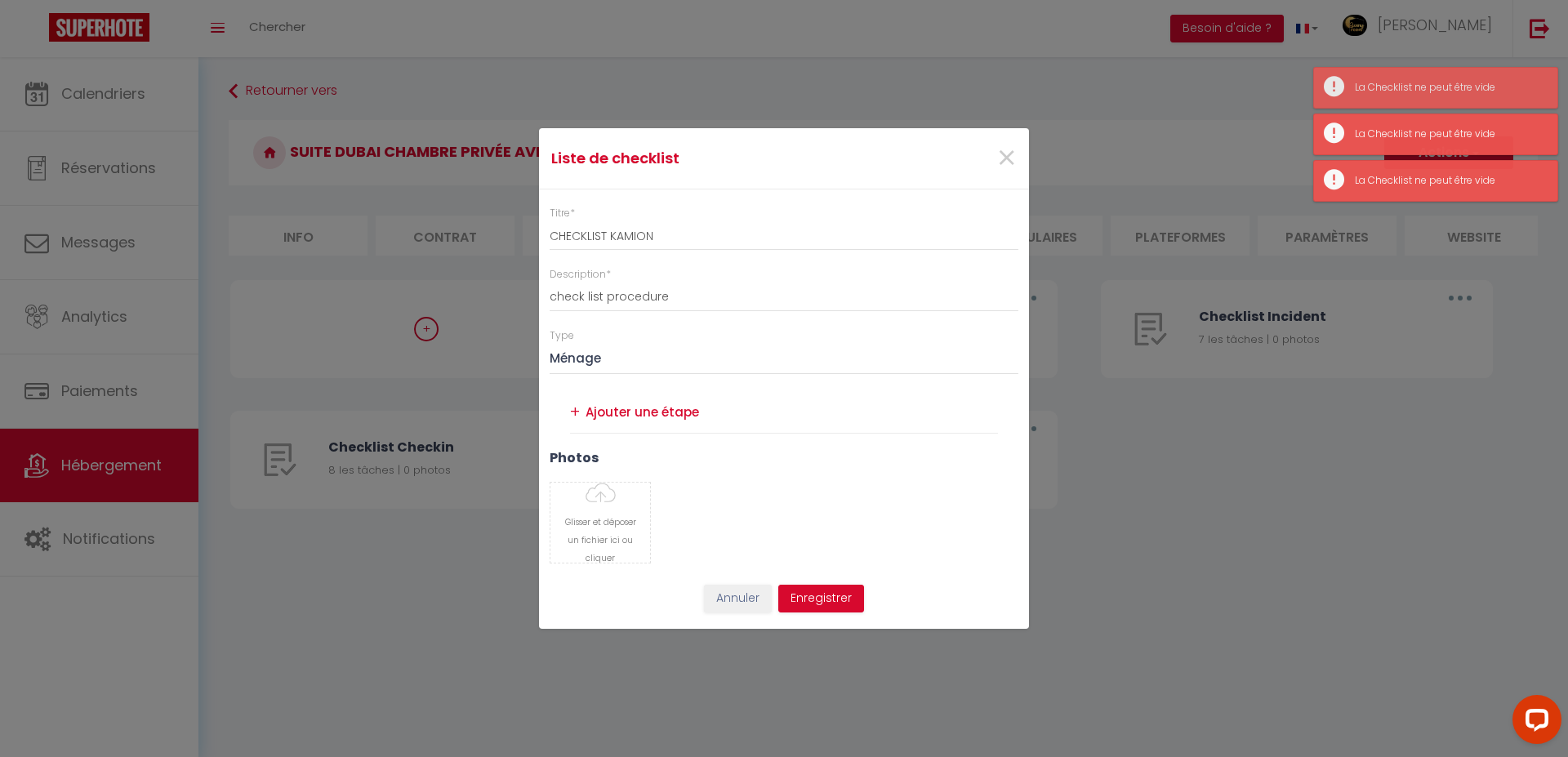 click on "+" at bounding box center (575, 412) 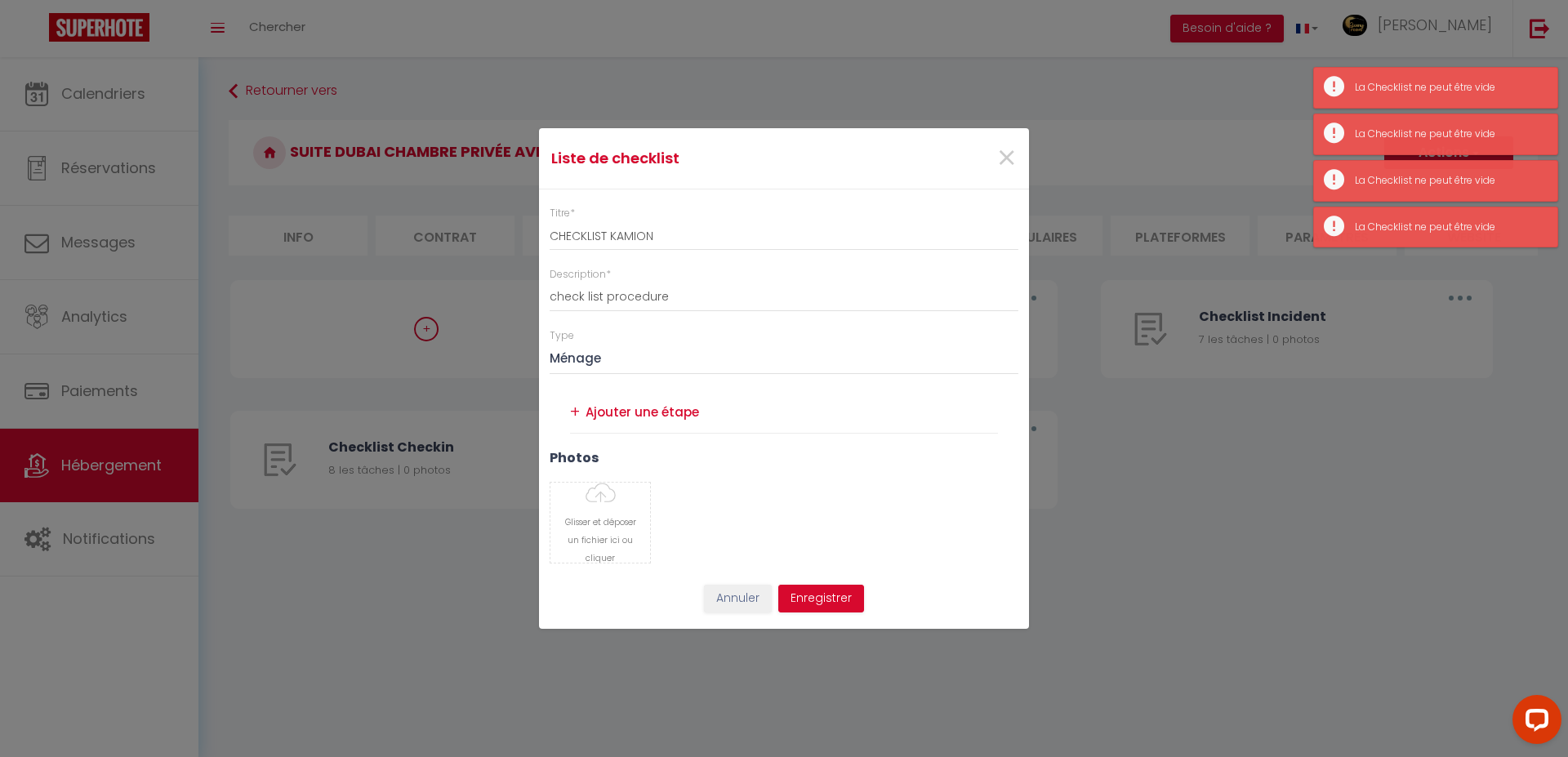 click on "+" at bounding box center (575, 412) 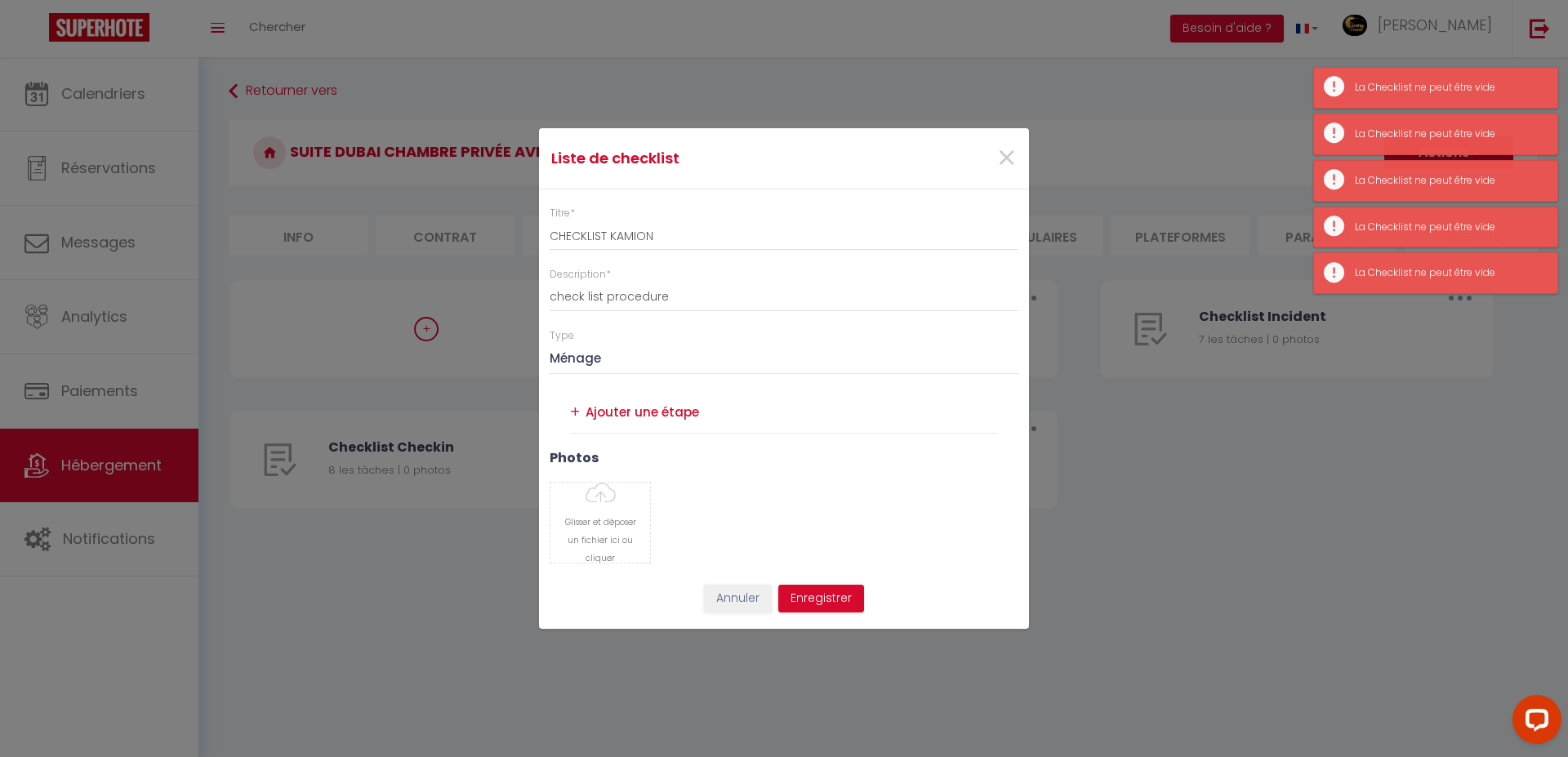 click at bounding box center (791, 412) 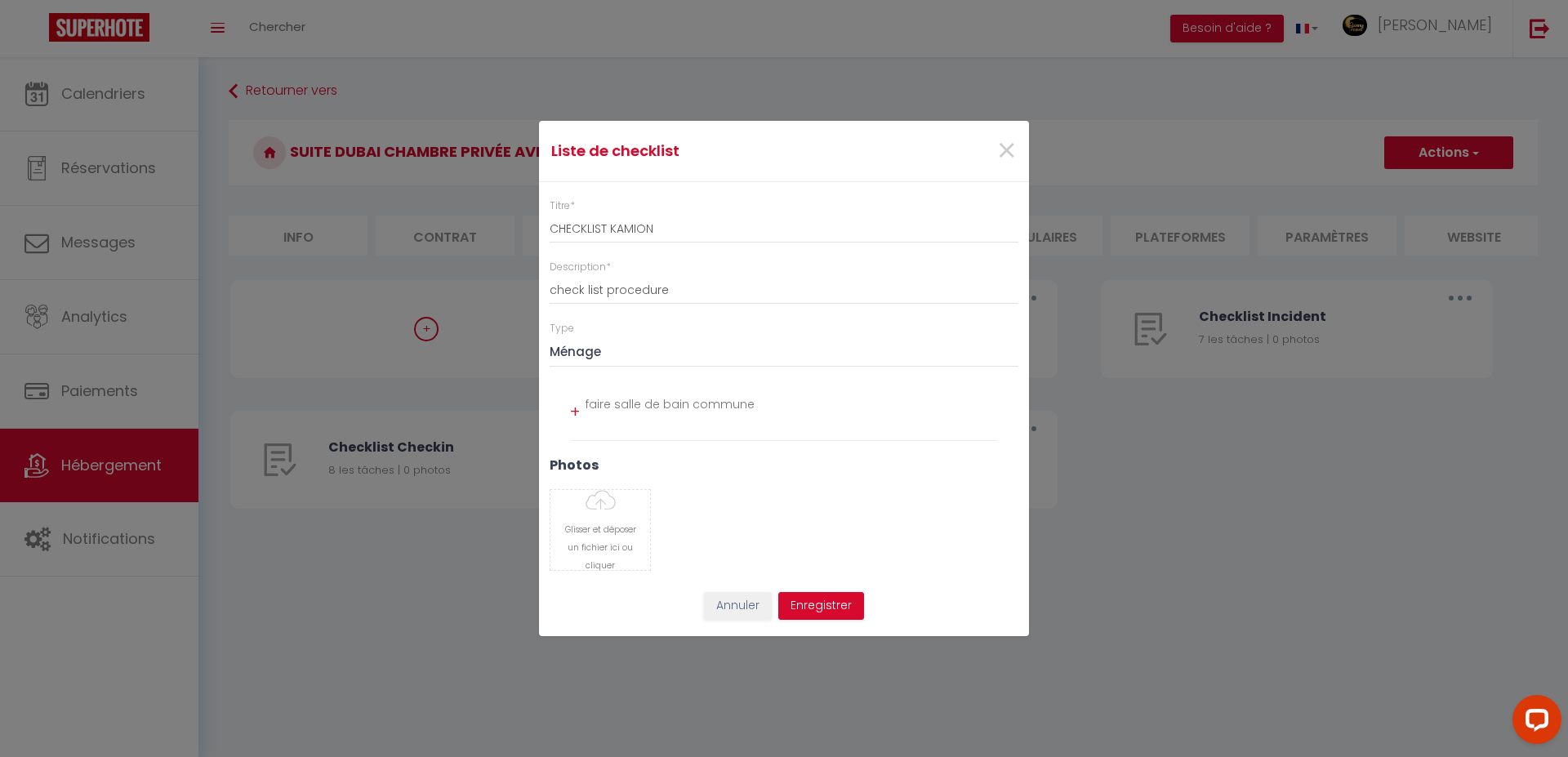 scroll, scrollTop: 0, scrollLeft: 0, axis: both 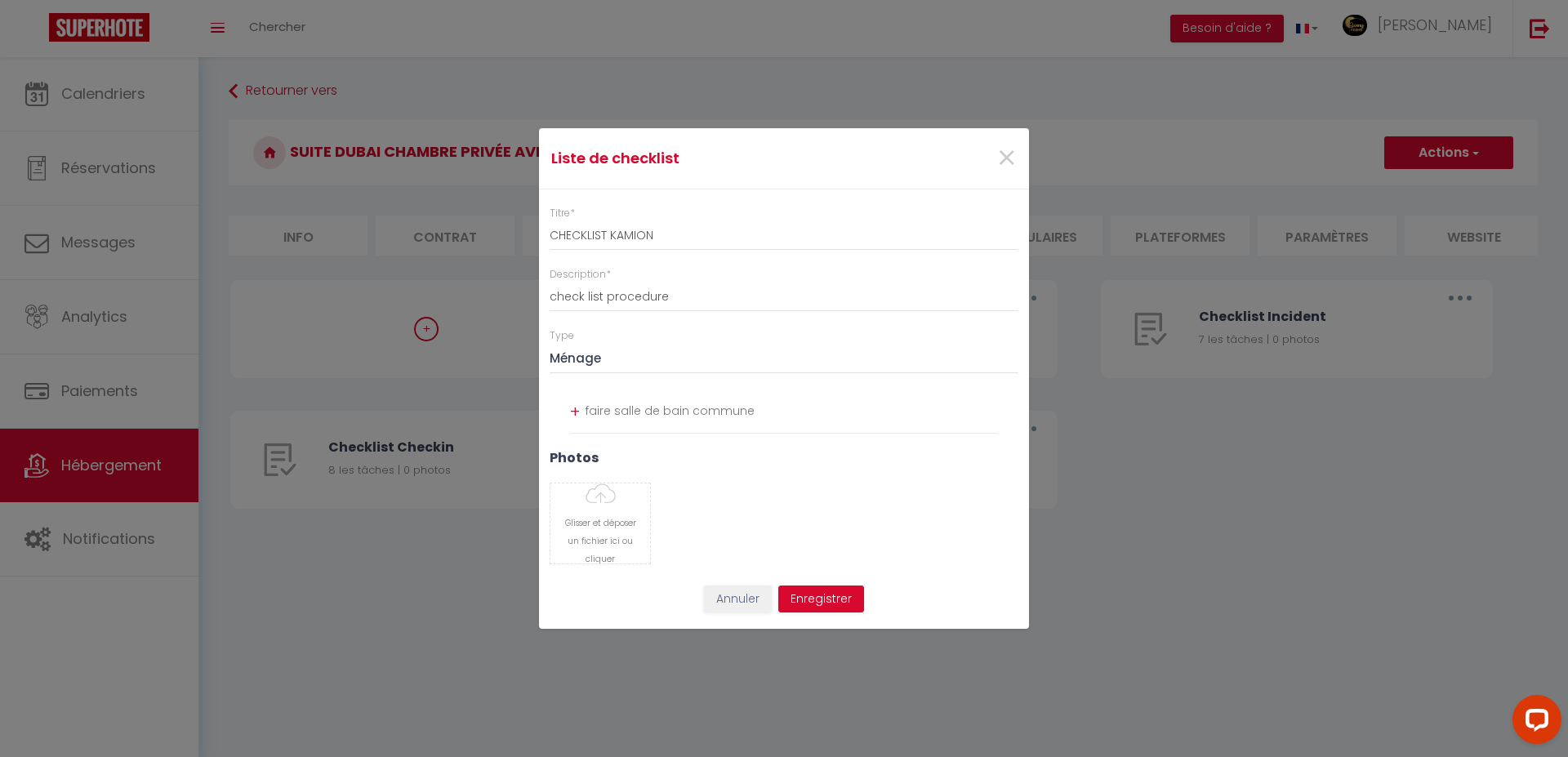 type on "faire salle de bain commune" 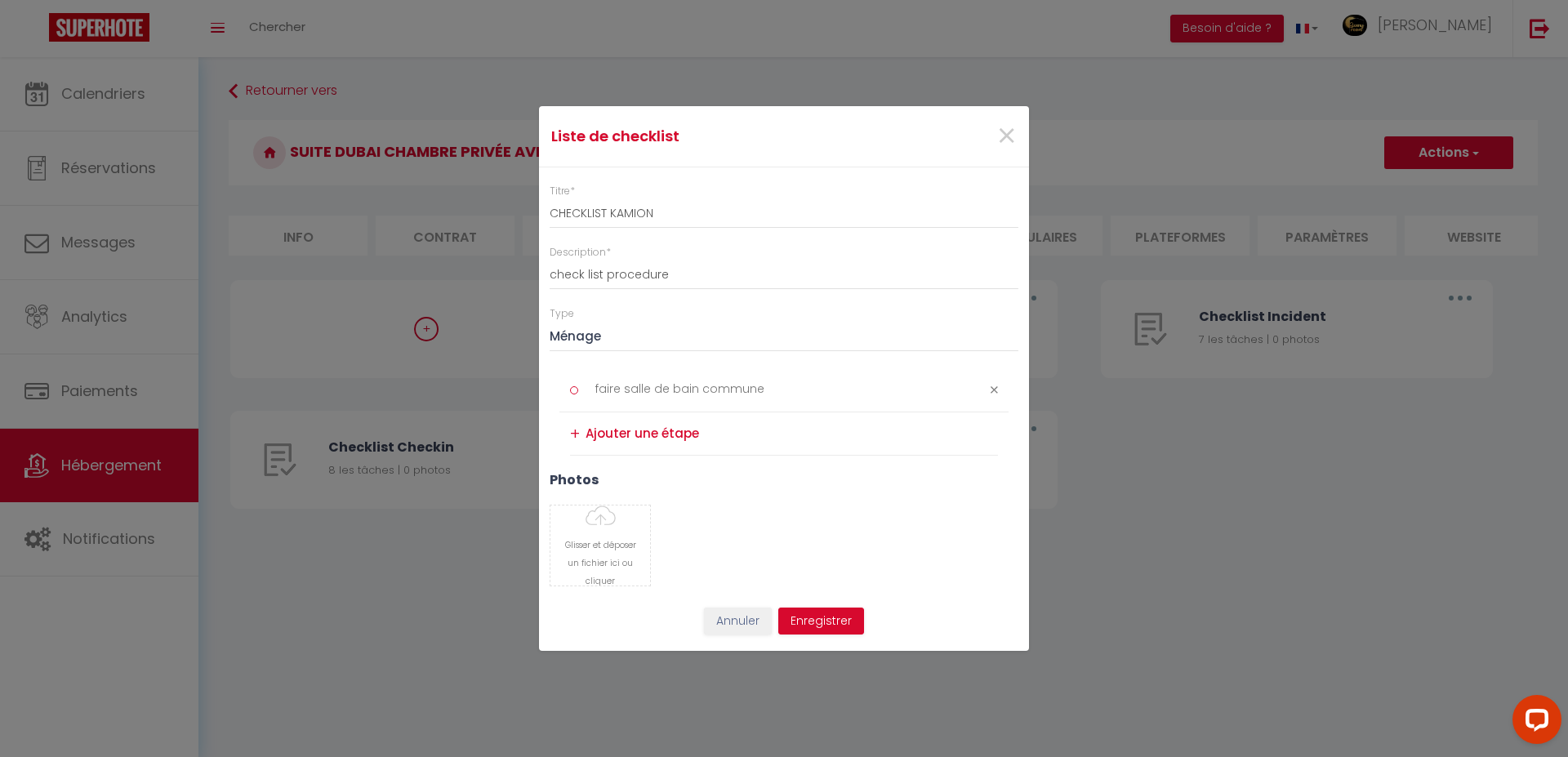 click on "+" at bounding box center (575, 434) 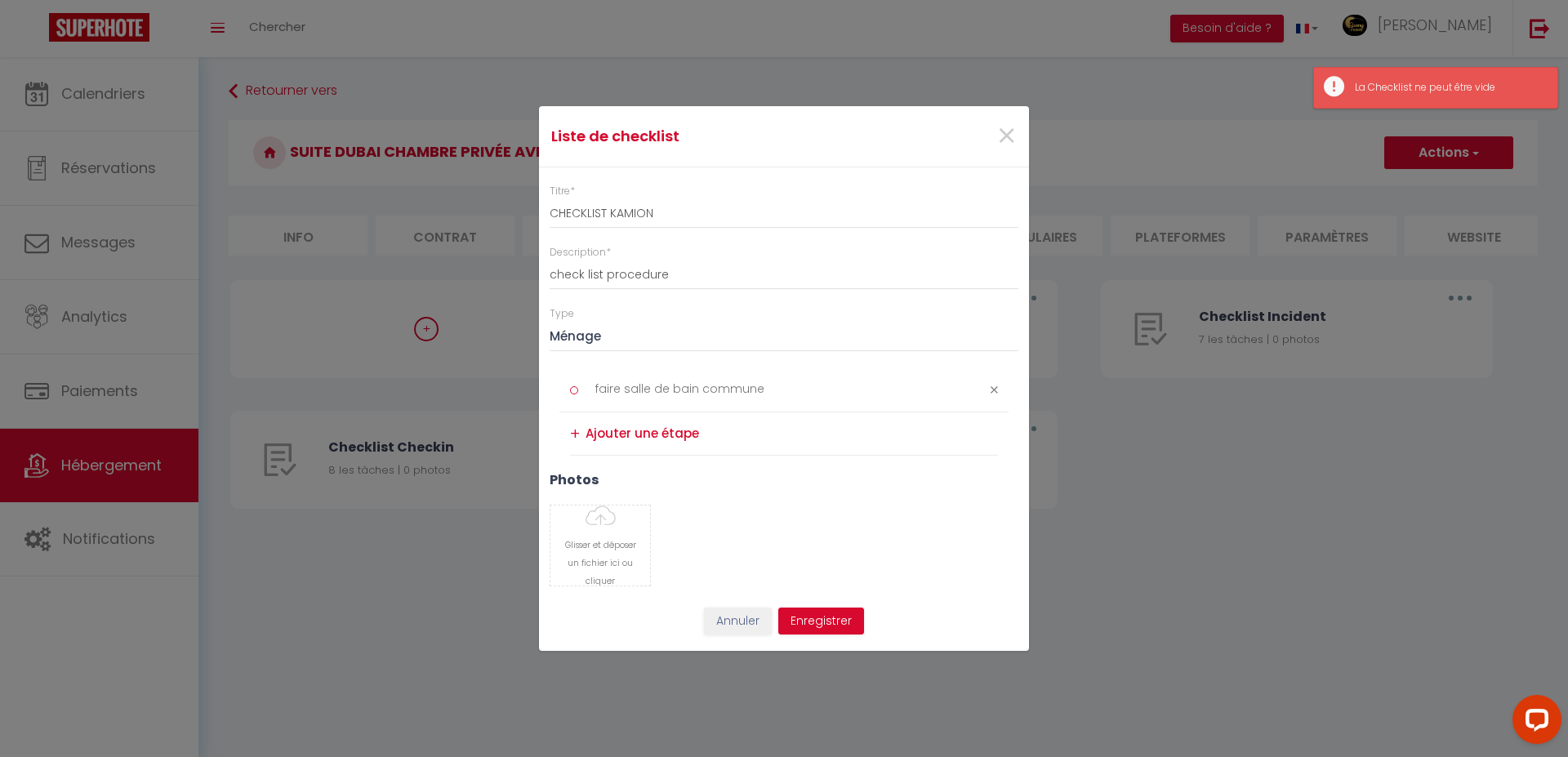 click at bounding box center [791, 434] 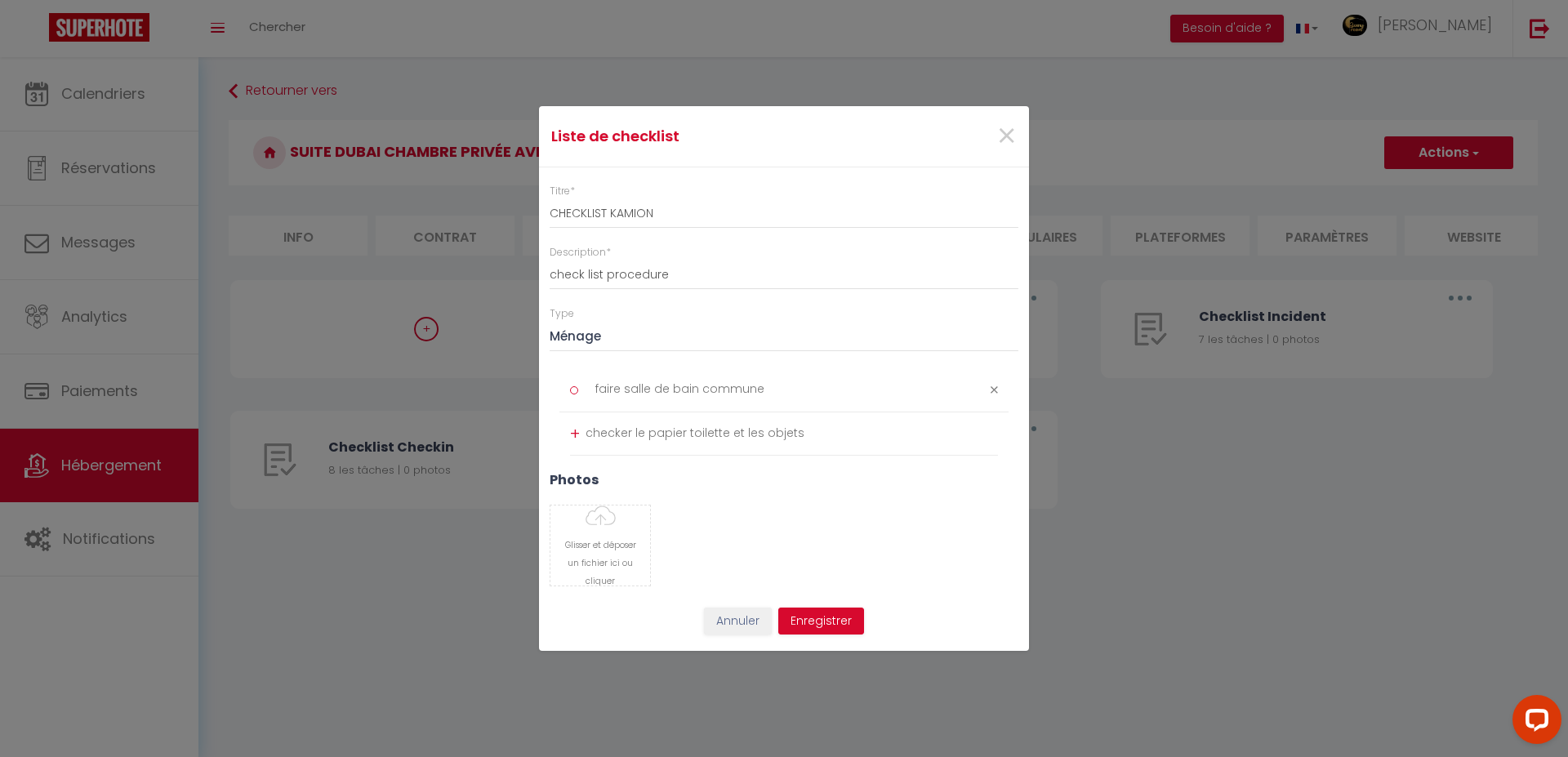 scroll, scrollTop: 0, scrollLeft: 0, axis: both 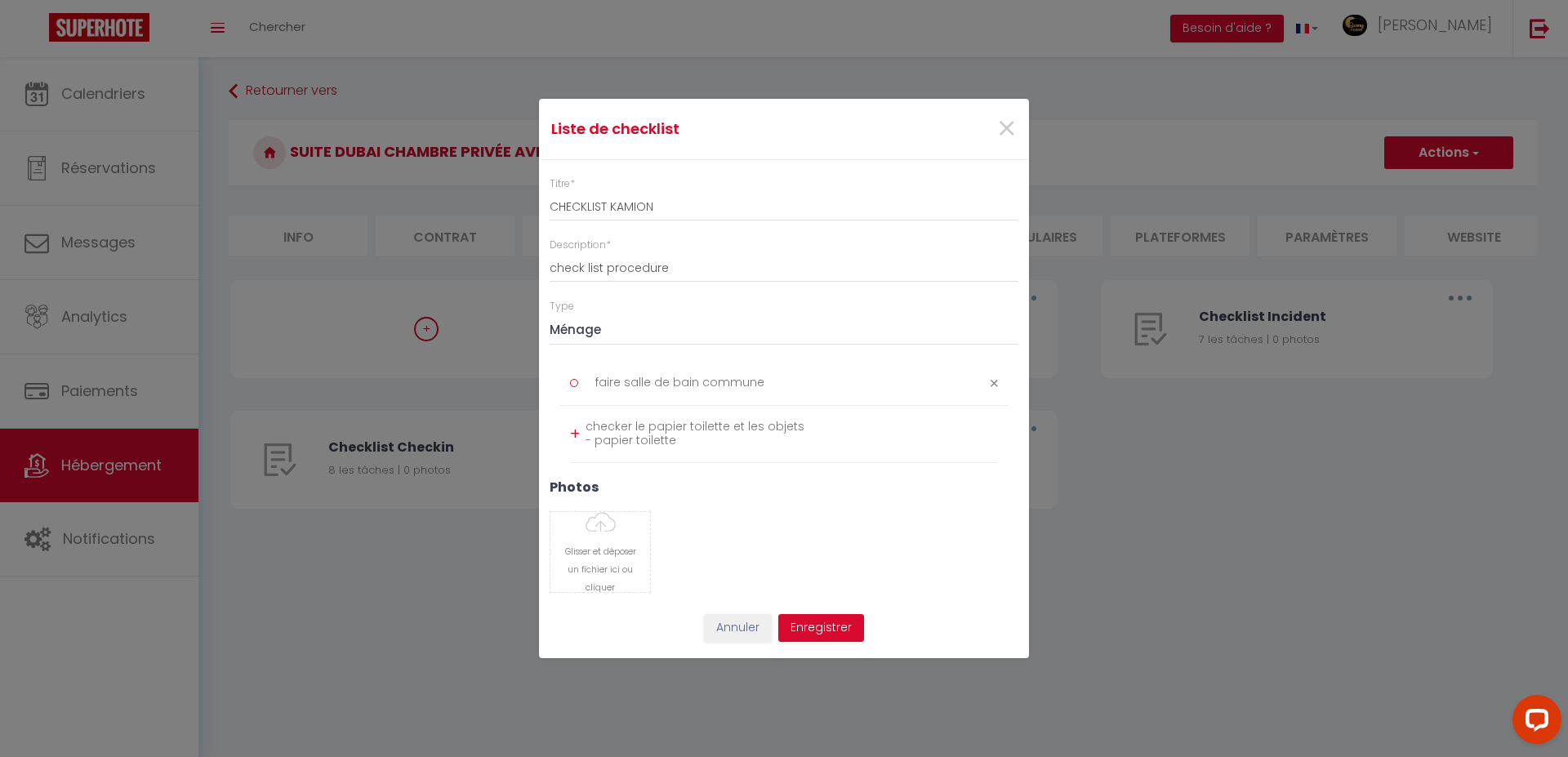 click on "checker le papier toilette et les objets
- papier toilette" at bounding box center (791, 434) 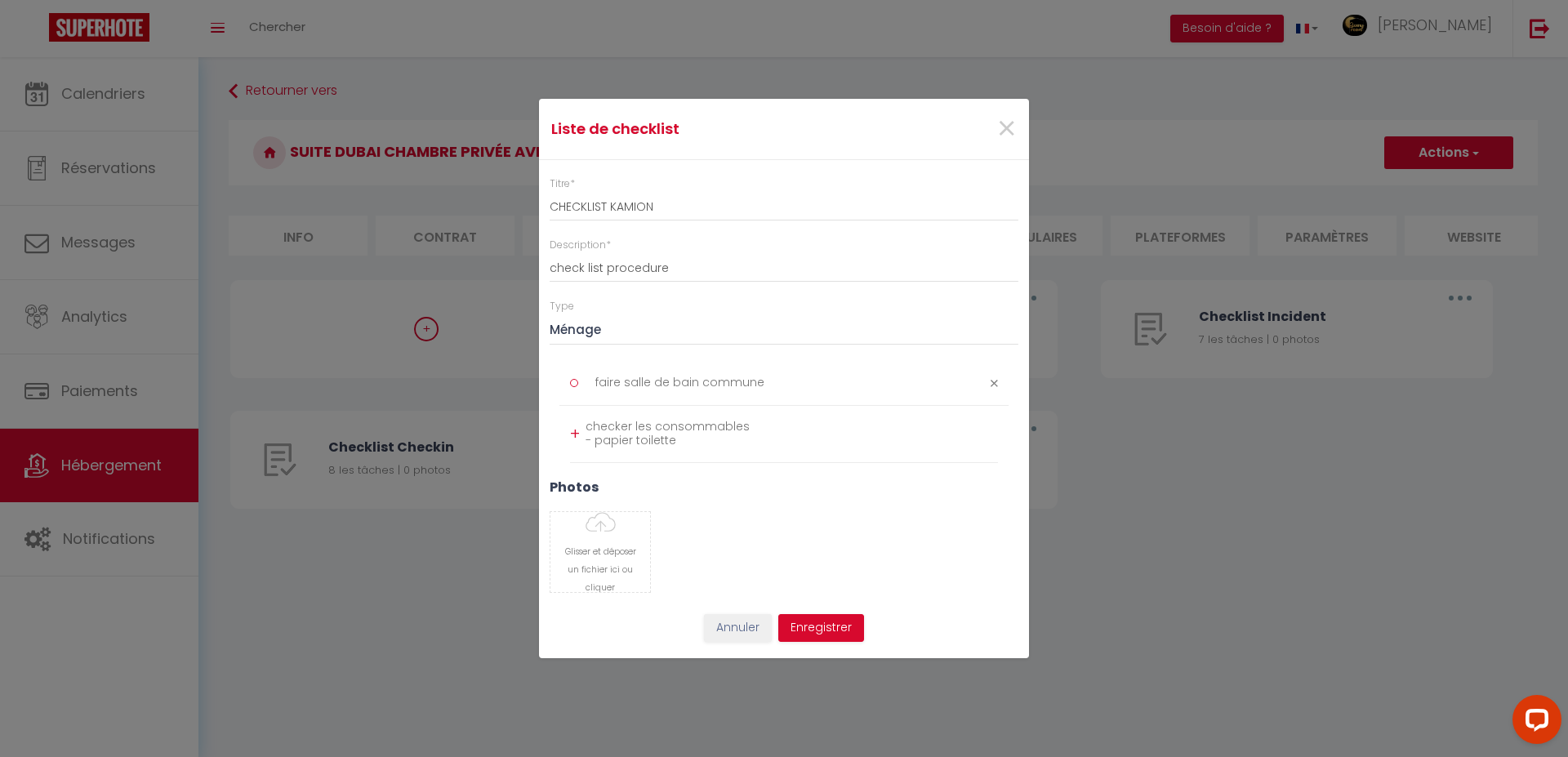 click on "checker les consommables
- papier toilette" at bounding box center (791, 434) 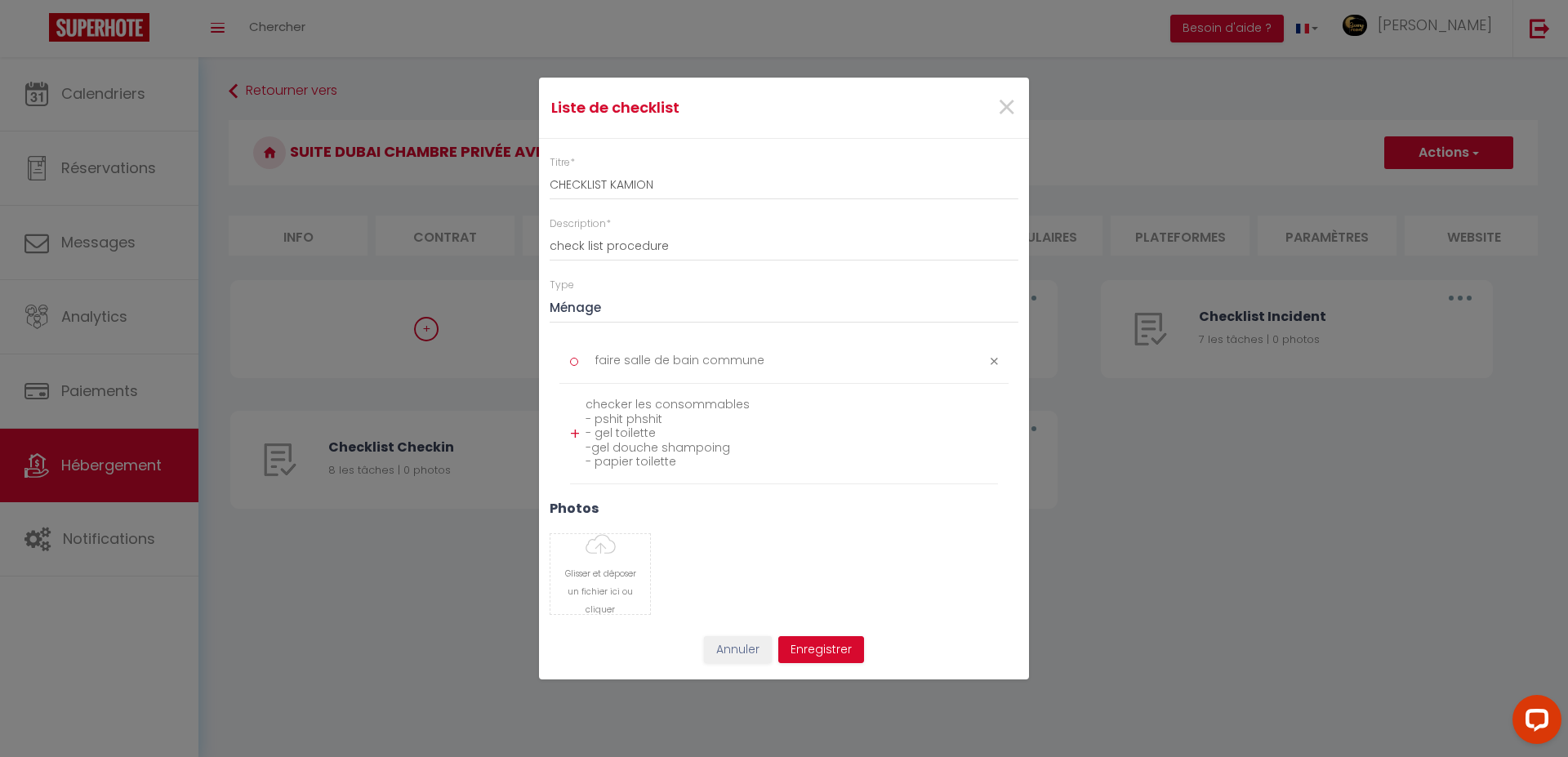 click on "checker les consommables
- pshit phshit
- gel toilette
-gel douche shampoing
- papier toilette" at bounding box center [791, 434] 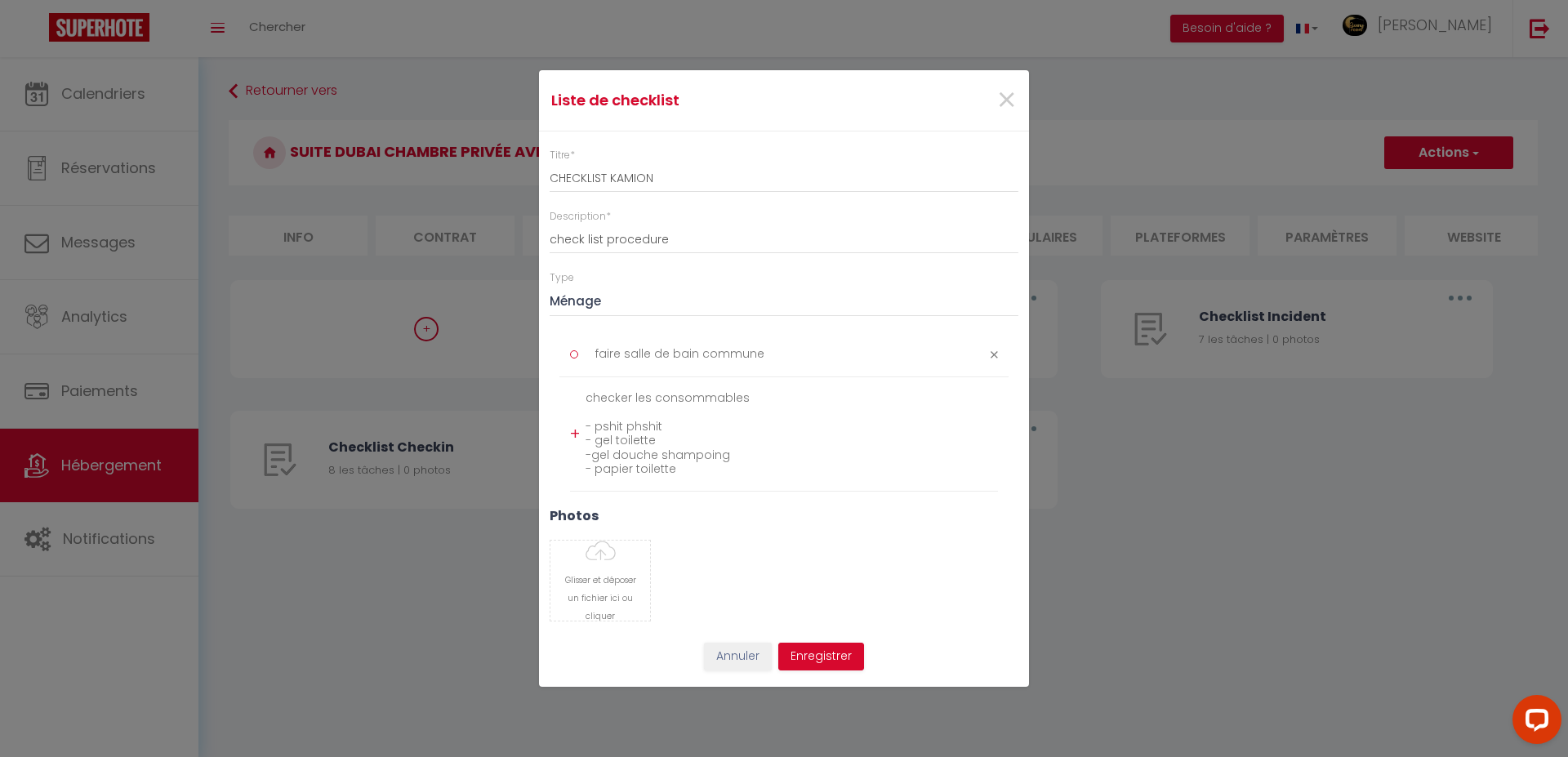 click on "checker les consommables
- pshit phshit
- gel toilette
-gel douche shampoing
- papier toilette" at bounding box center [791, 434] 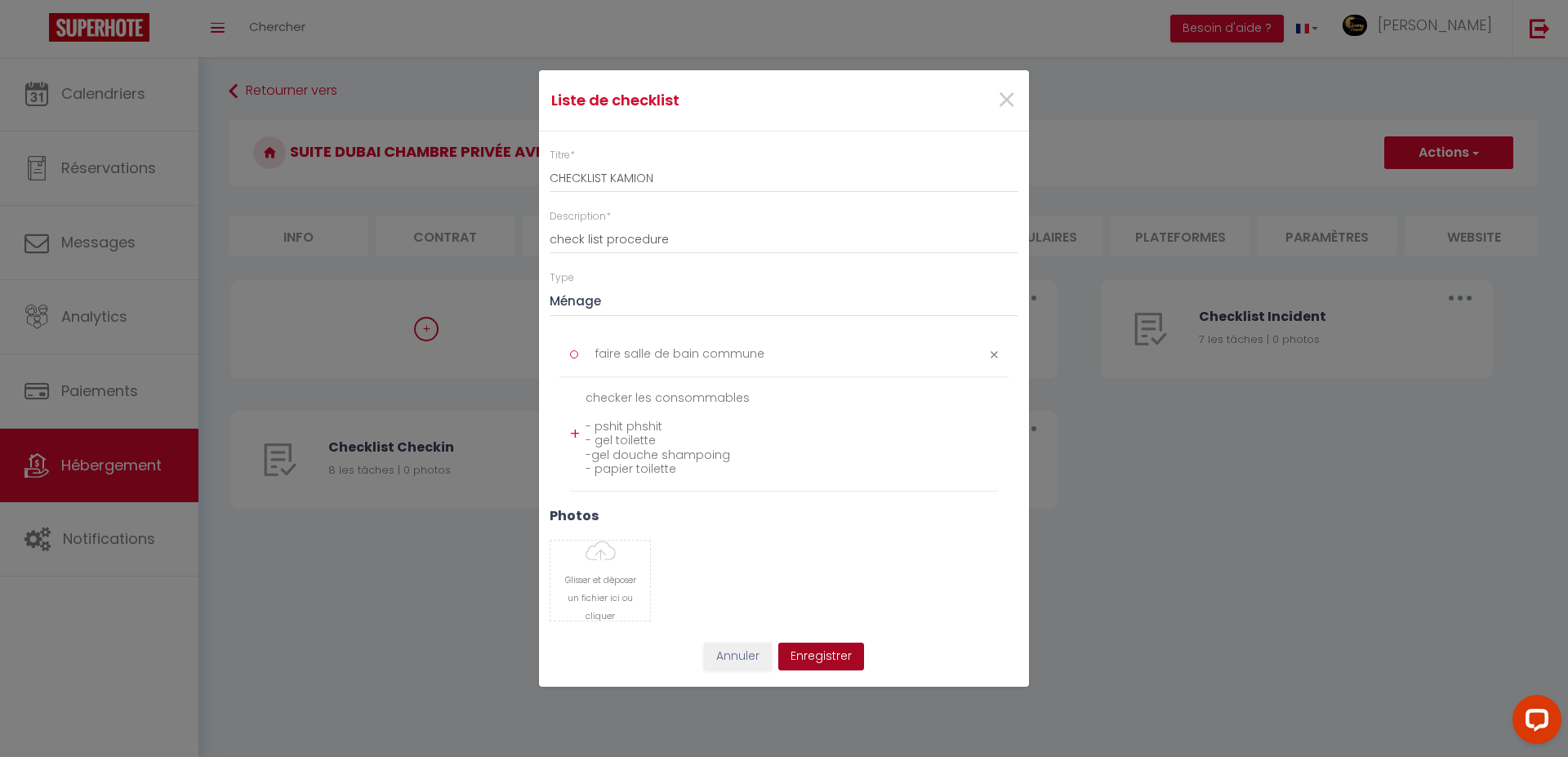 type on "checker les consommables
- pshit phshit
- gel toilette
-gel douche shampoing
- papier toilette" 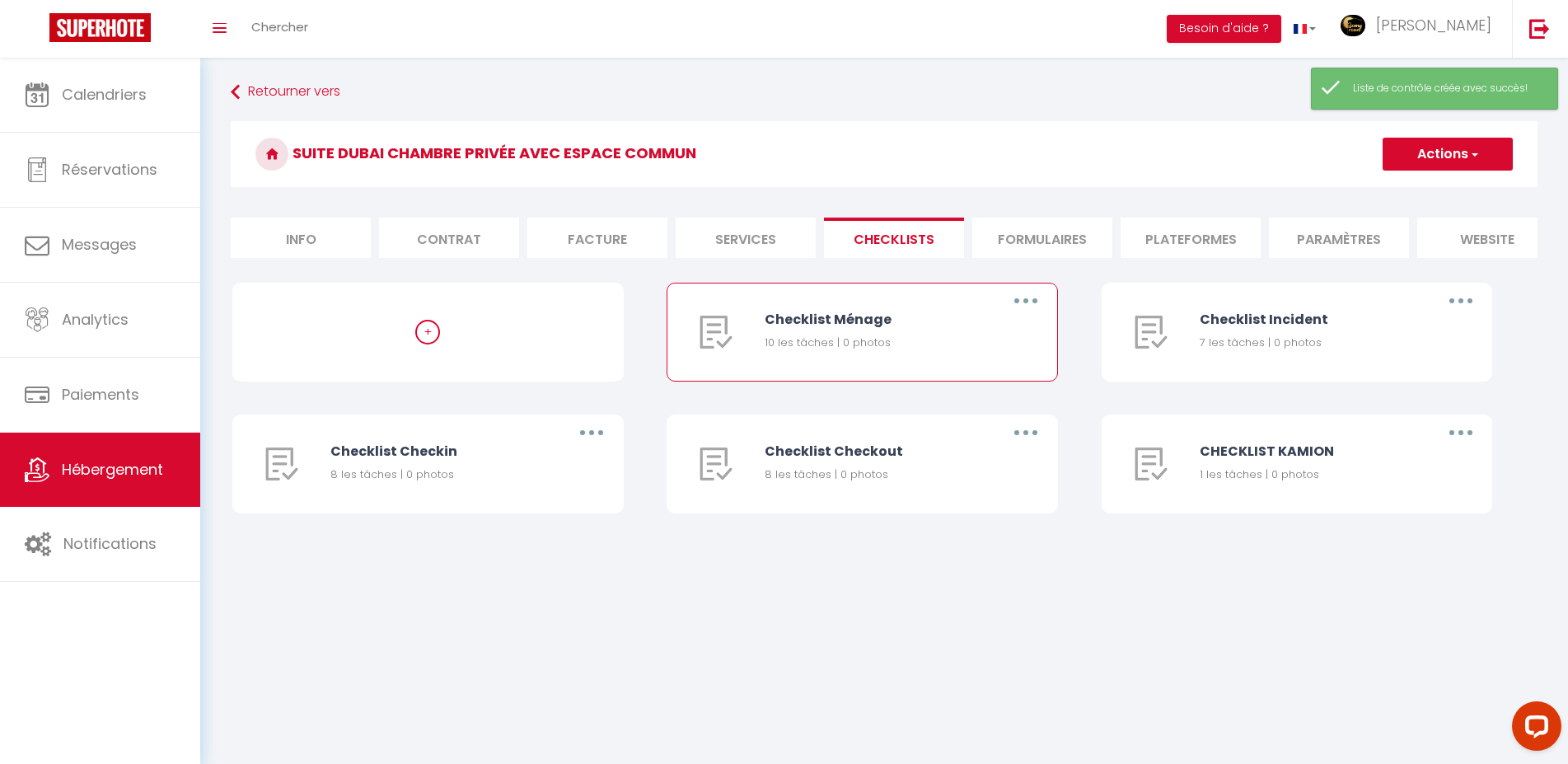 click on "10 les tâches | 0 photos" at bounding box center [873, 343] 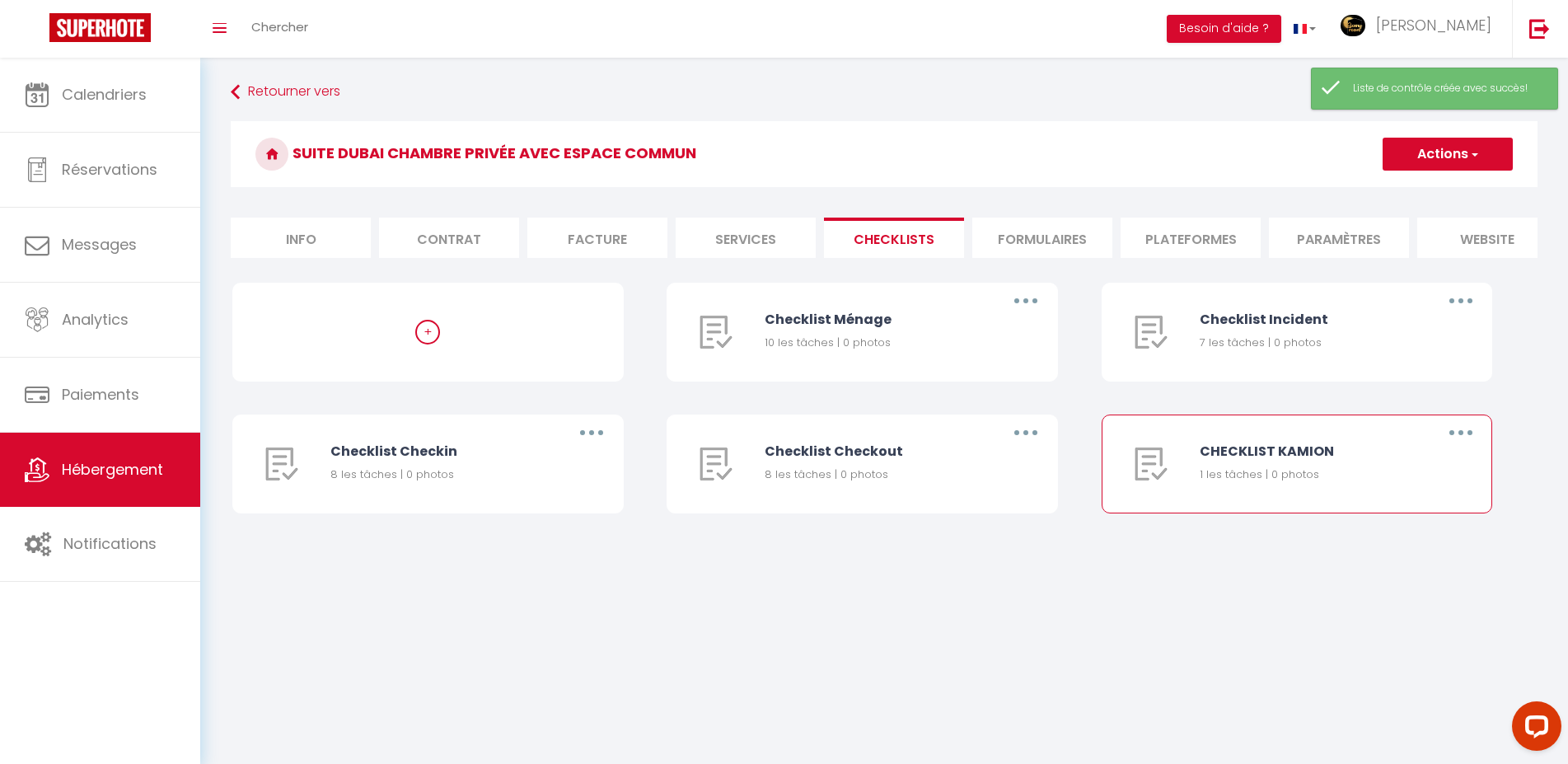 click on "CHECKLIST KAMION" at bounding box center (1308, 451) 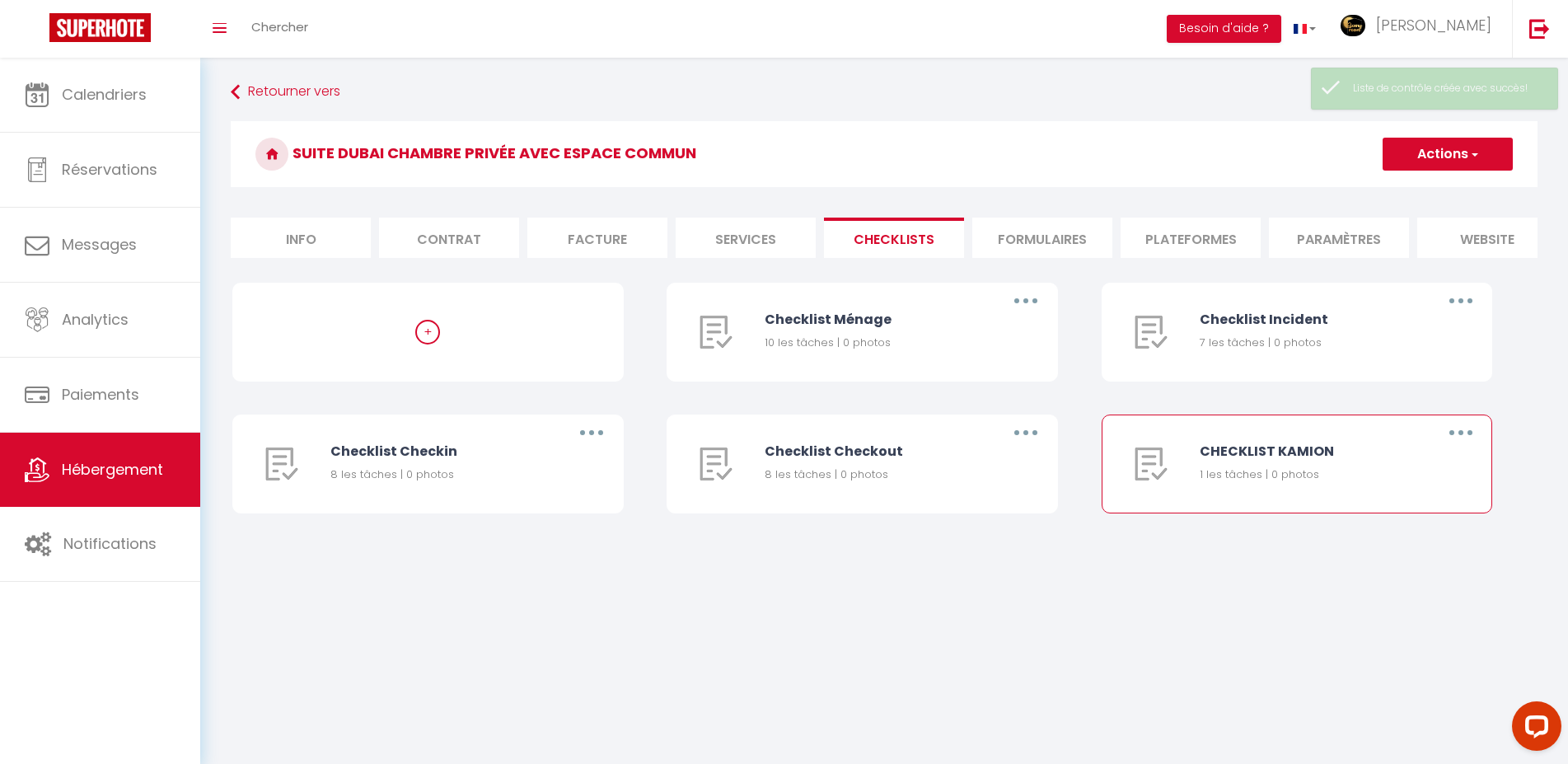 click at bounding box center (1461, 433) 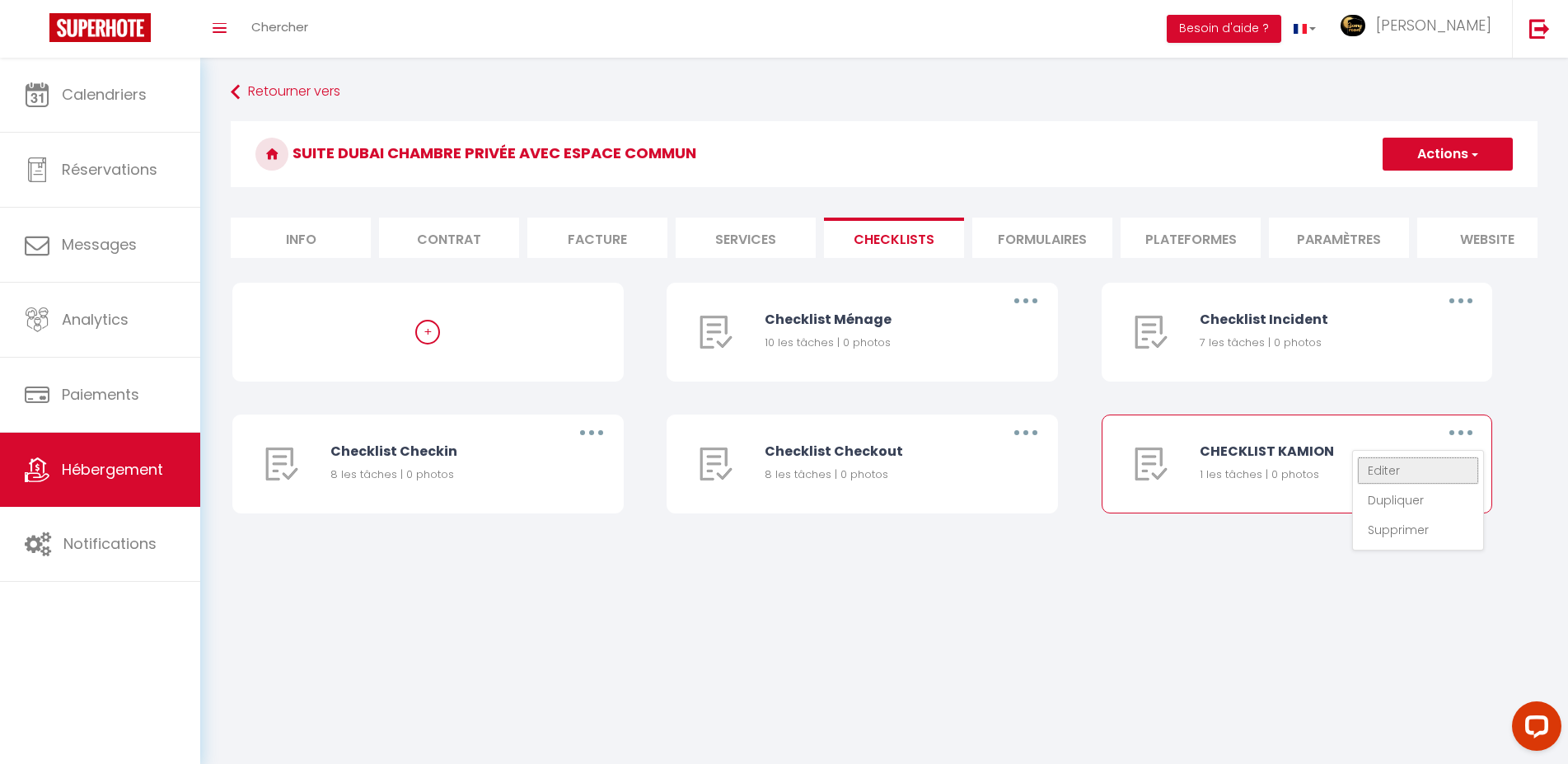 click on "Editer" at bounding box center [1418, 471] 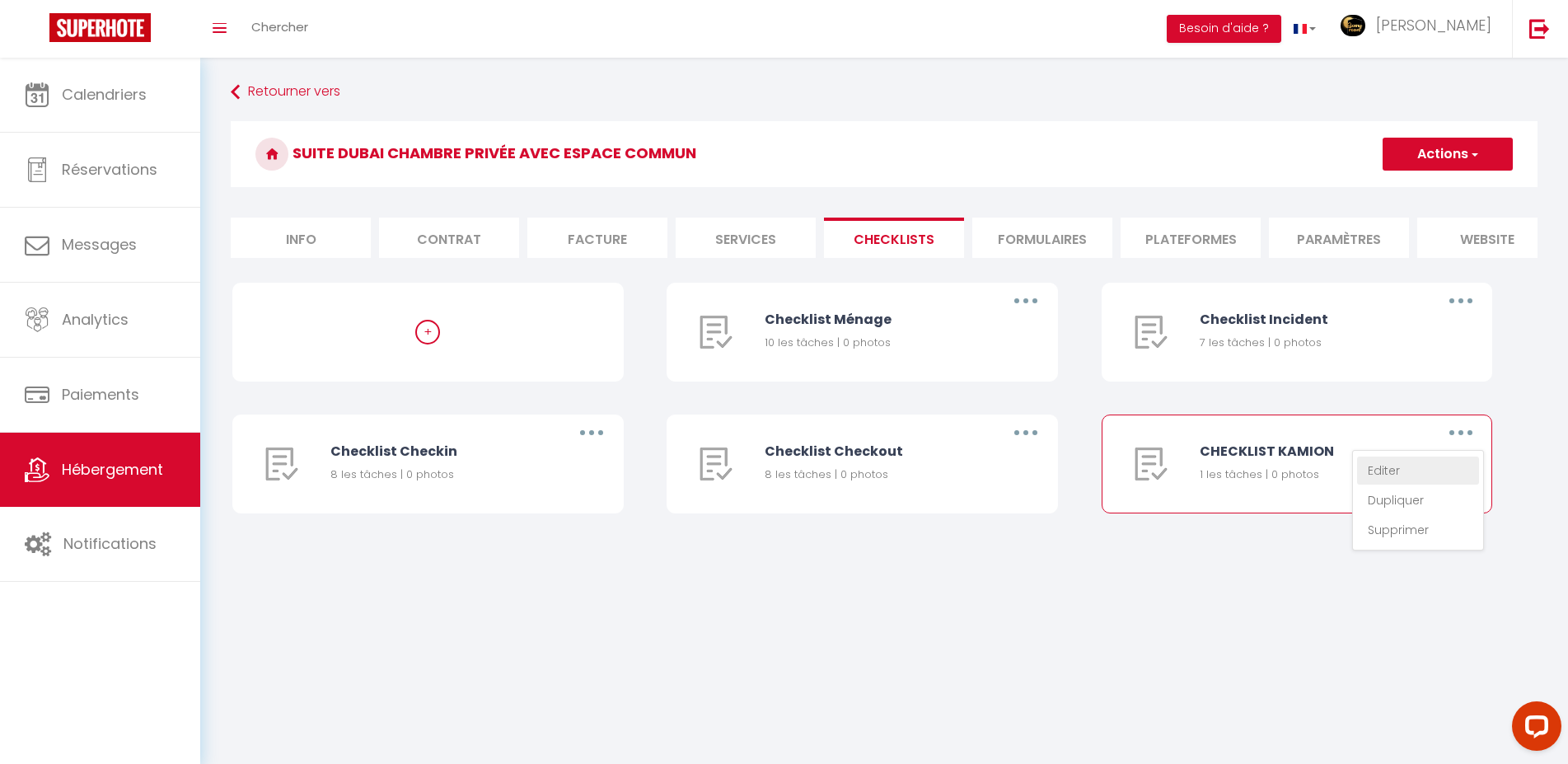 type on "CHECKLIST KAMION" 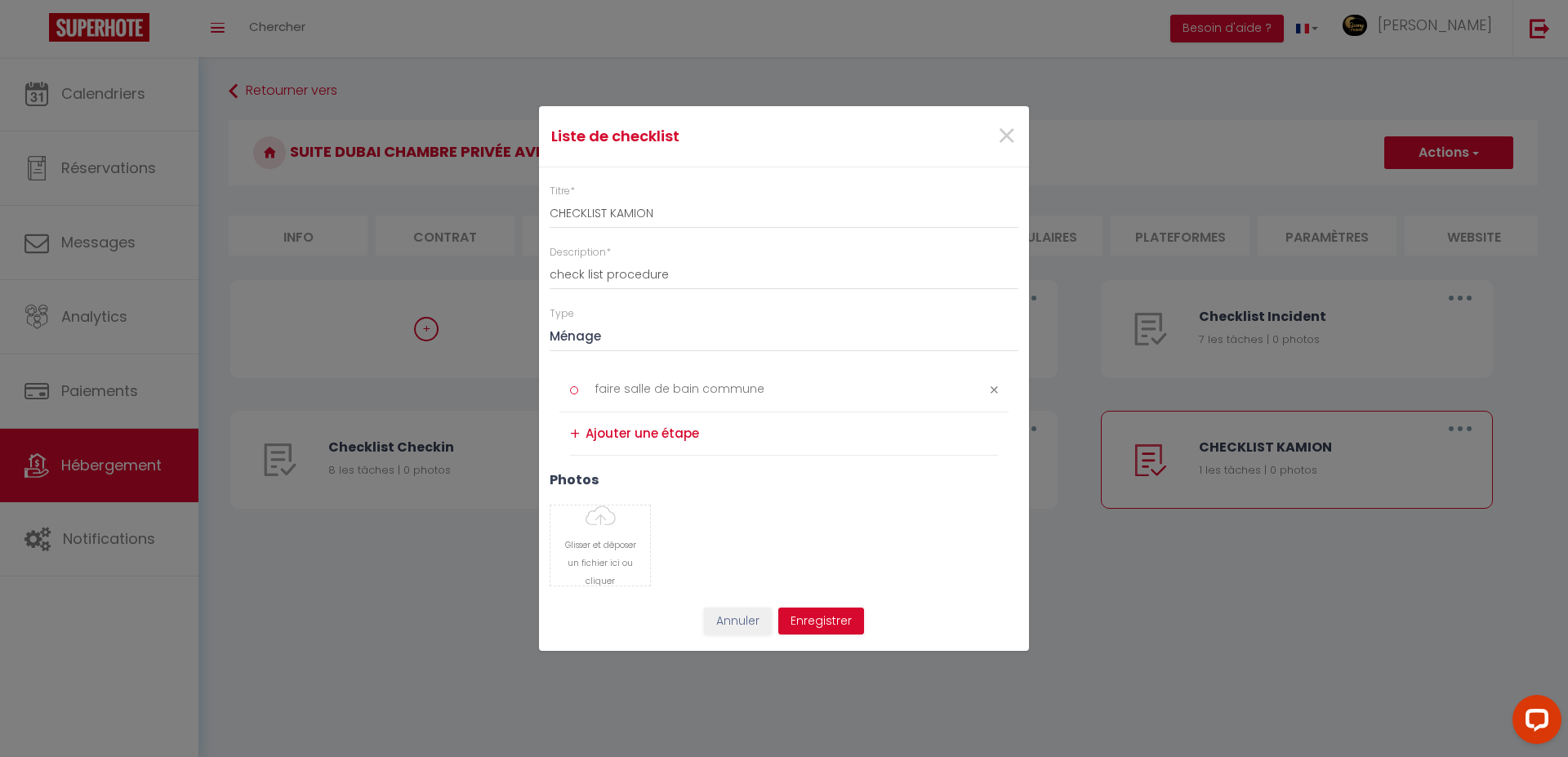 click at bounding box center (791, 434) 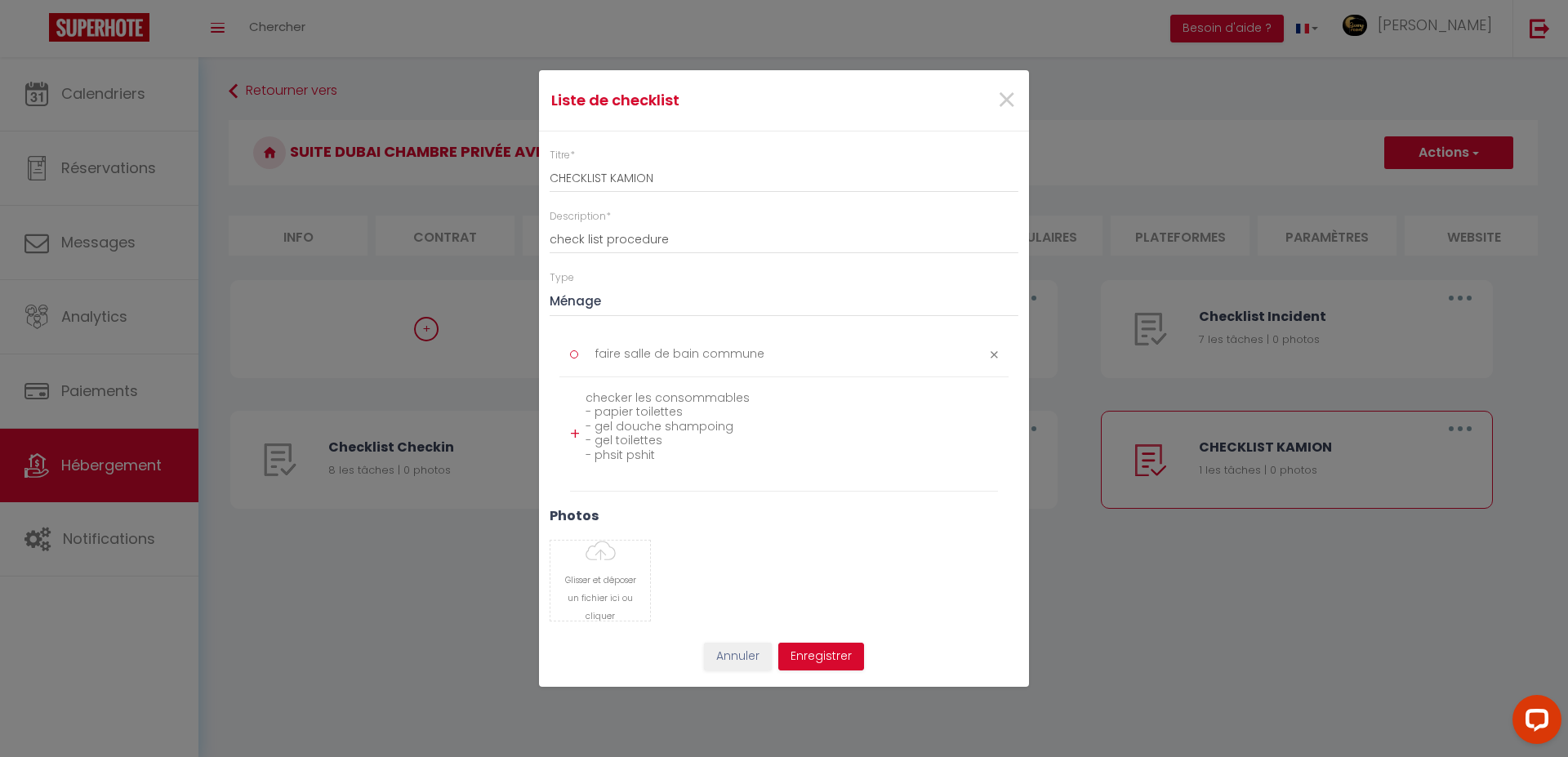 scroll, scrollTop: 0, scrollLeft: 0, axis: both 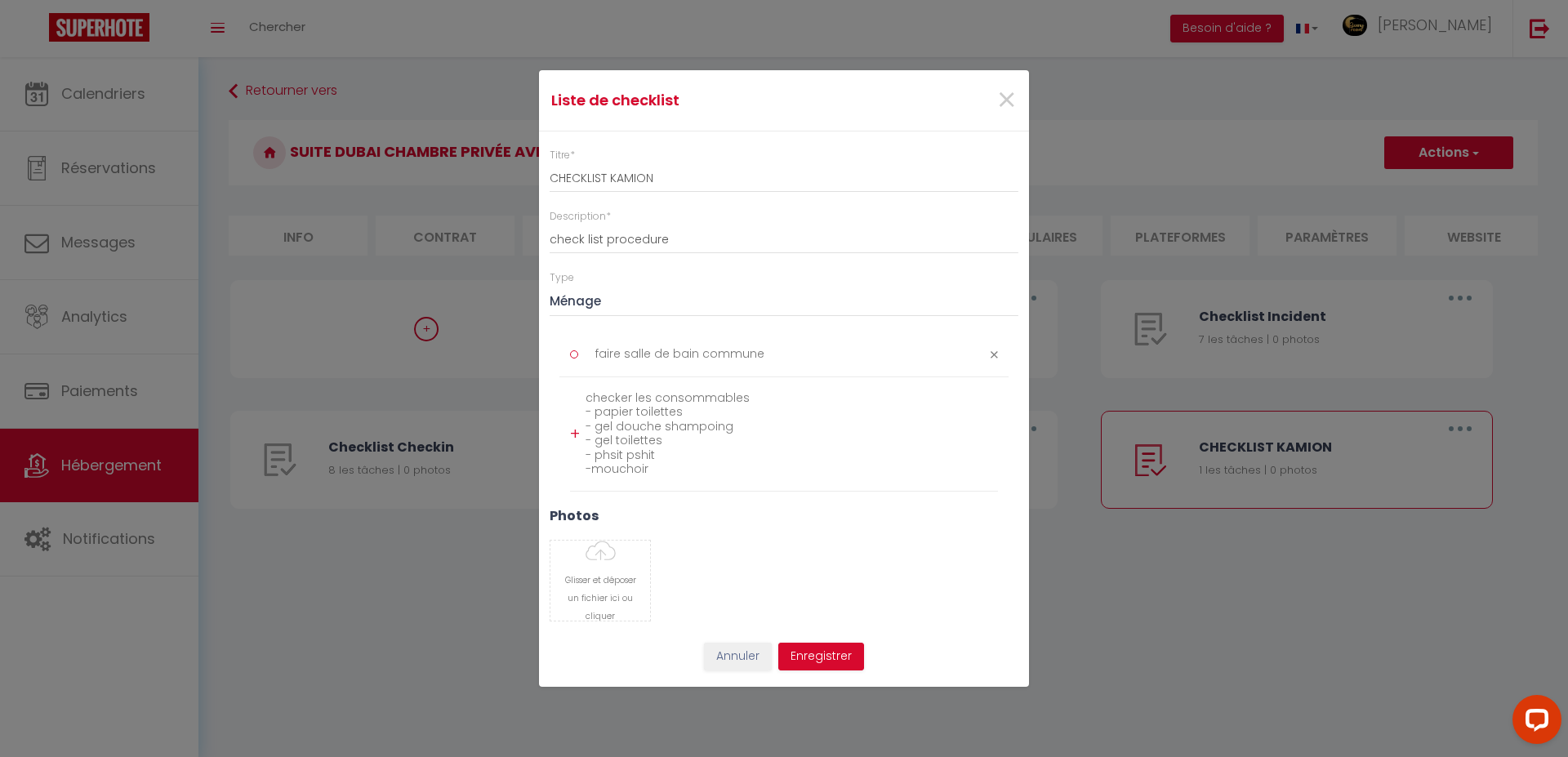 click on "checker les consommables
- papier toilettes
- gel douche shampoing
- gel toilettes
- phsit pshit
-mouchoir" at bounding box center [791, 434] 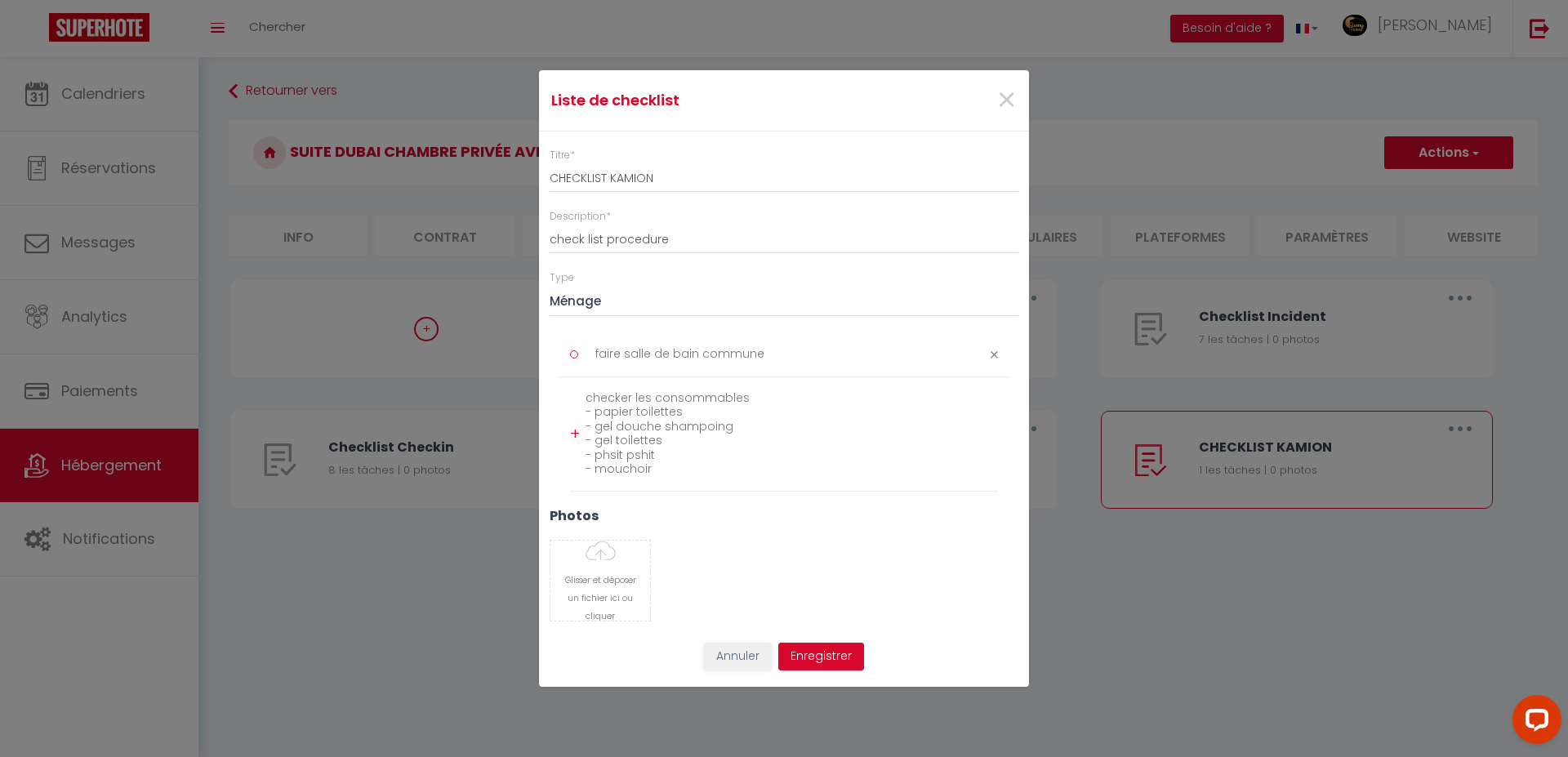 click on "checker les consommables
- papier toilettes
- gel douche shampoing
- gel toilettes
- phsit pshit
- mouchoir" at bounding box center [791, 434] 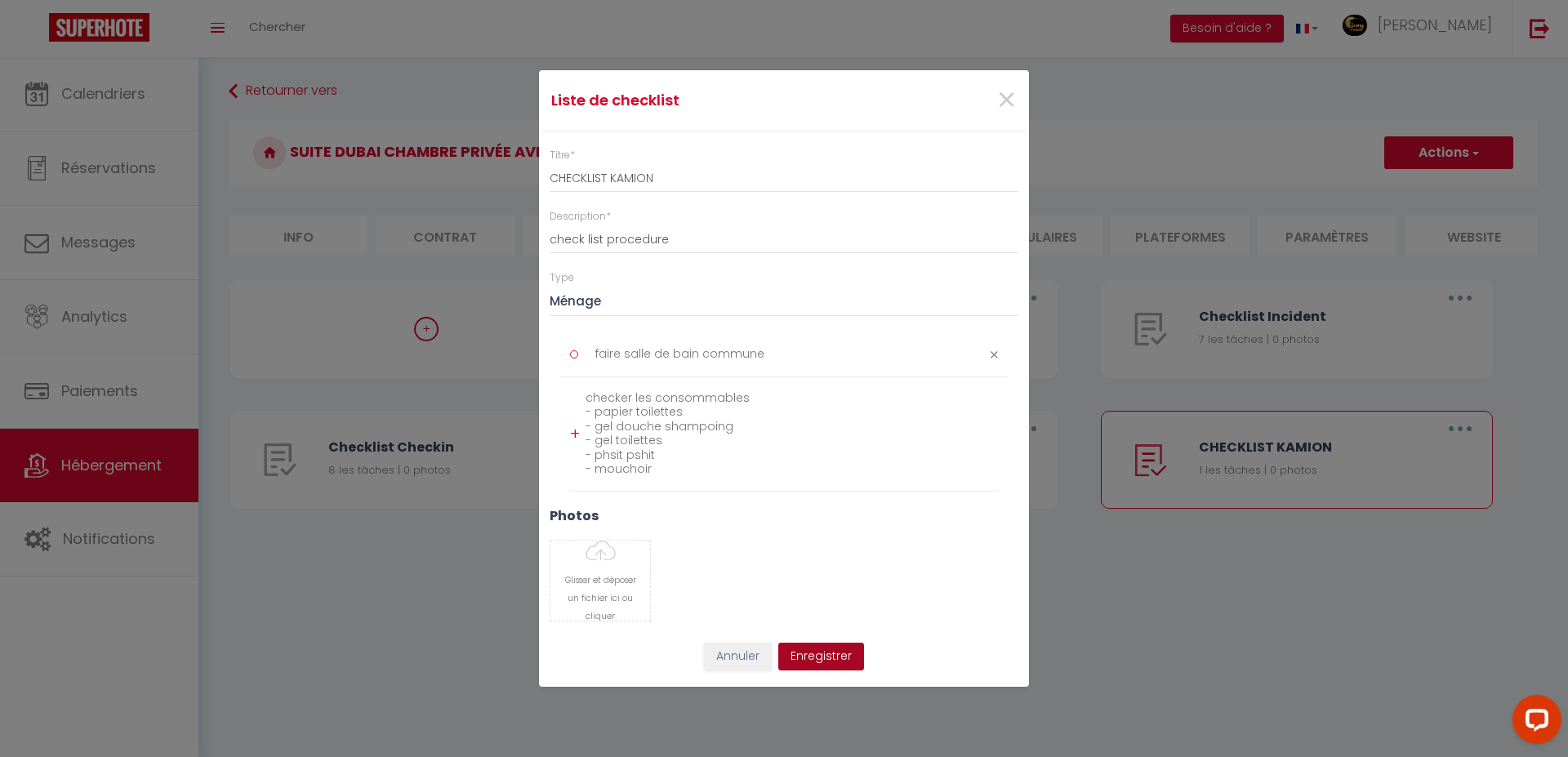 type on "checker les consommables
- papier toilettes
- gel douche shampoing
- gel toilettes
- phsit pshit
- mouchoir" 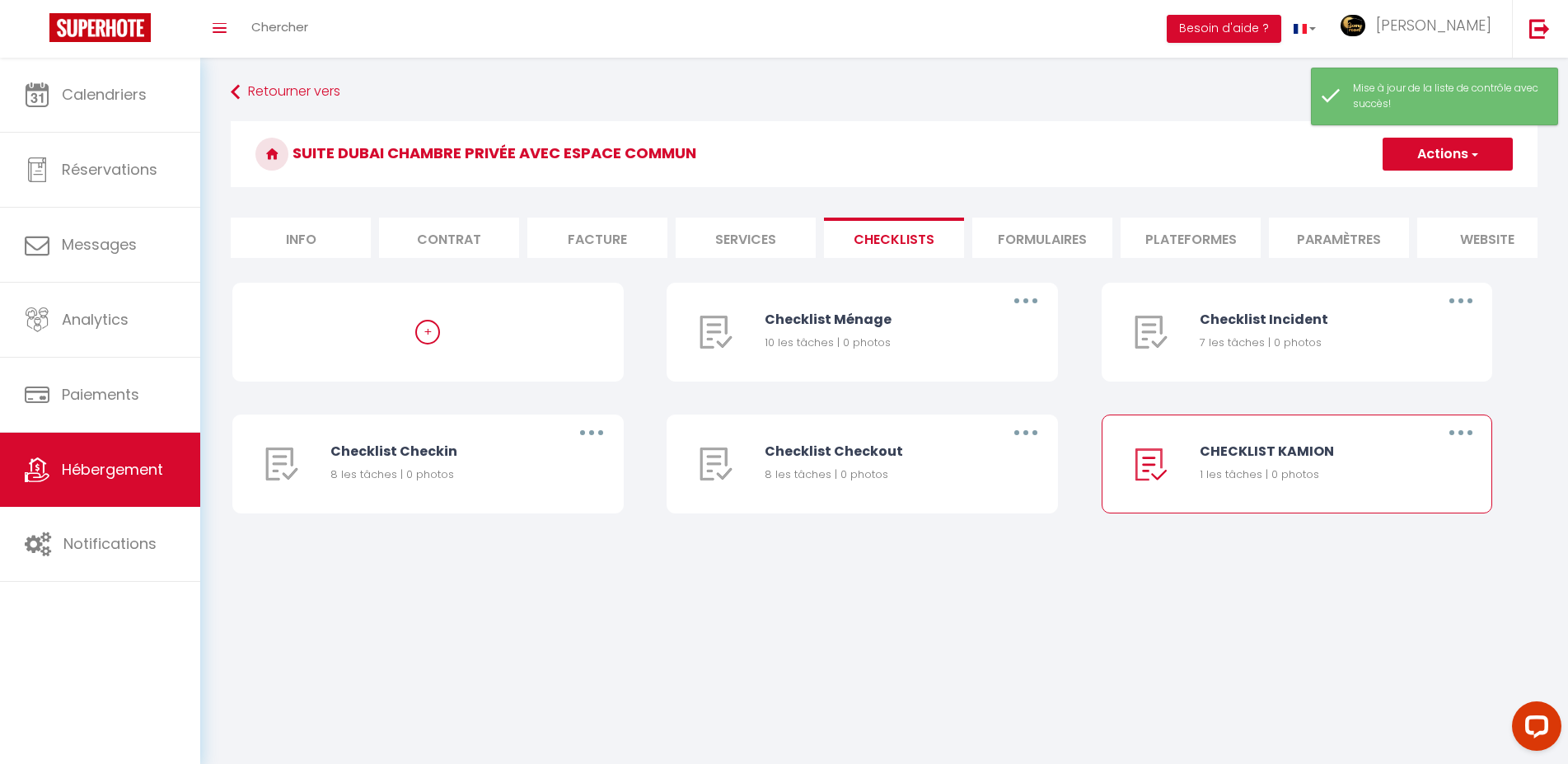 click at bounding box center (1461, 433) 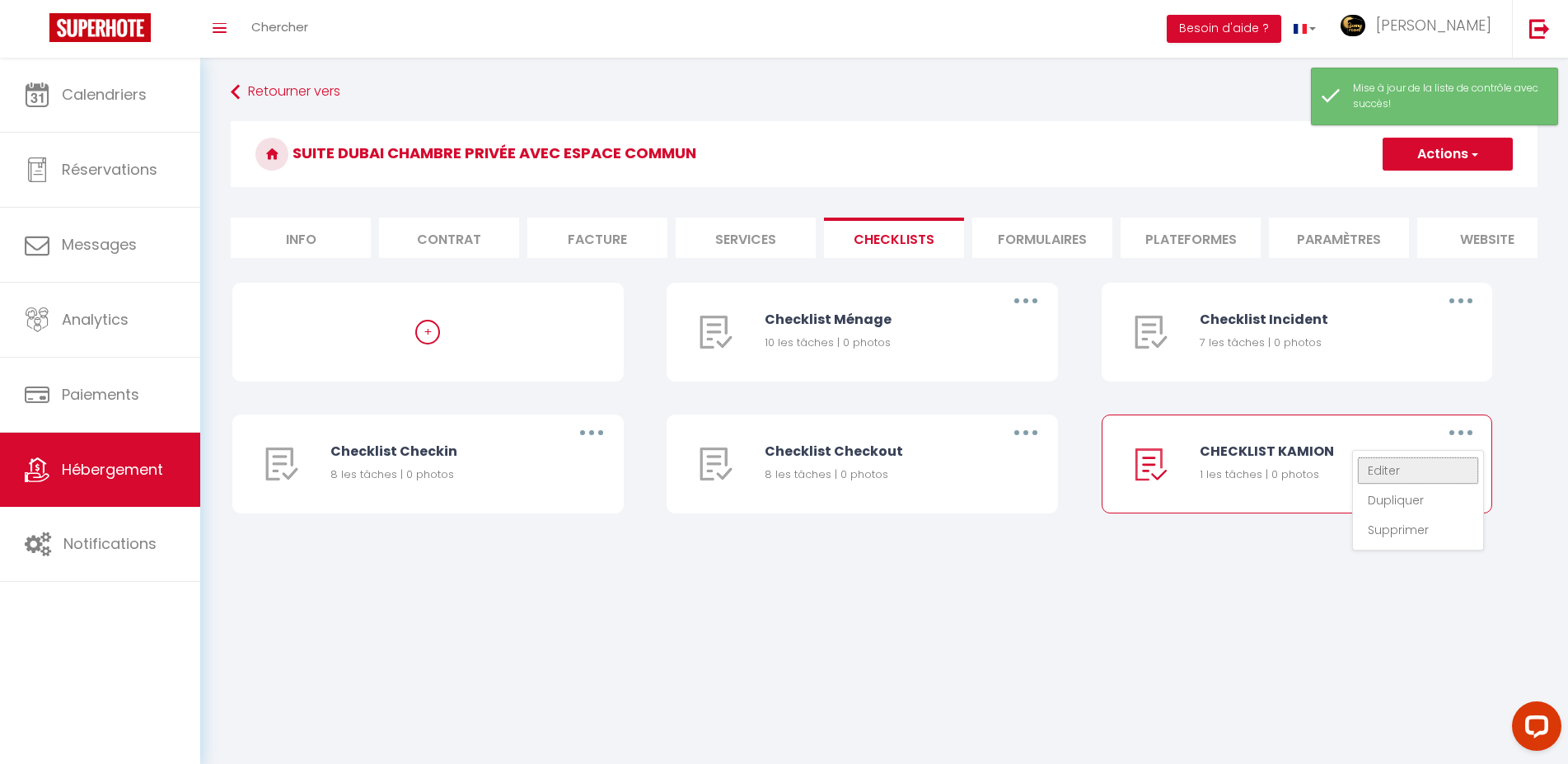 click on "Editer" at bounding box center (1418, 471) 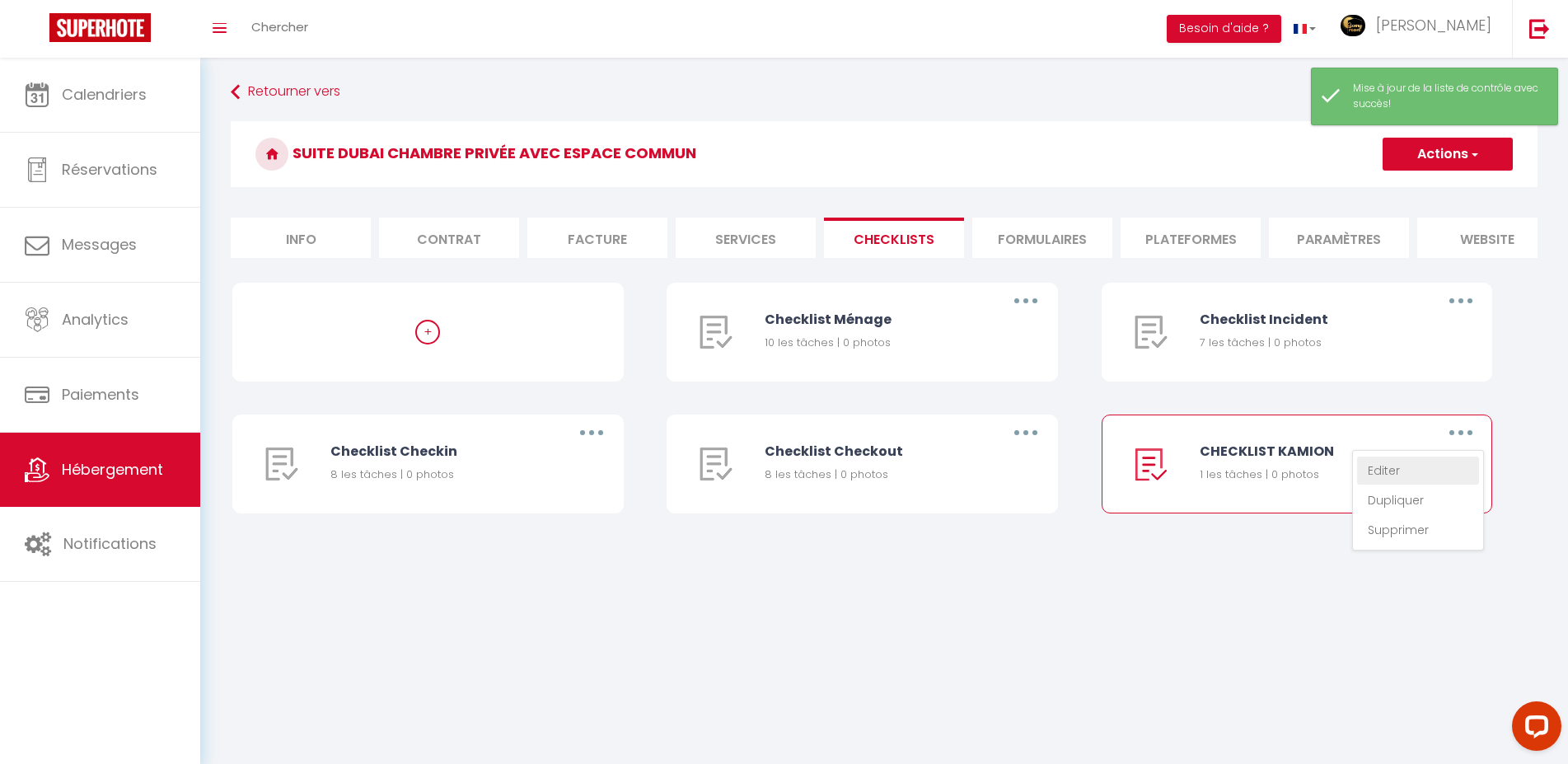 type on "CHECKLIST KAMION" 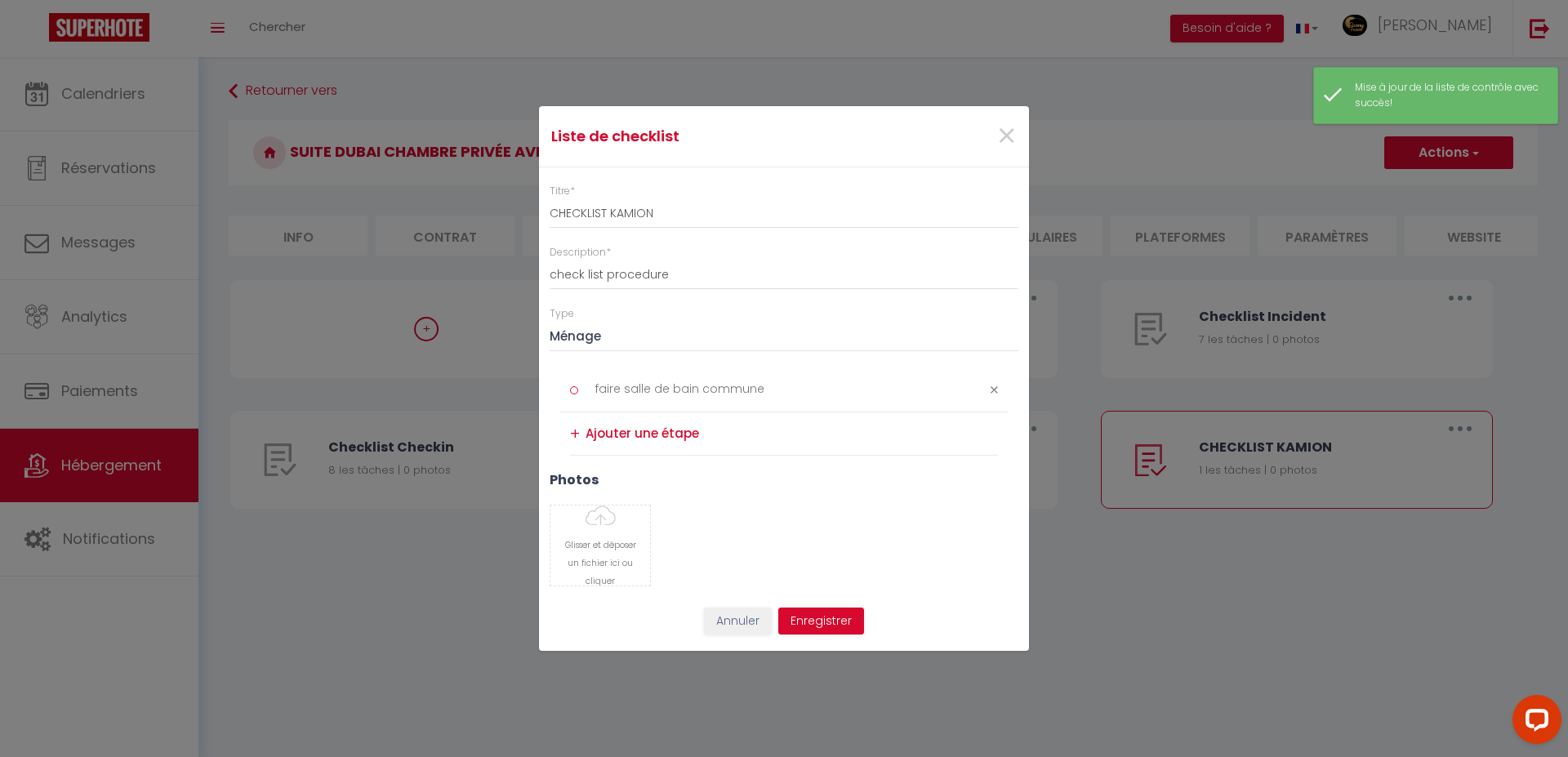 click on "+" at bounding box center (784, 434) 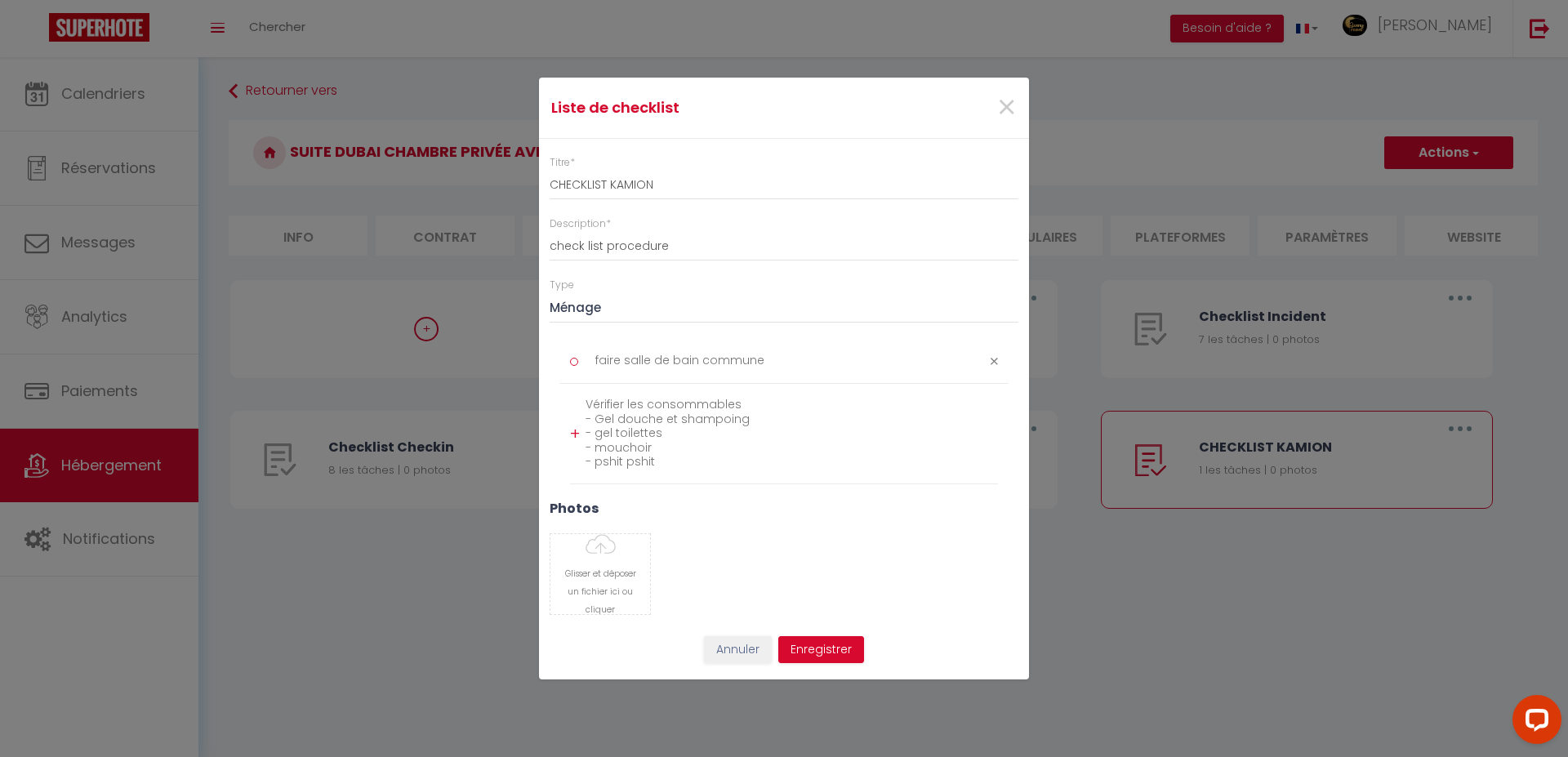 scroll, scrollTop: 0, scrollLeft: 0, axis: both 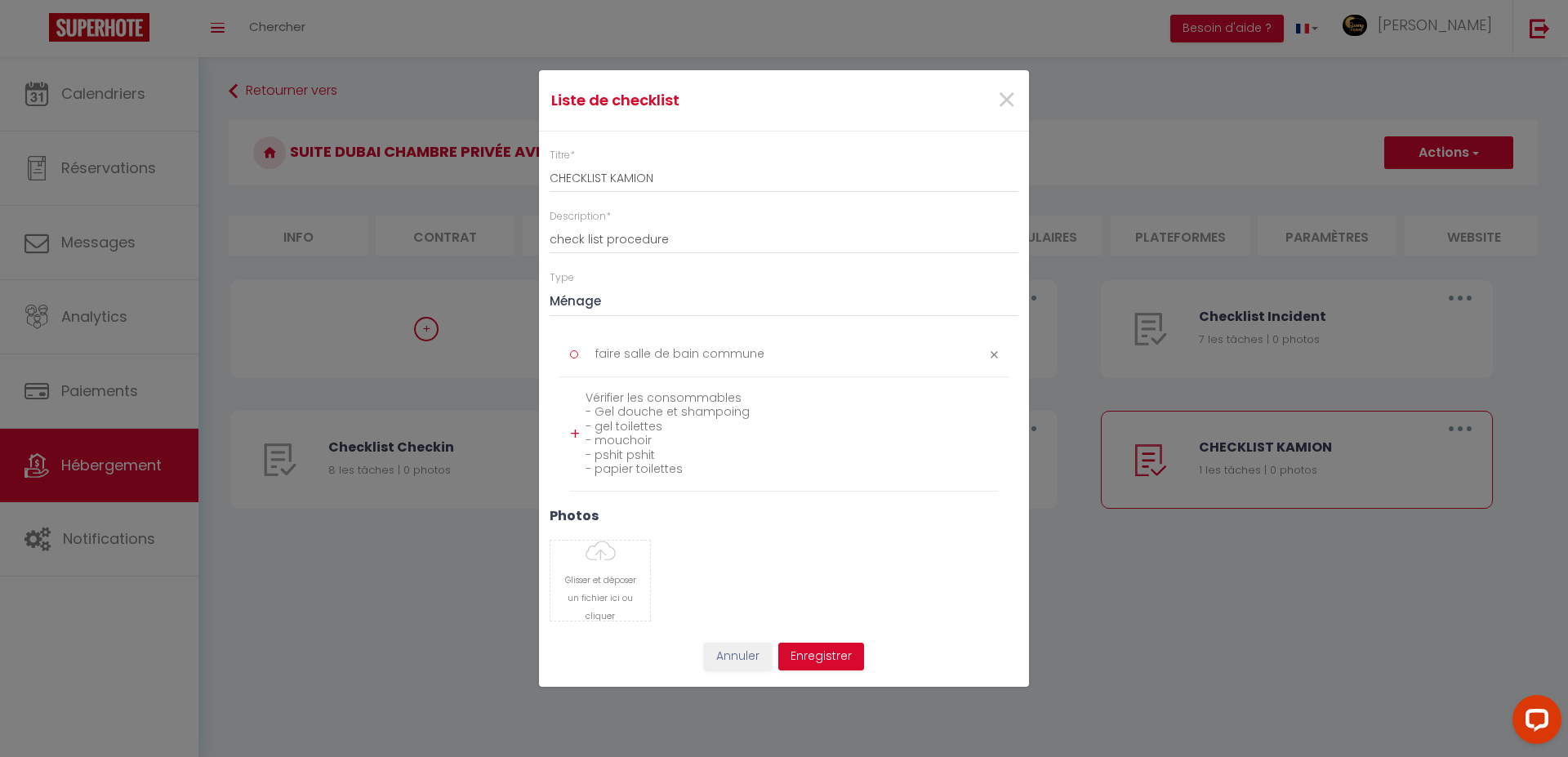 type on "Vérifier les consommables
- Gel douche et shampoing
- gel toilettes
- mouchoir
- pshit pshit
- papier toilettes" 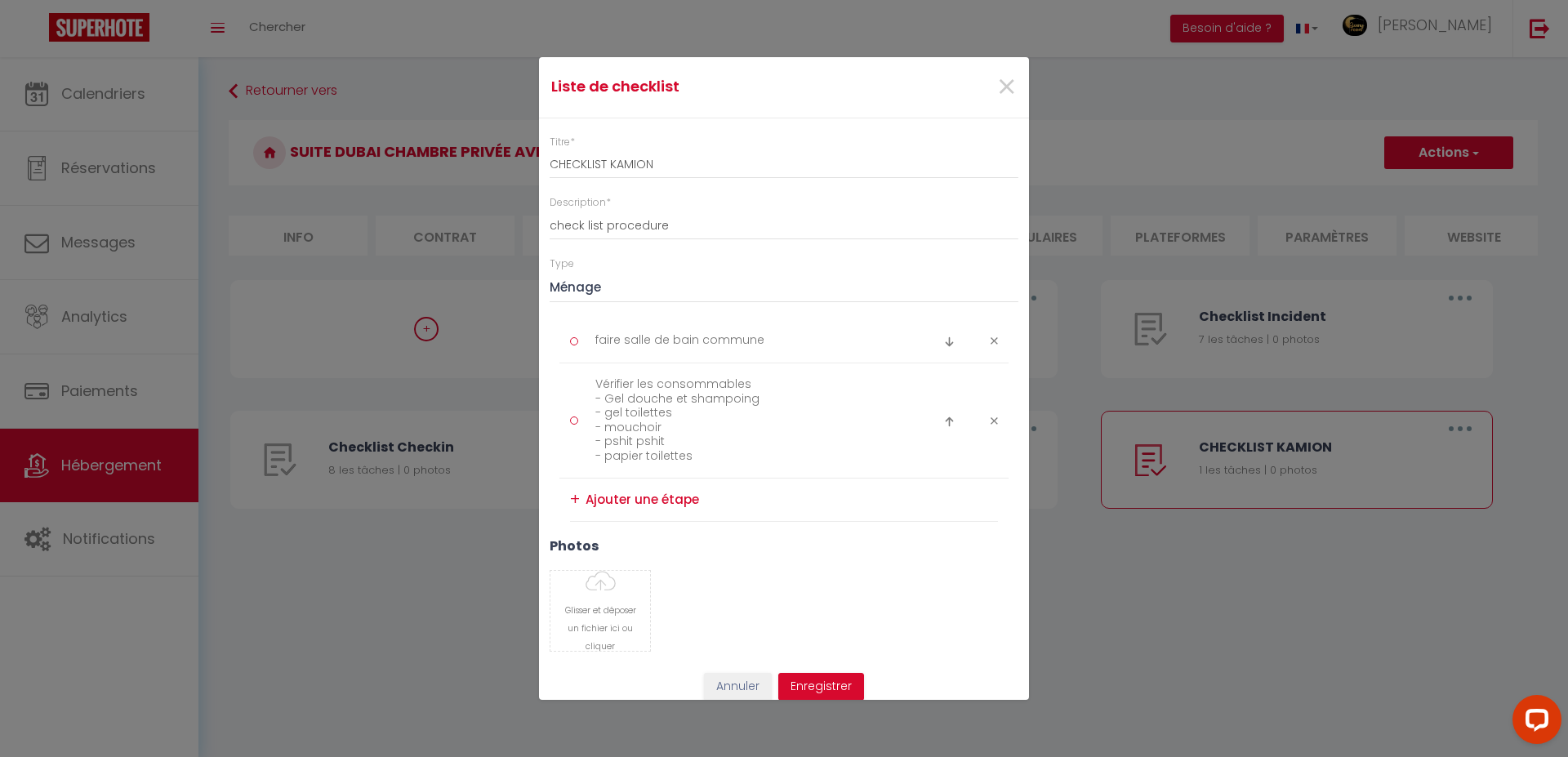 click at bounding box center [791, 500] 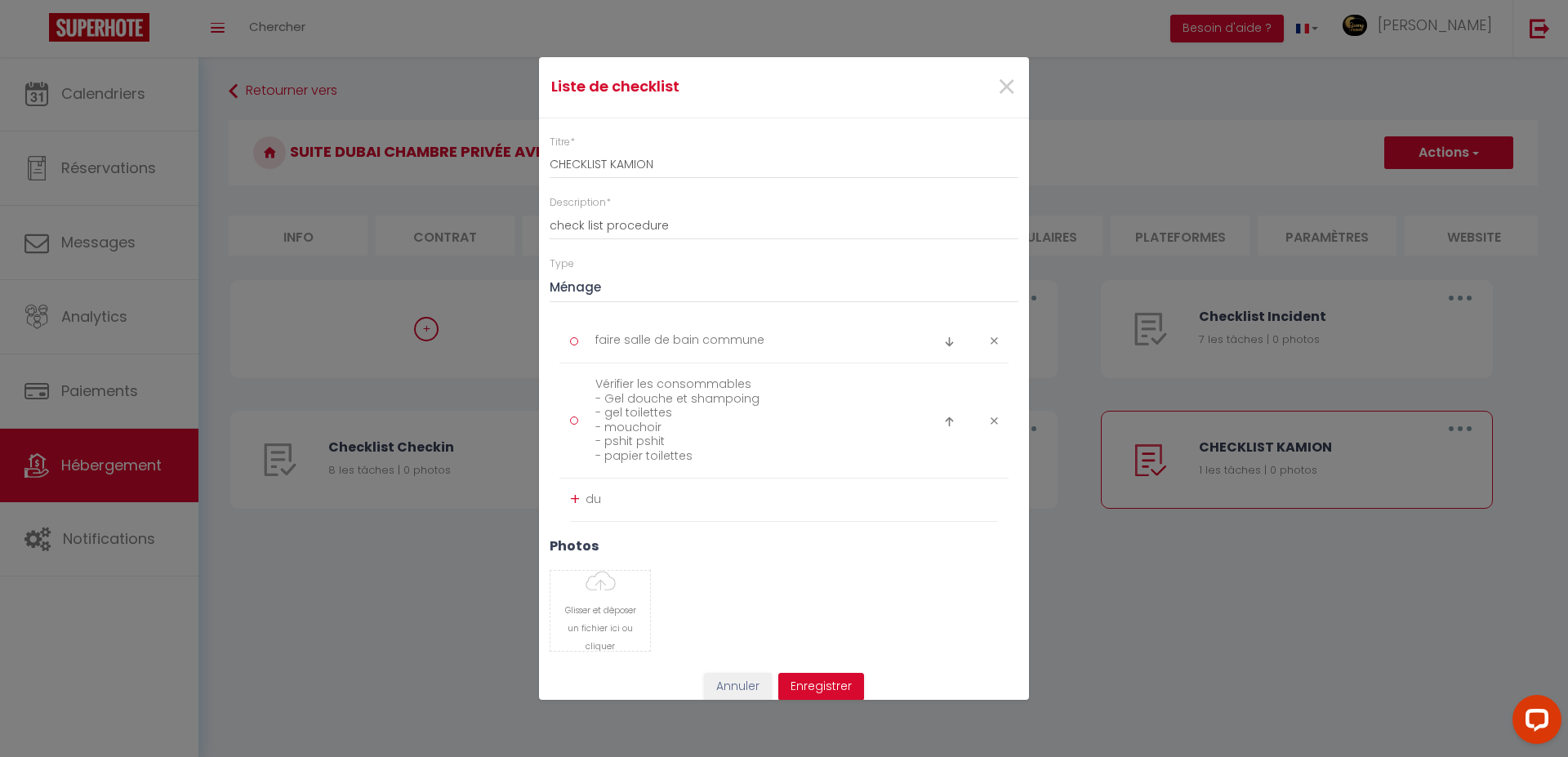 type on "d" 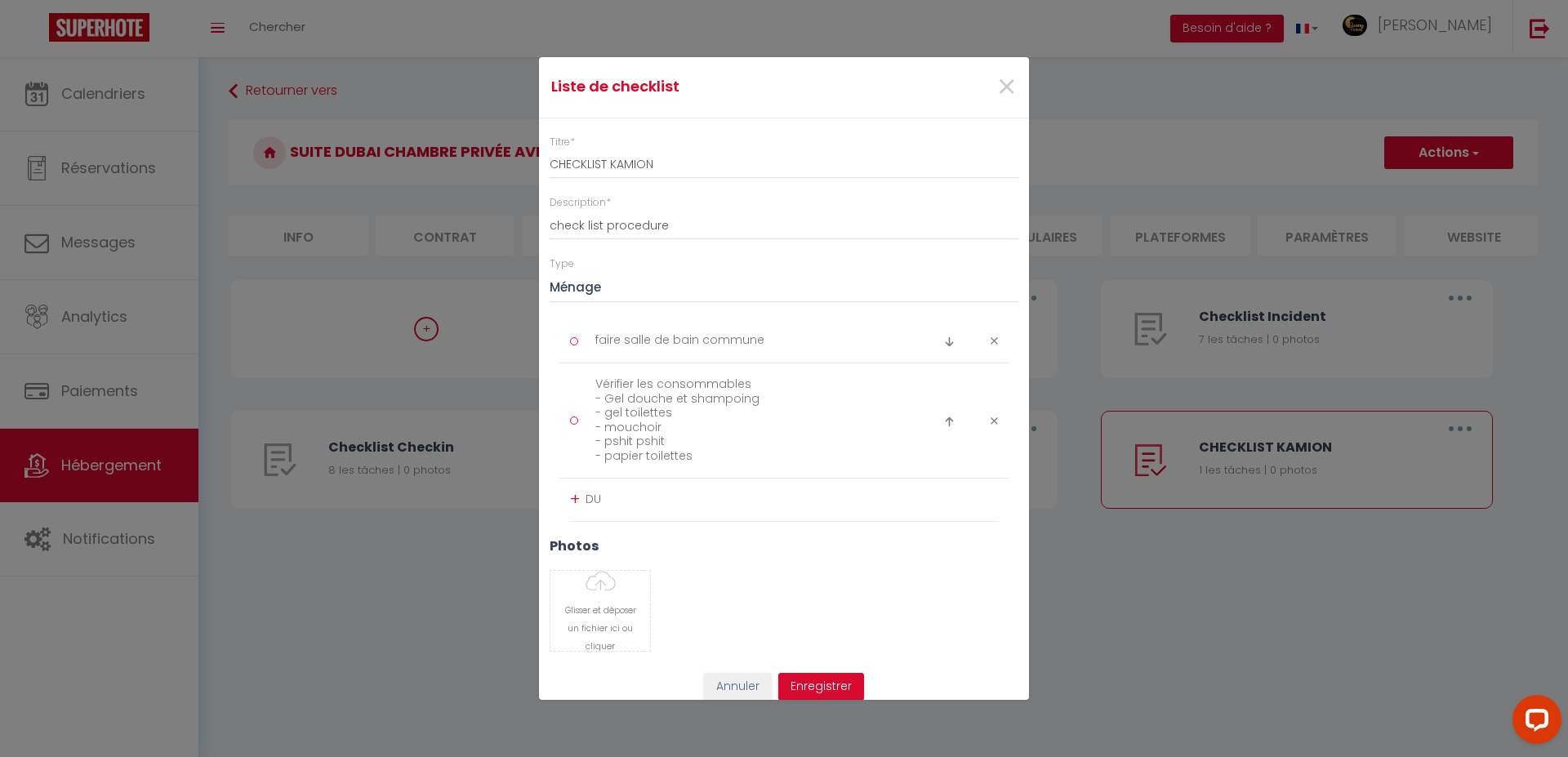 type on "D" 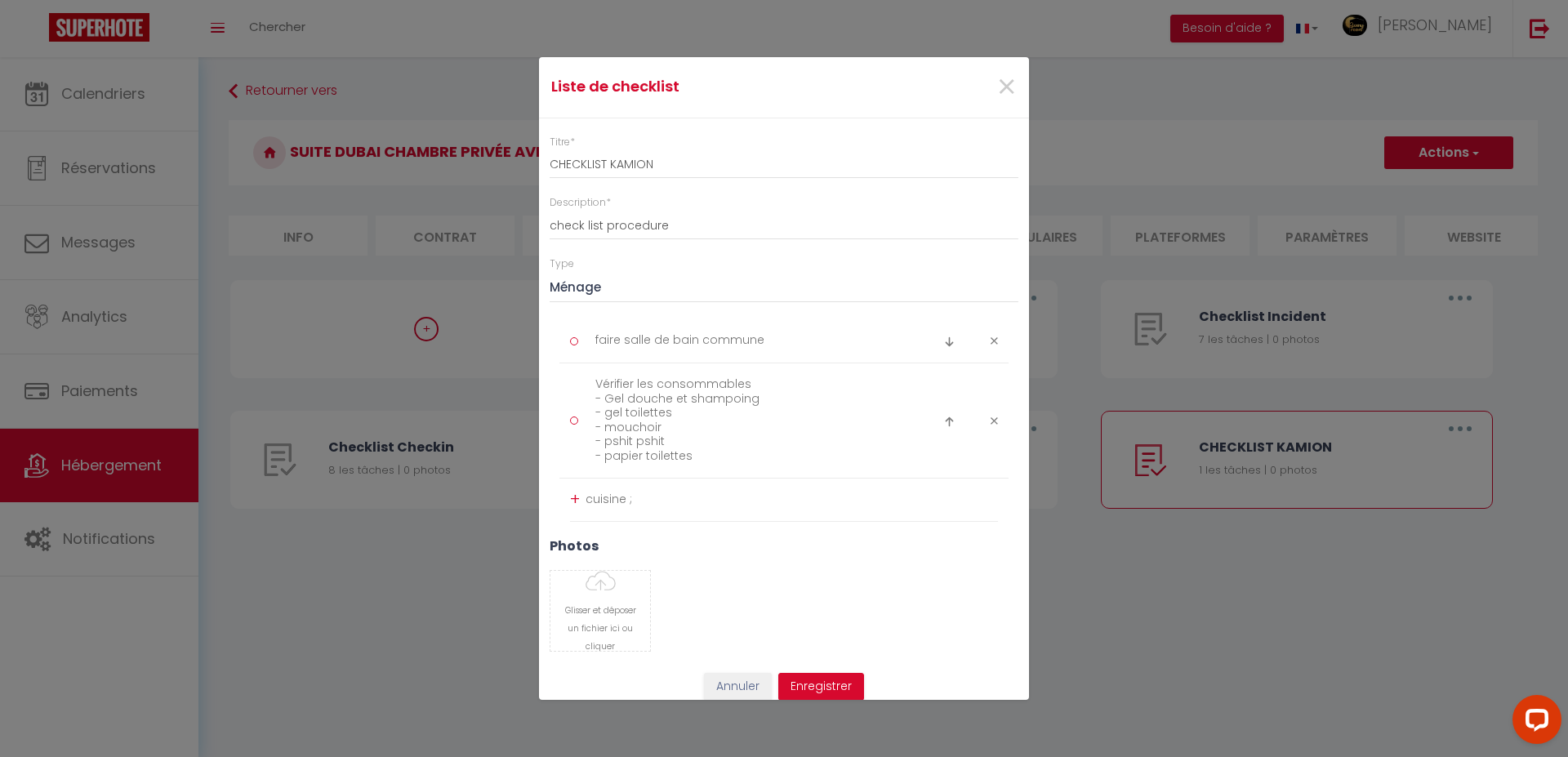 scroll, scrollTop: 0, scrollLeft: 0, axis: both 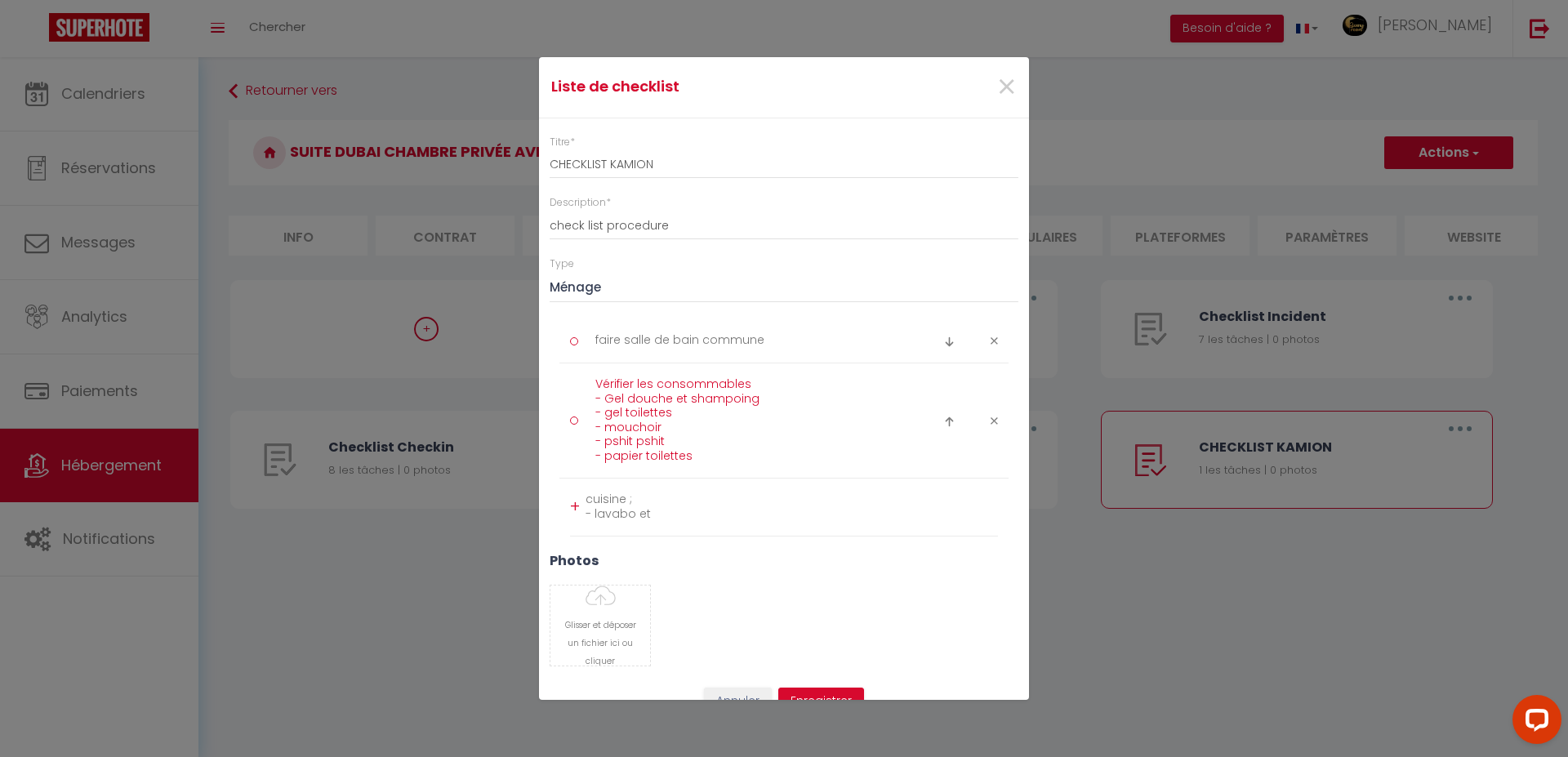 click on "Vérifier les consommables
- Gel douche et shampoing
- gel toilettes
- mouchoir
- pshit pshit
- papier toilettes" at bounding box center [751, 421] 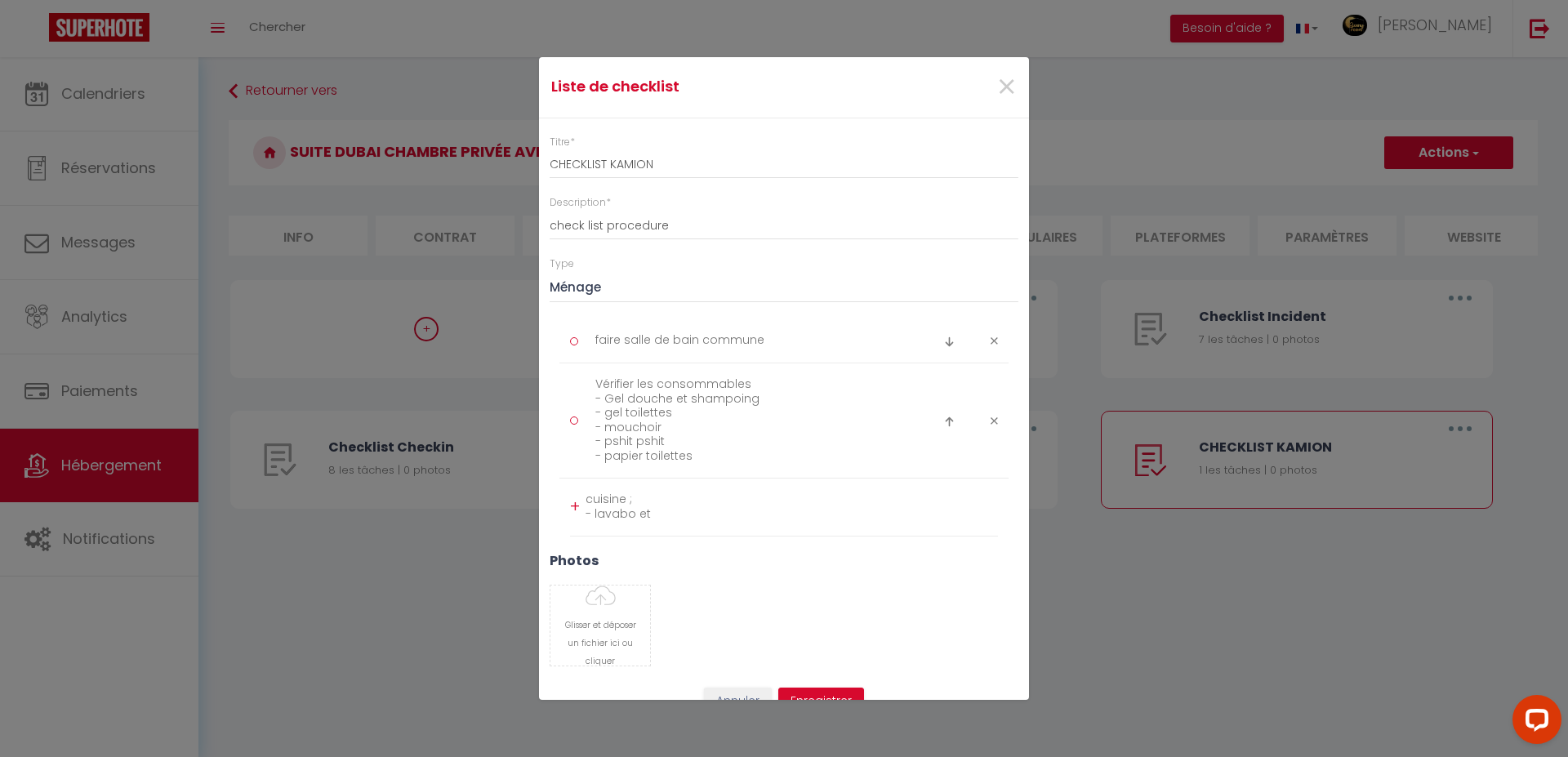 click on "cuisine ;
- lavabo et" at bounding box center [791, 507] 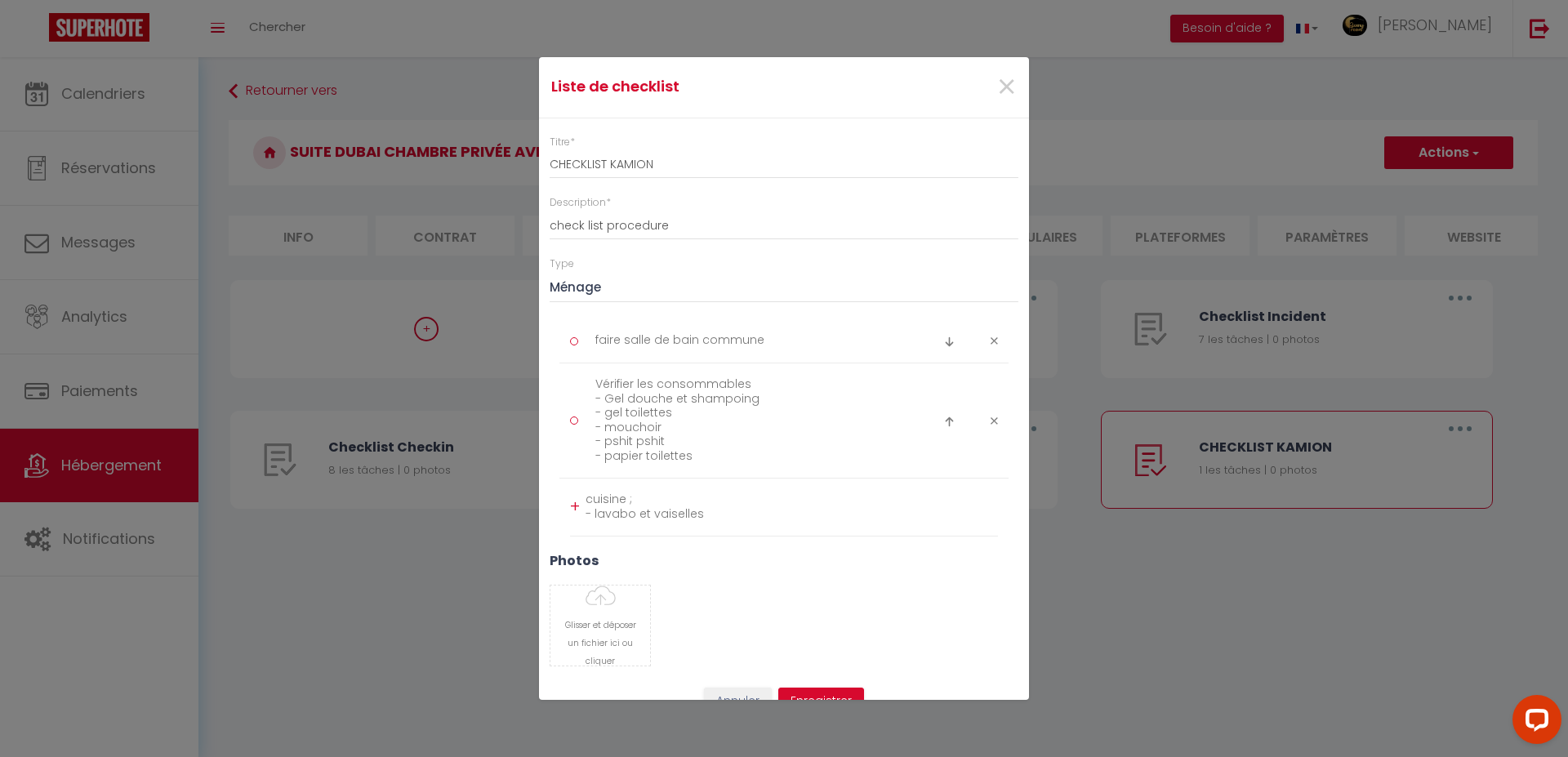 scroll, scrollTop: 0, scrollLeft: 0, axis: both 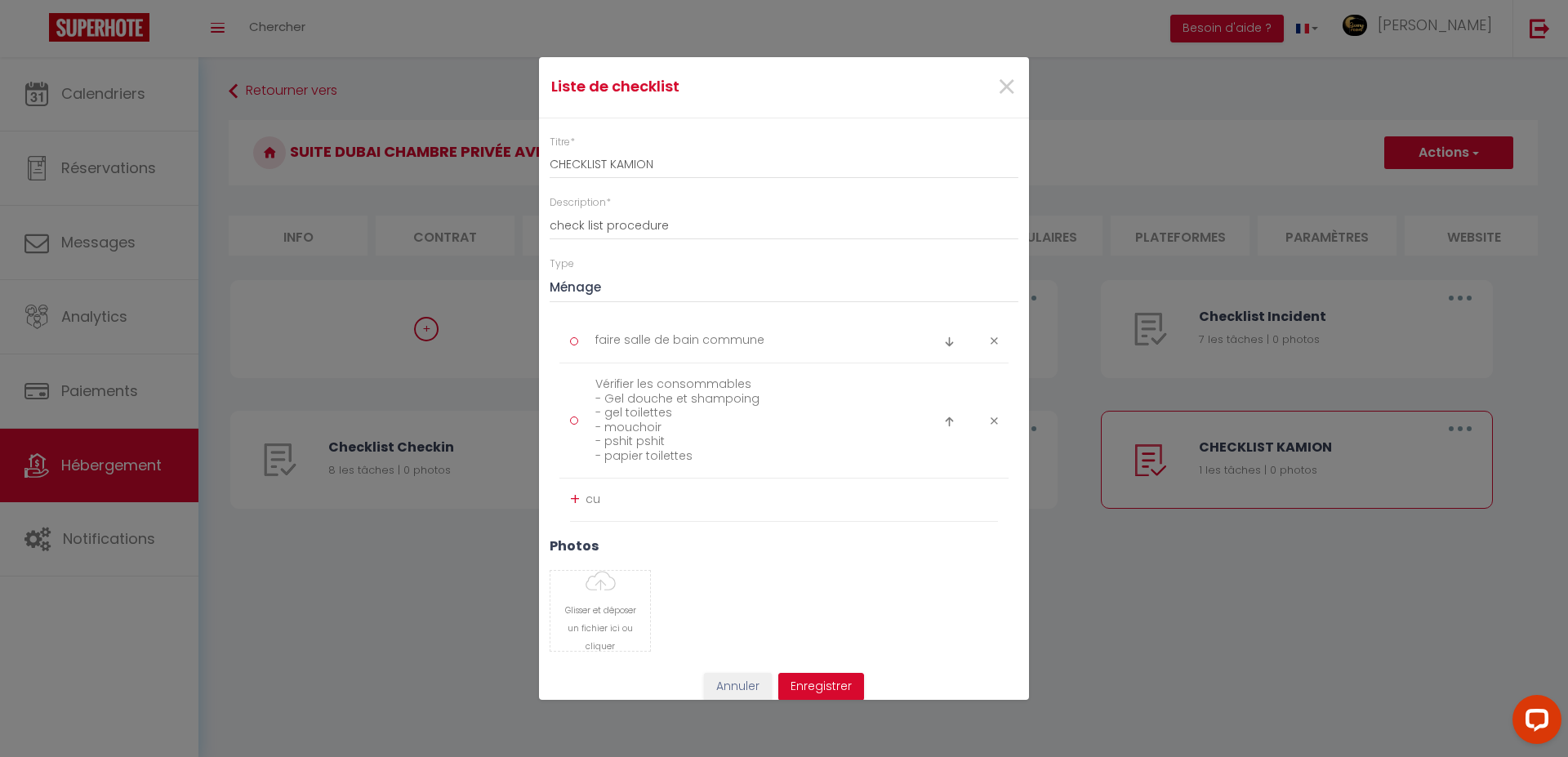type on "c" 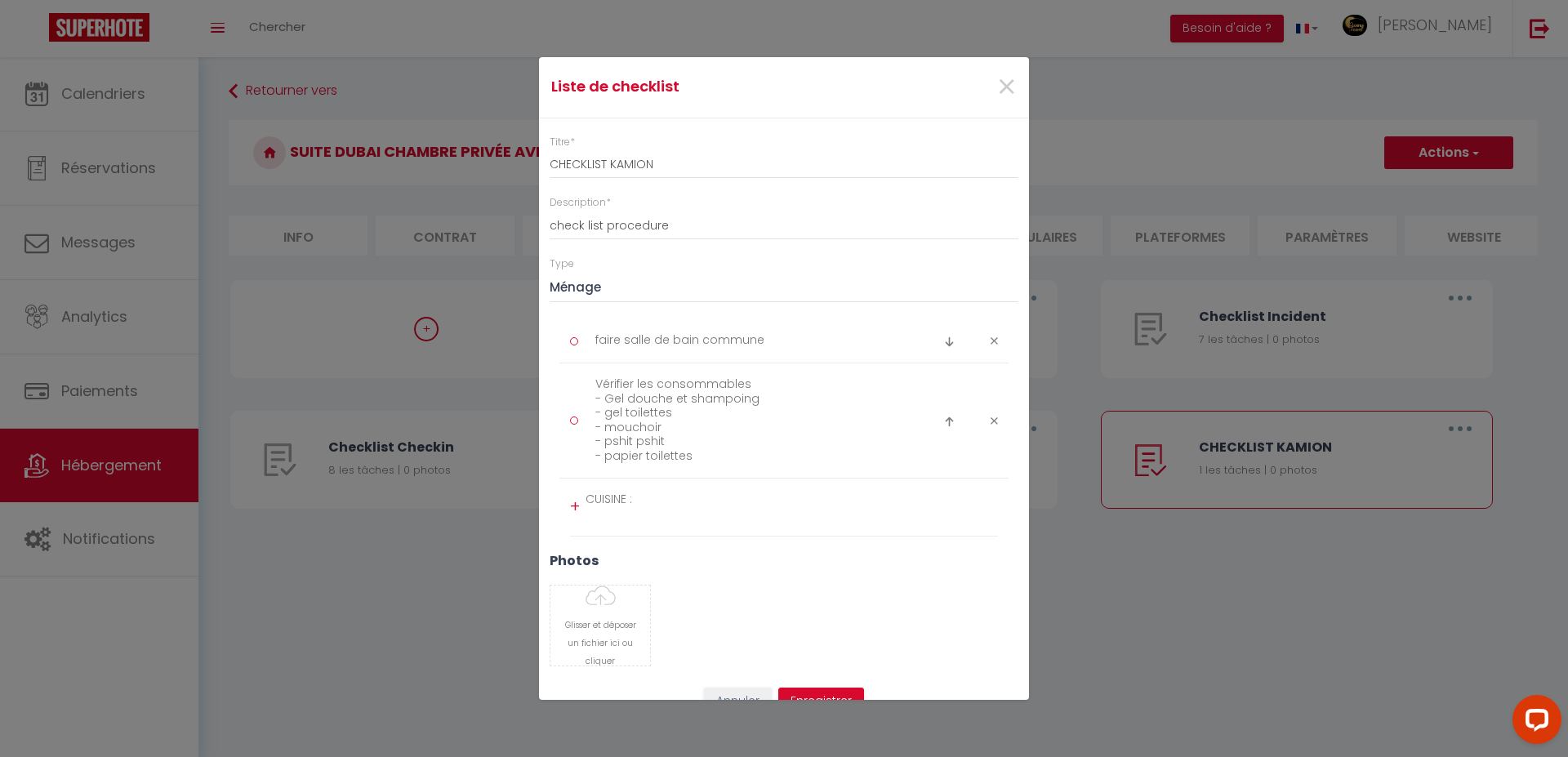 scroll, scrollTop: 0, scrollLeft: 0, axis: both 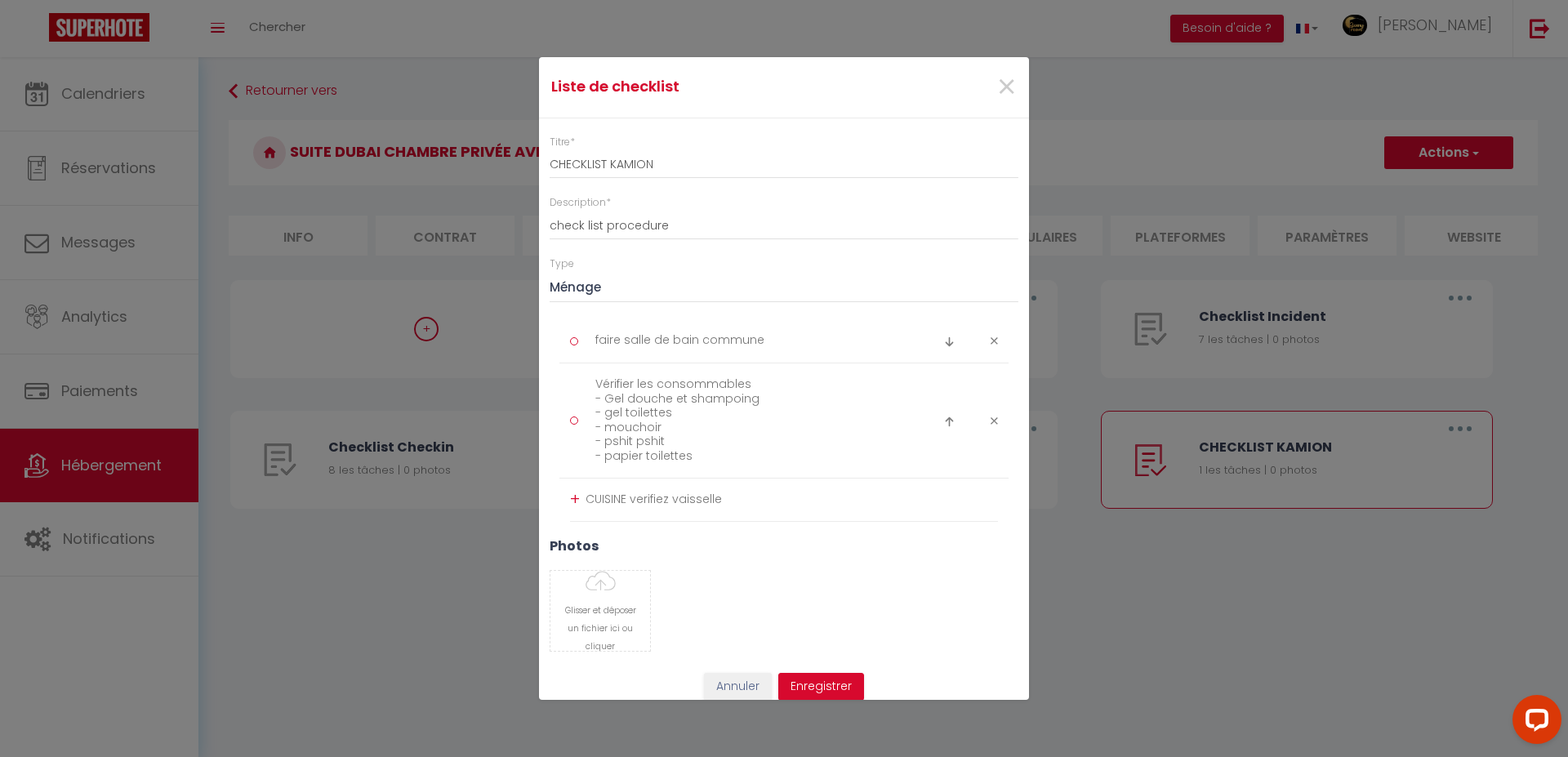 type on "CUISINE verifiez vaisselle" 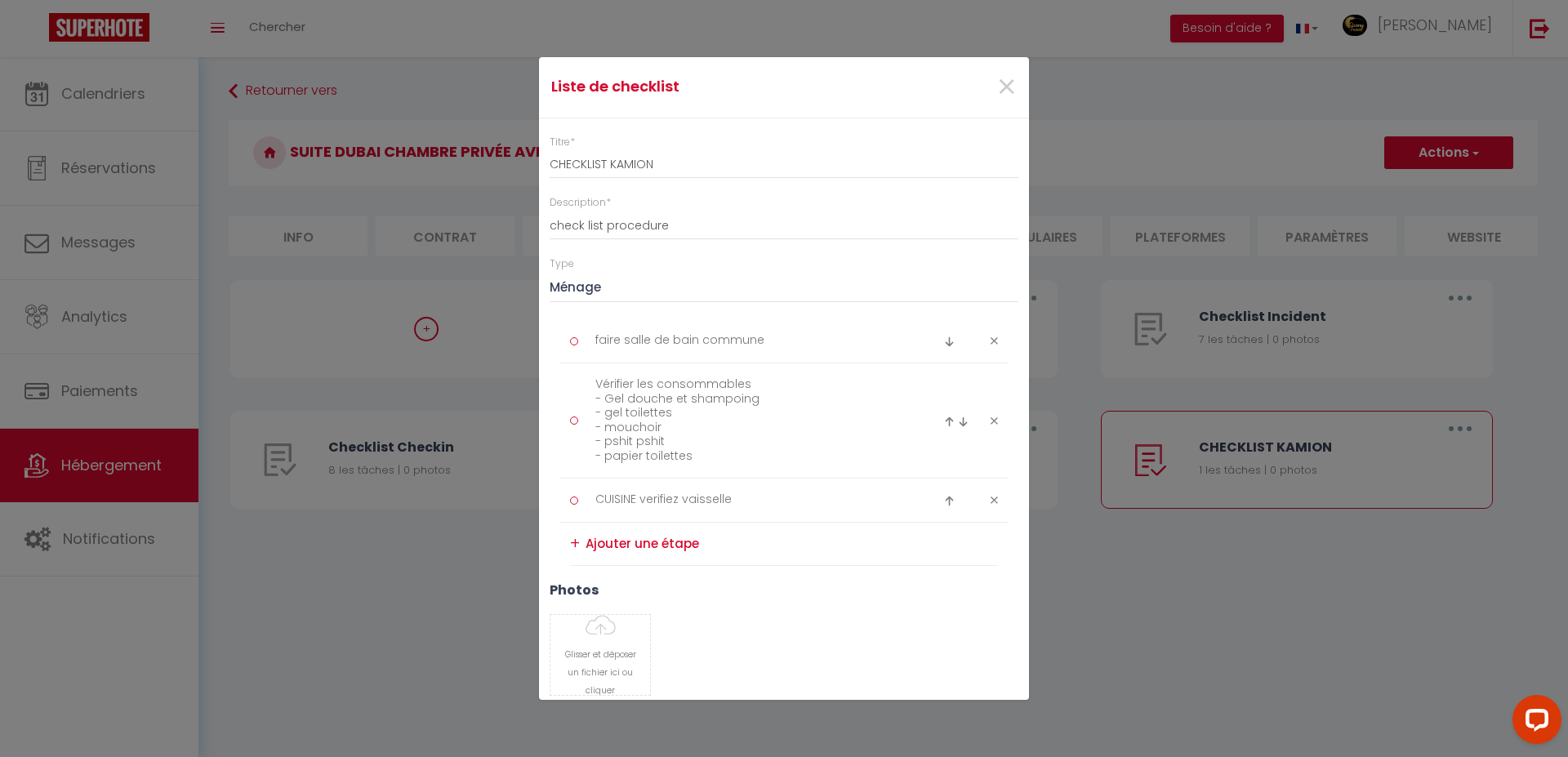 click at bounding box center [791, 544] 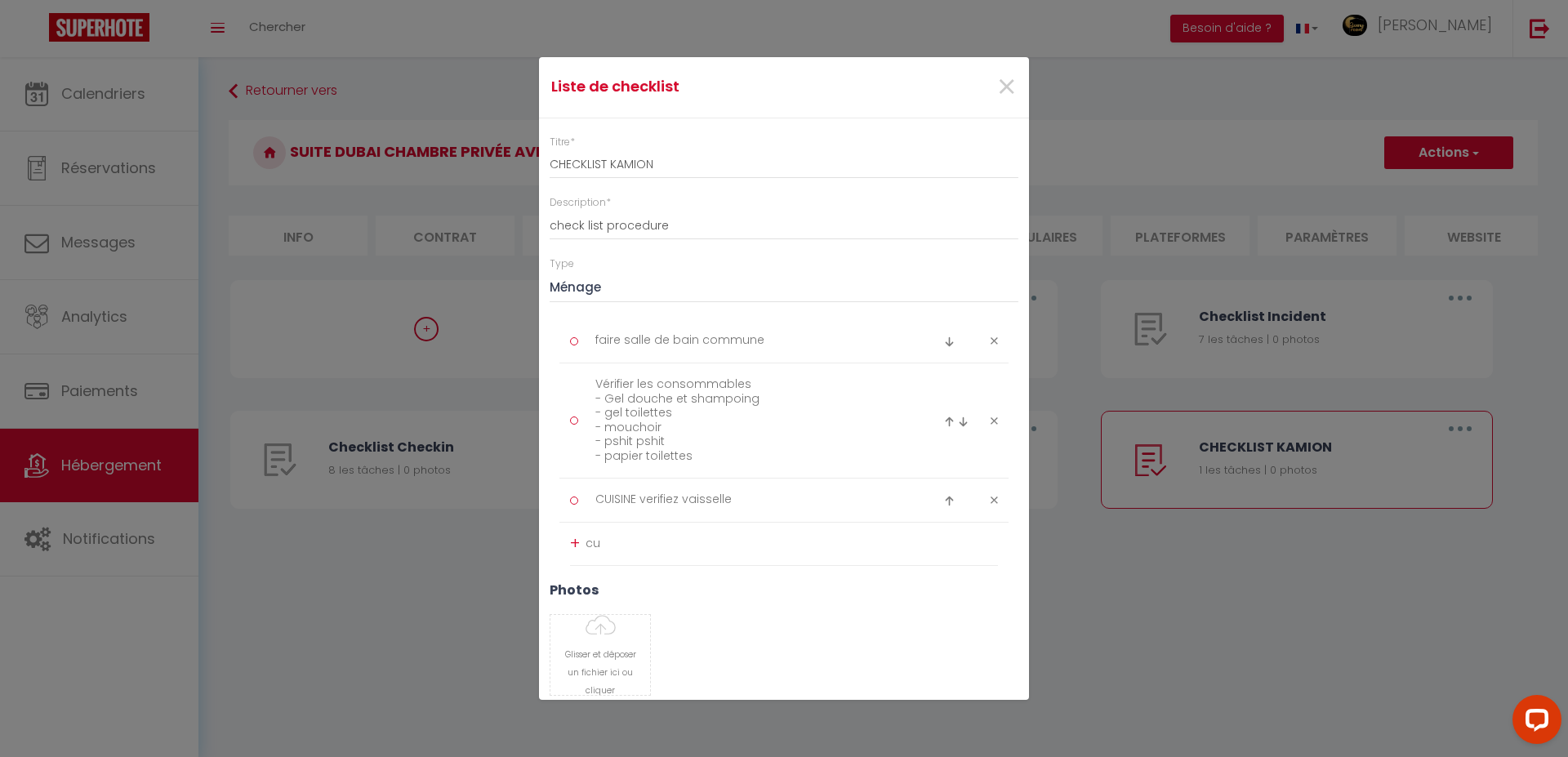 type on "c" 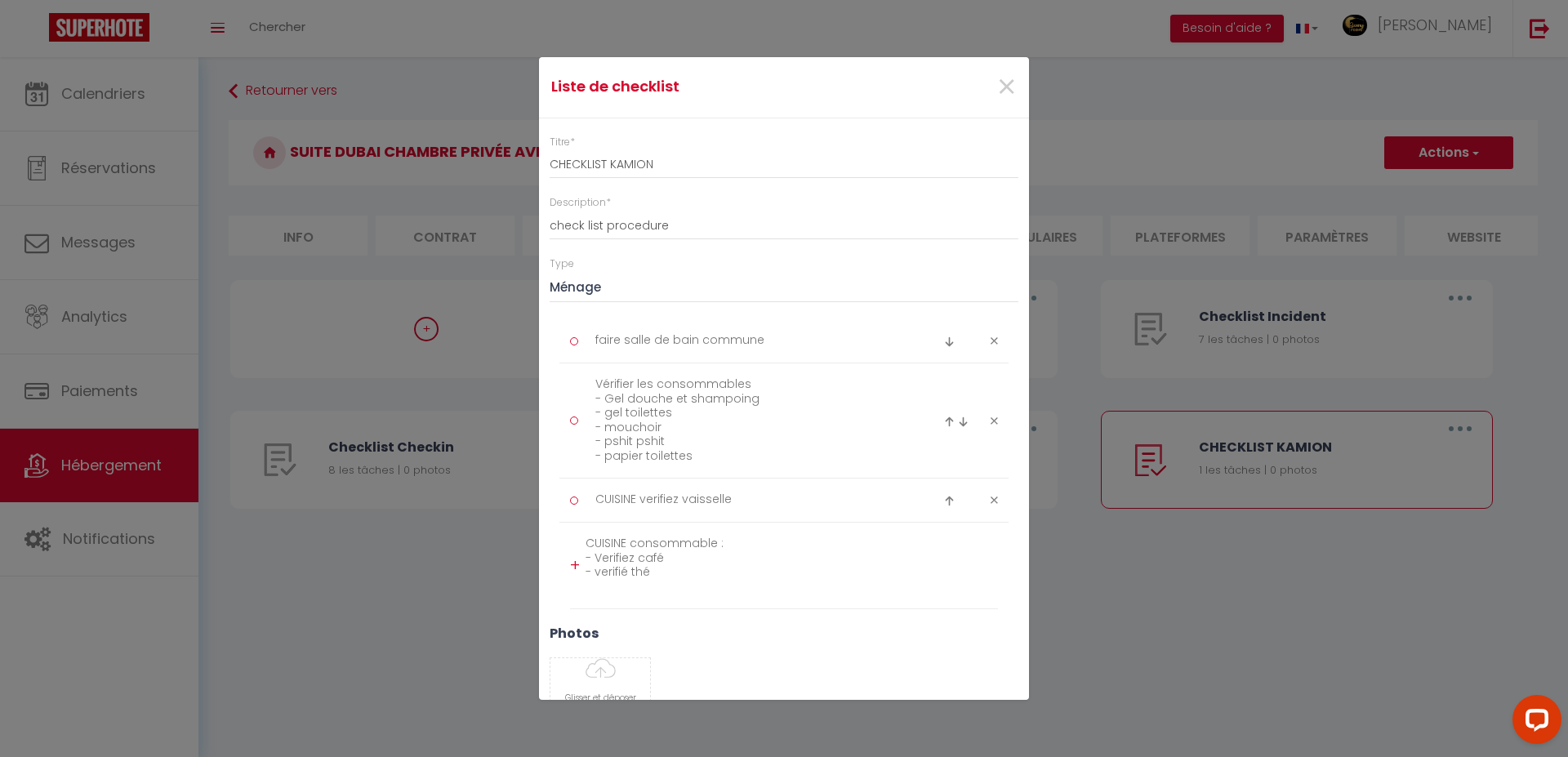 scroll, scrollTop: 0, scrollLeft: 0, axis: both 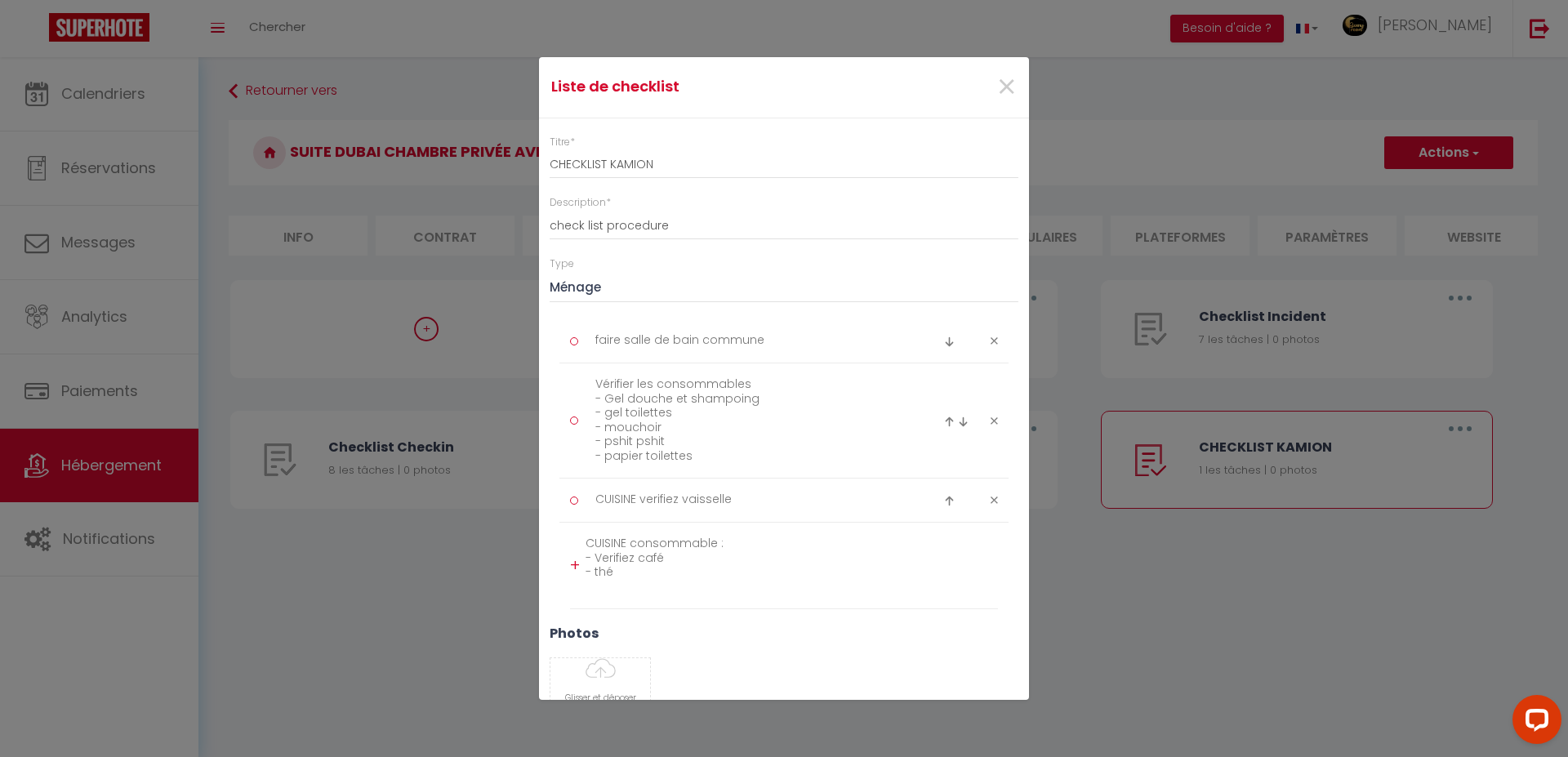 drag, startPoint x: 637, startPoint y: 555, endPoint x: 598, endPoint y: 561, distance: 39.458839 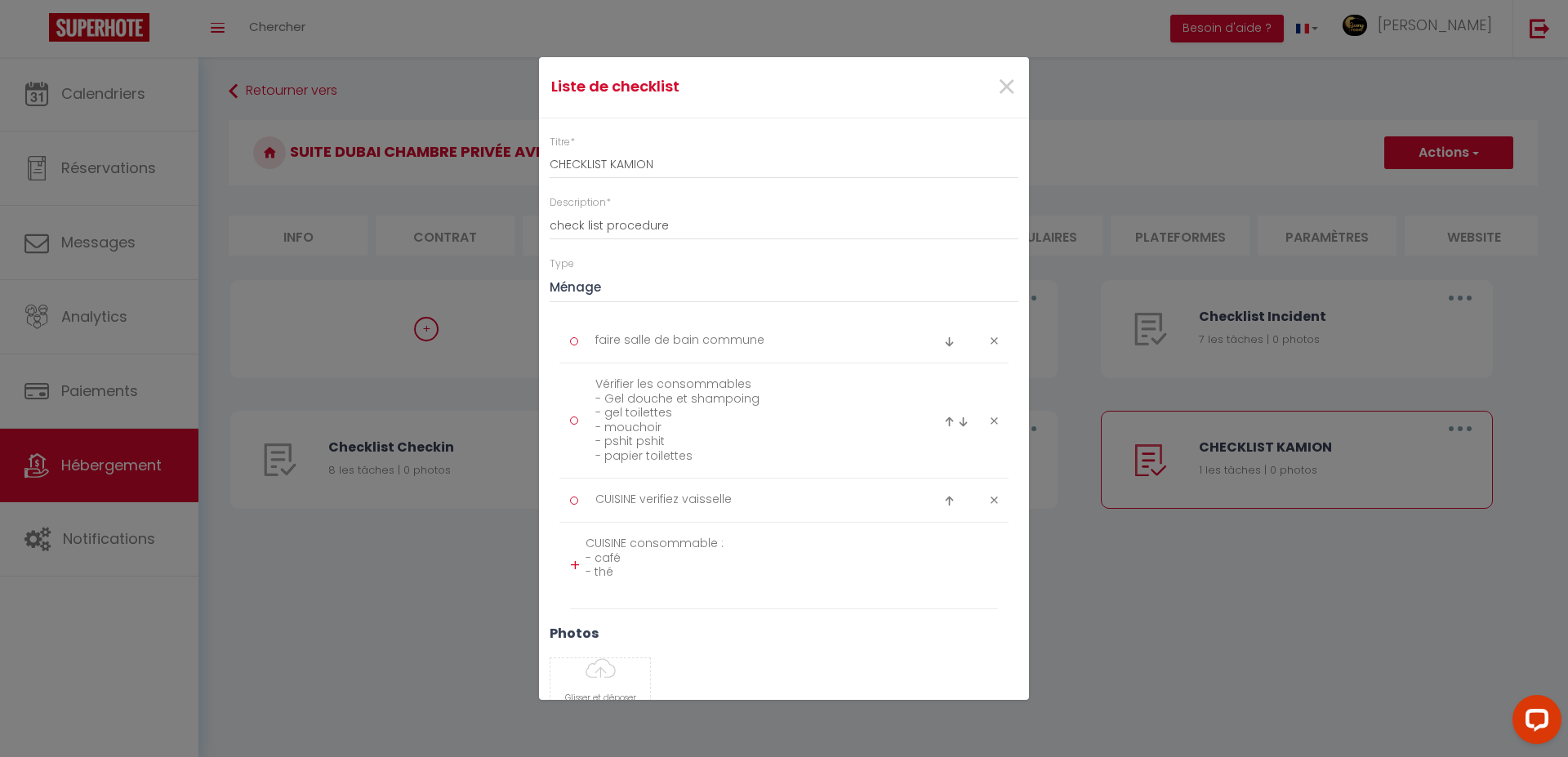 click on "CUISINE consommable :
- café
- thé" at bounding box center (791, 565) 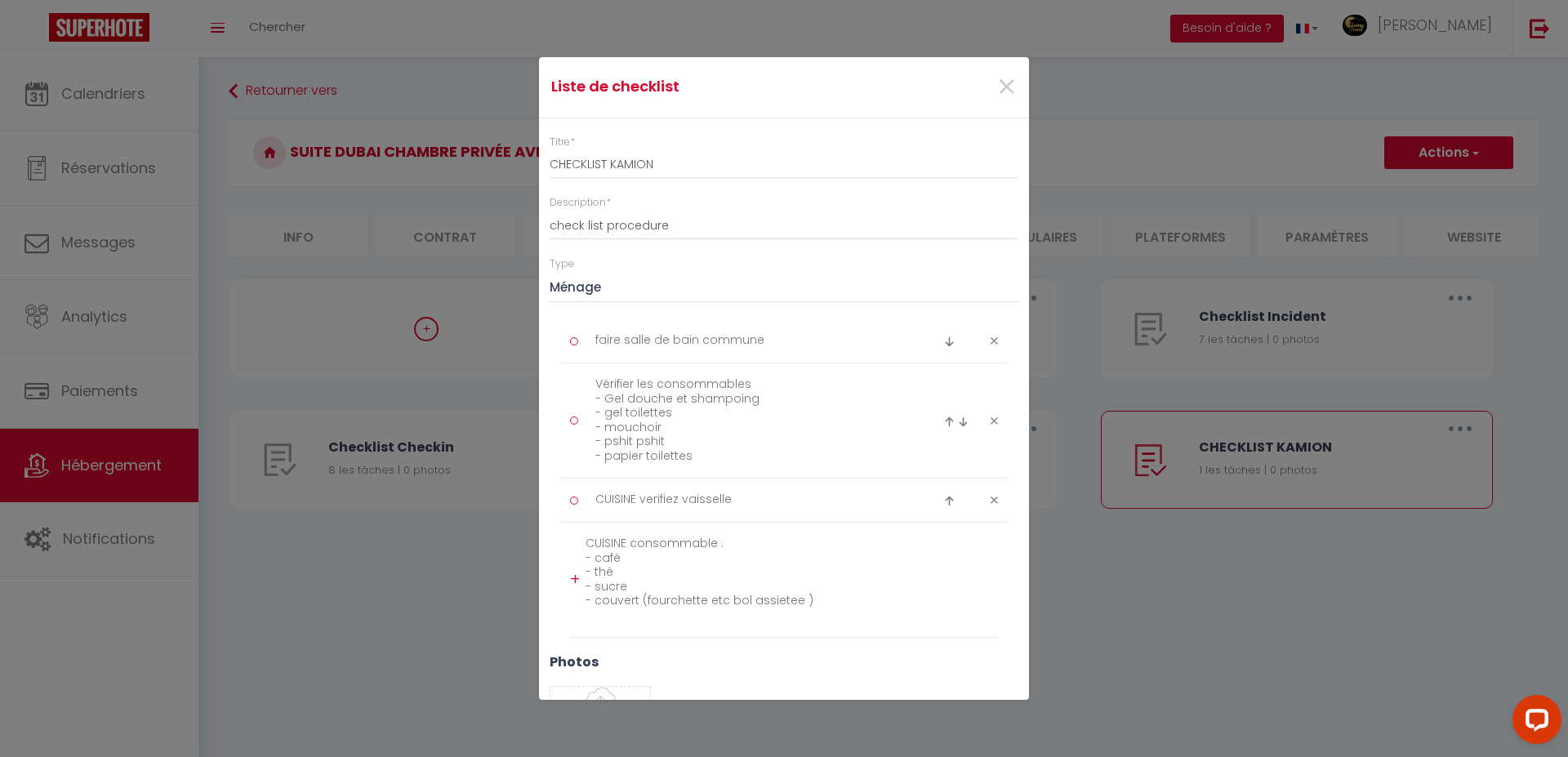 type on "CUISINE consommable :
- café
- thé
- sucre
- couvert (fourchette etc bol assietee )" 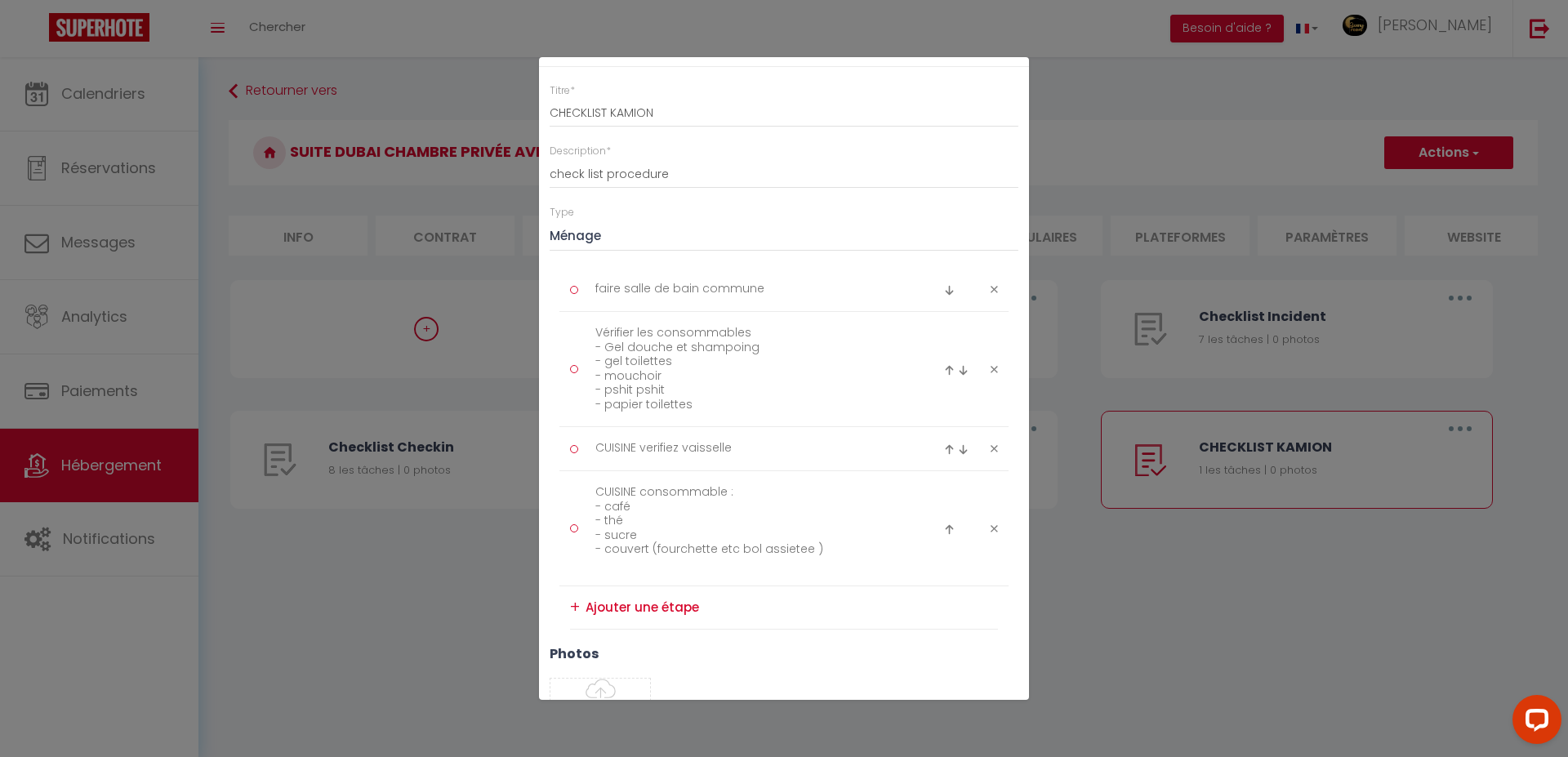 scroll, scrollTop: 83, scrollLeft: 0, axis: vertical 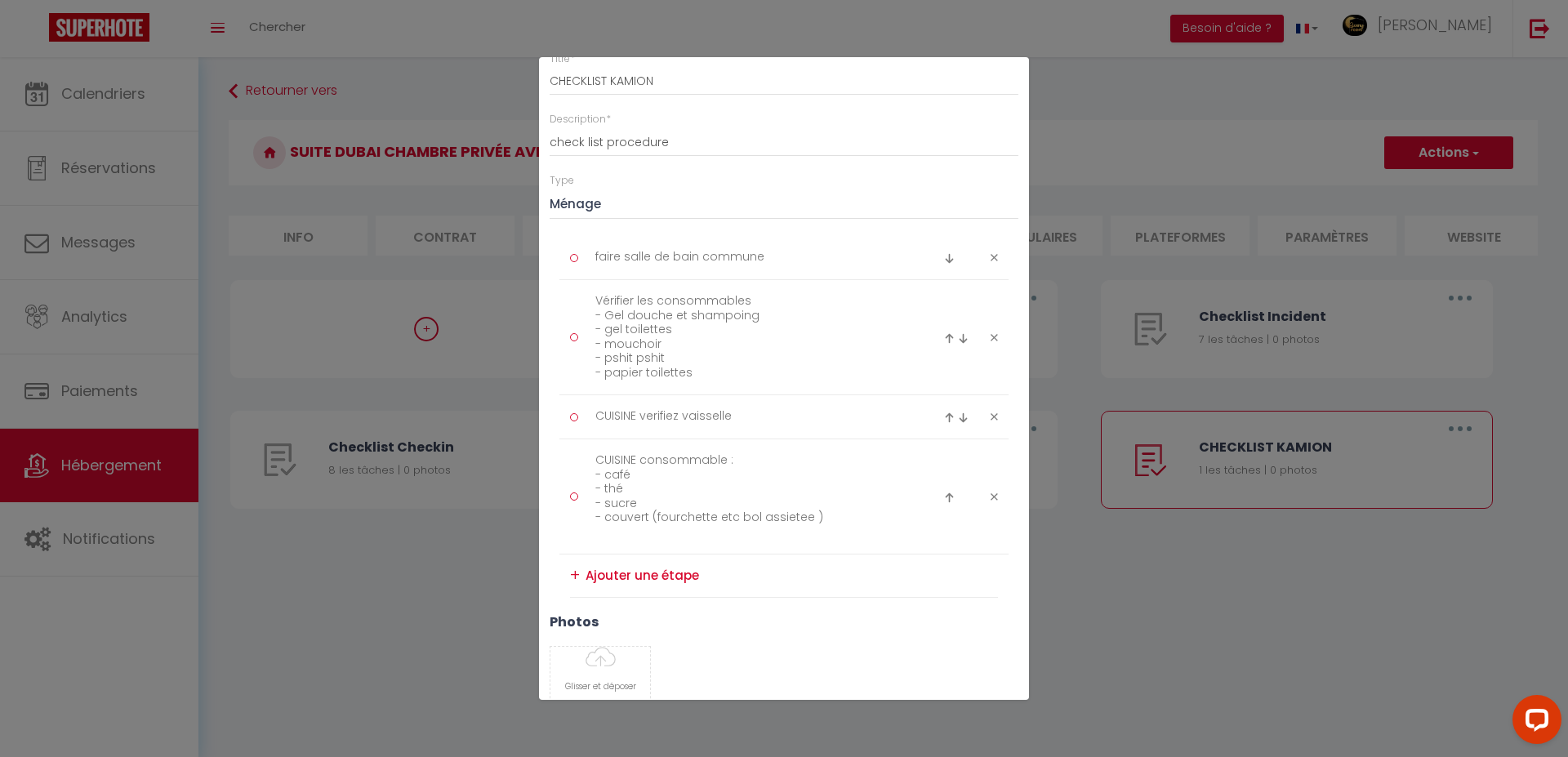 click at bounding box center [791, 576] 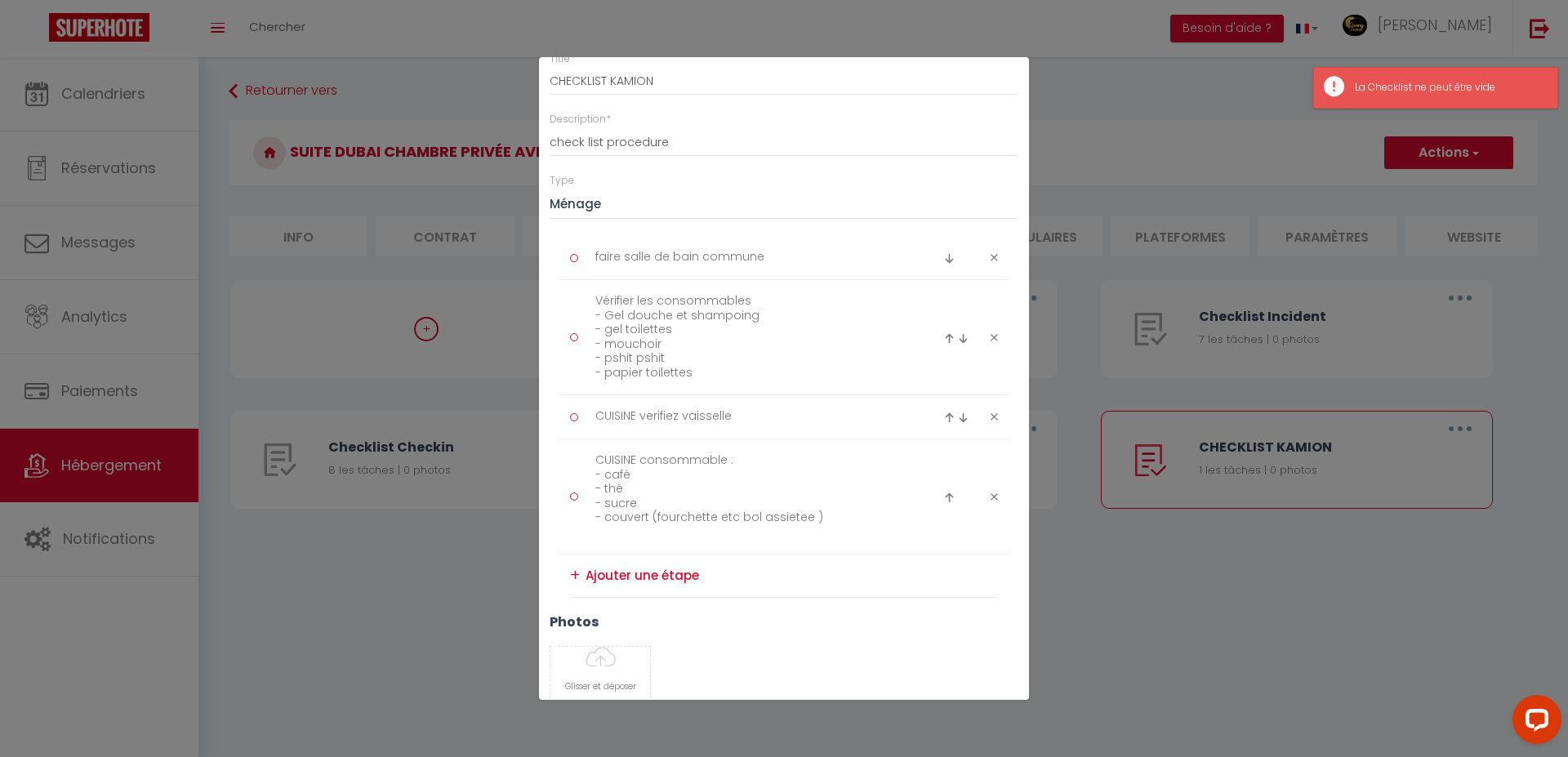 click at bounding box center (791, 576) 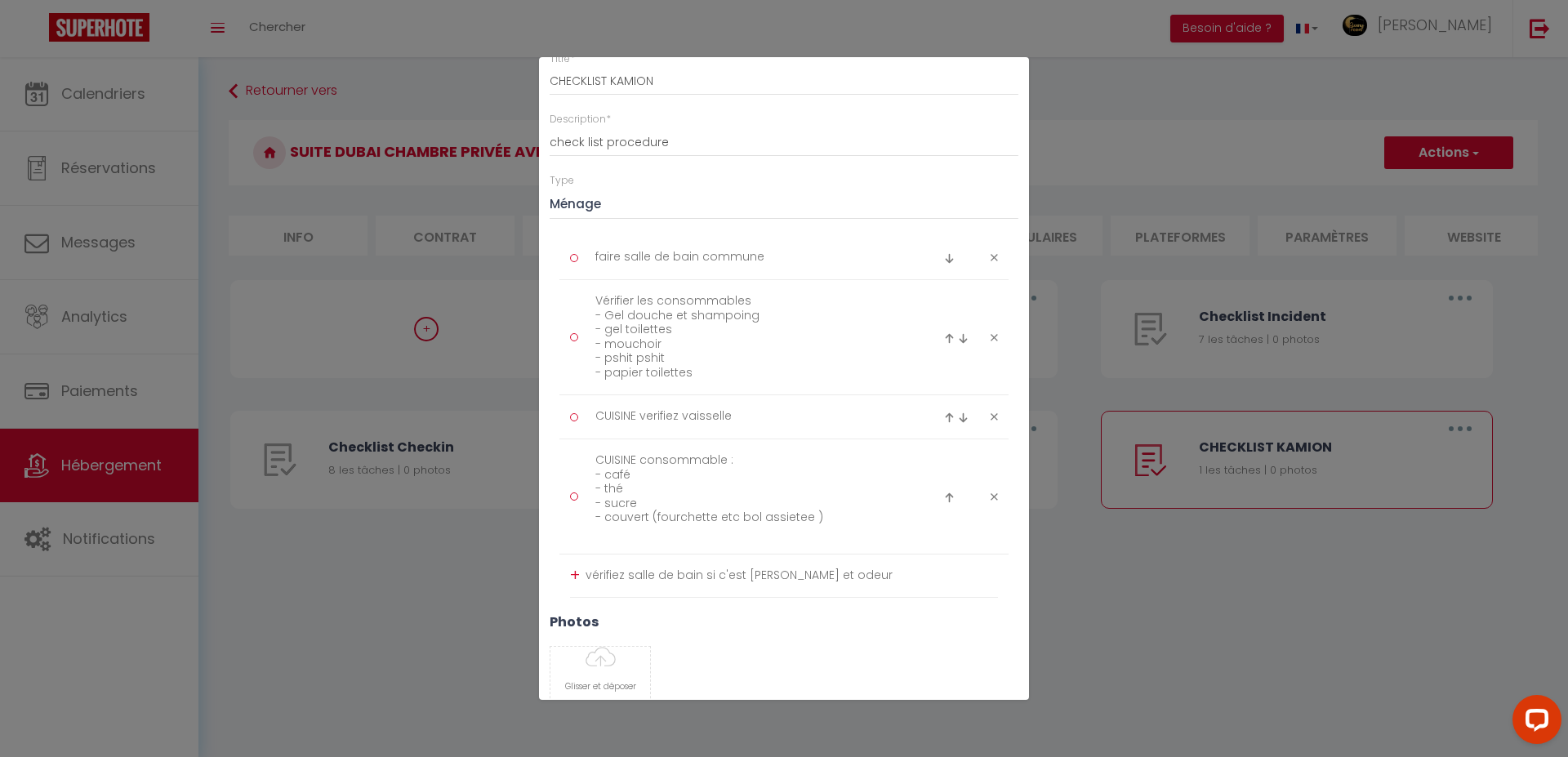type on "vérifiez salle de bain si c'est [PERSON_NAME] et odeur" 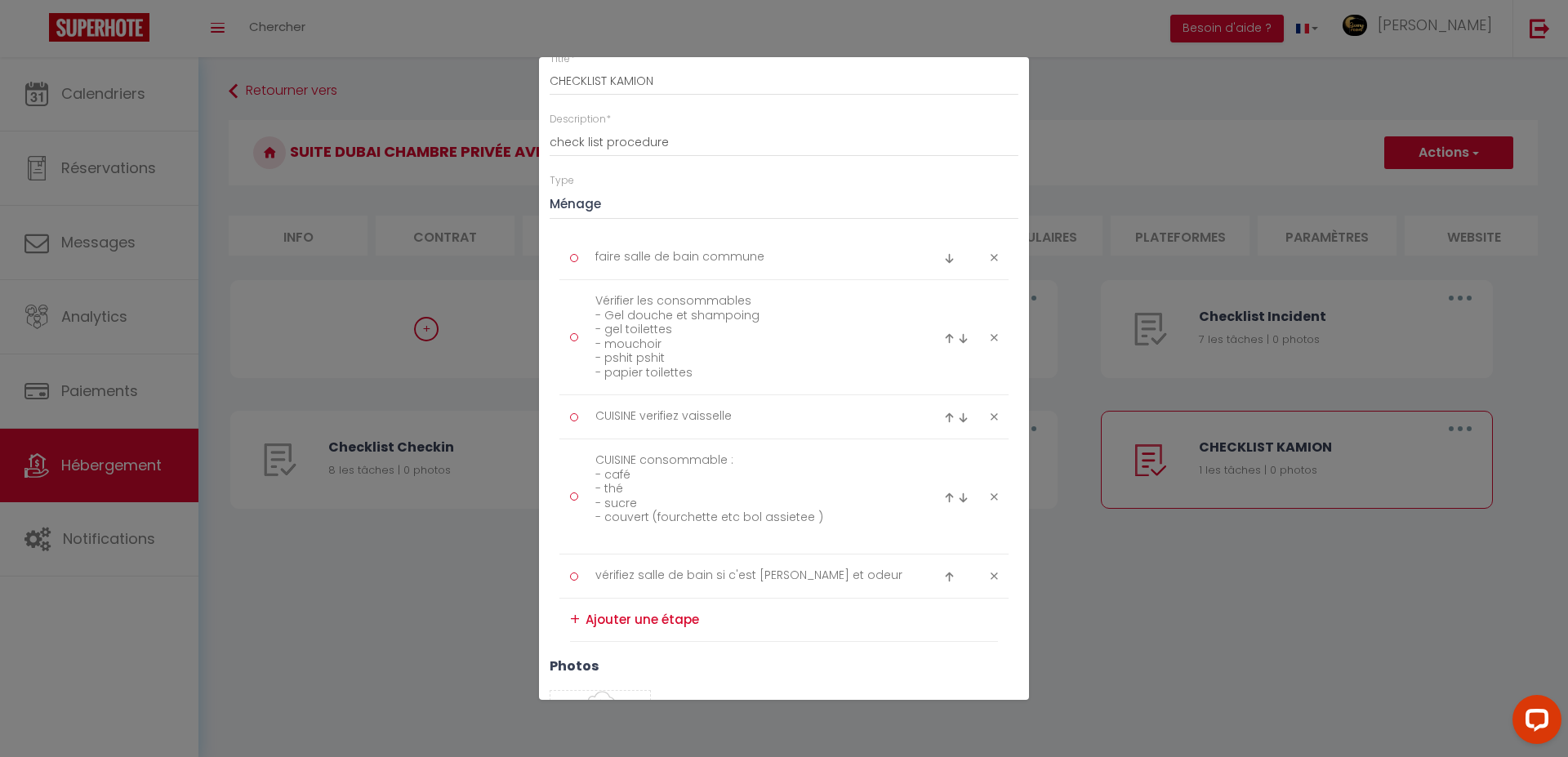 click at bounding box center (959, 577) 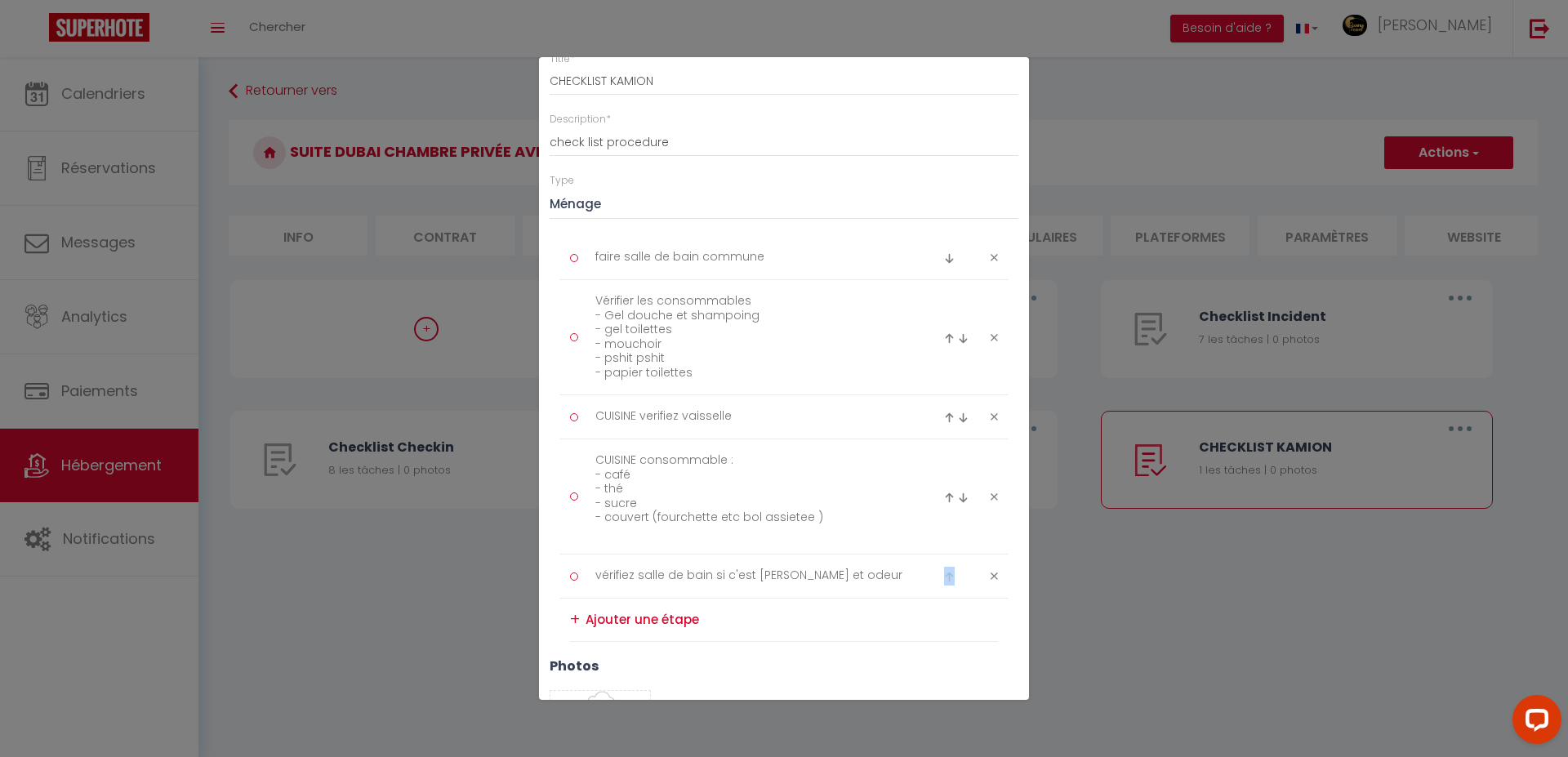 click at bounding box center (959, 577) 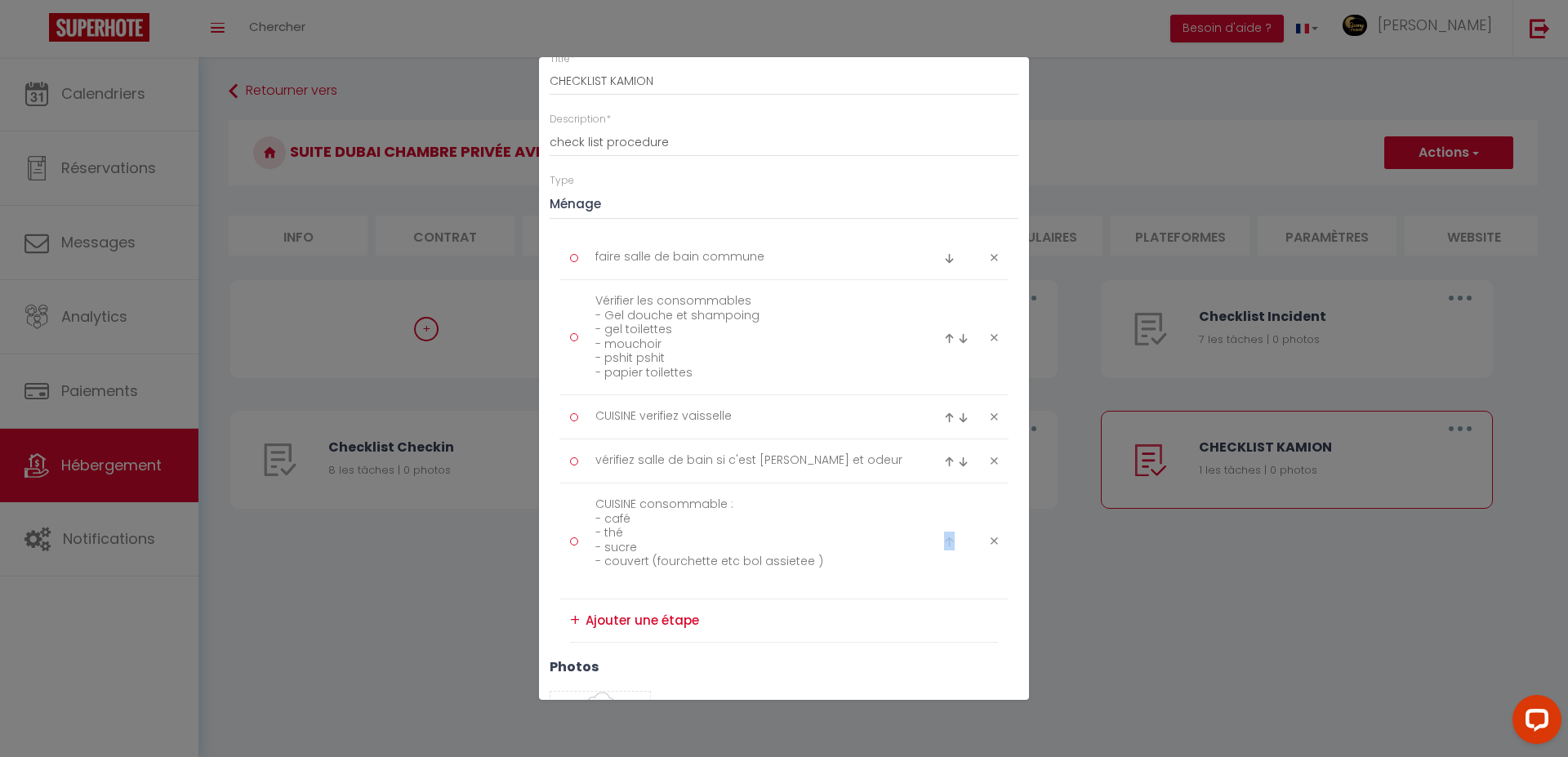 click at bounding box center [949, 461] 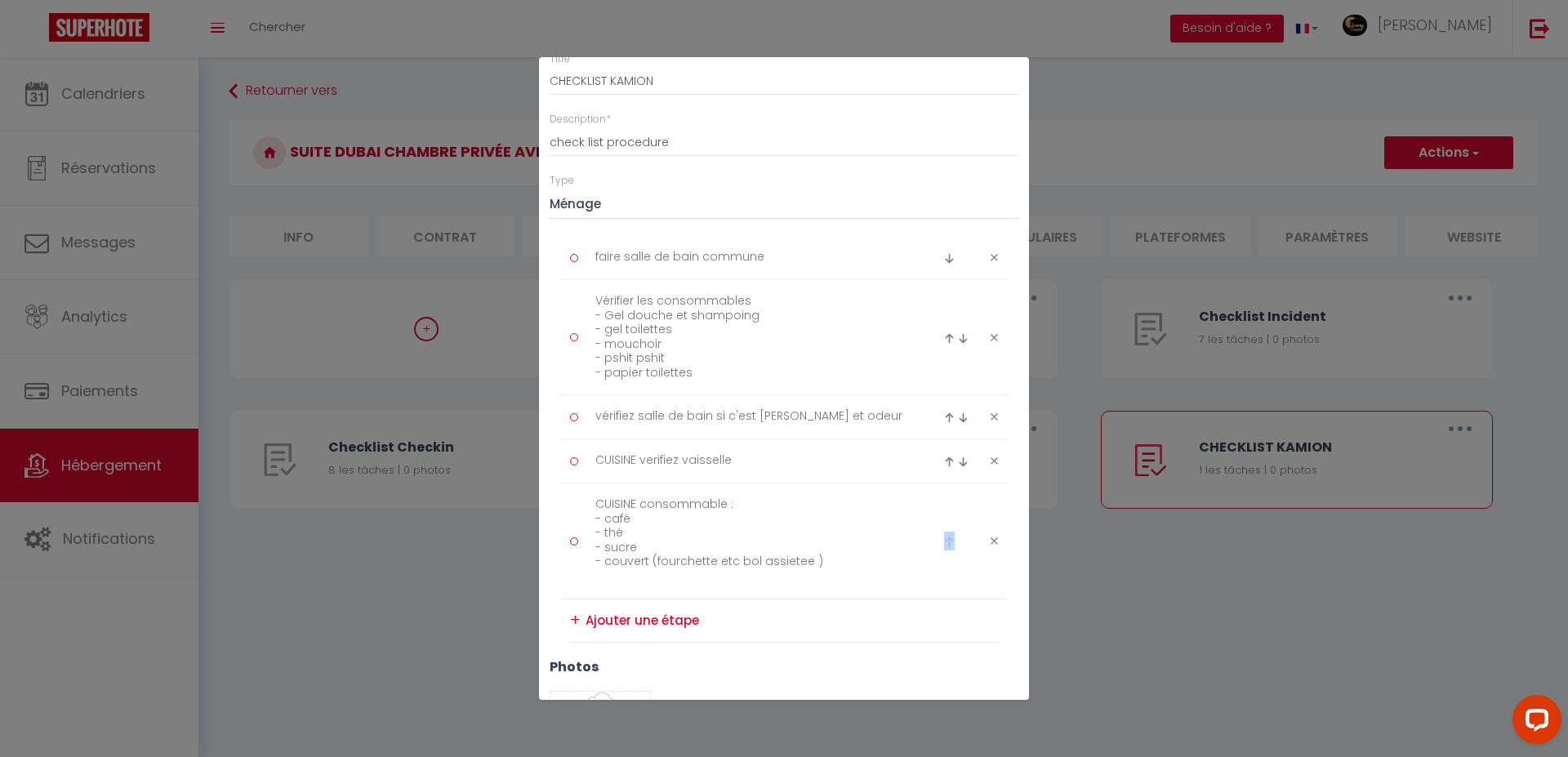 scroll, scrollTop: 167, scrollLeft: 0, axis: vertical 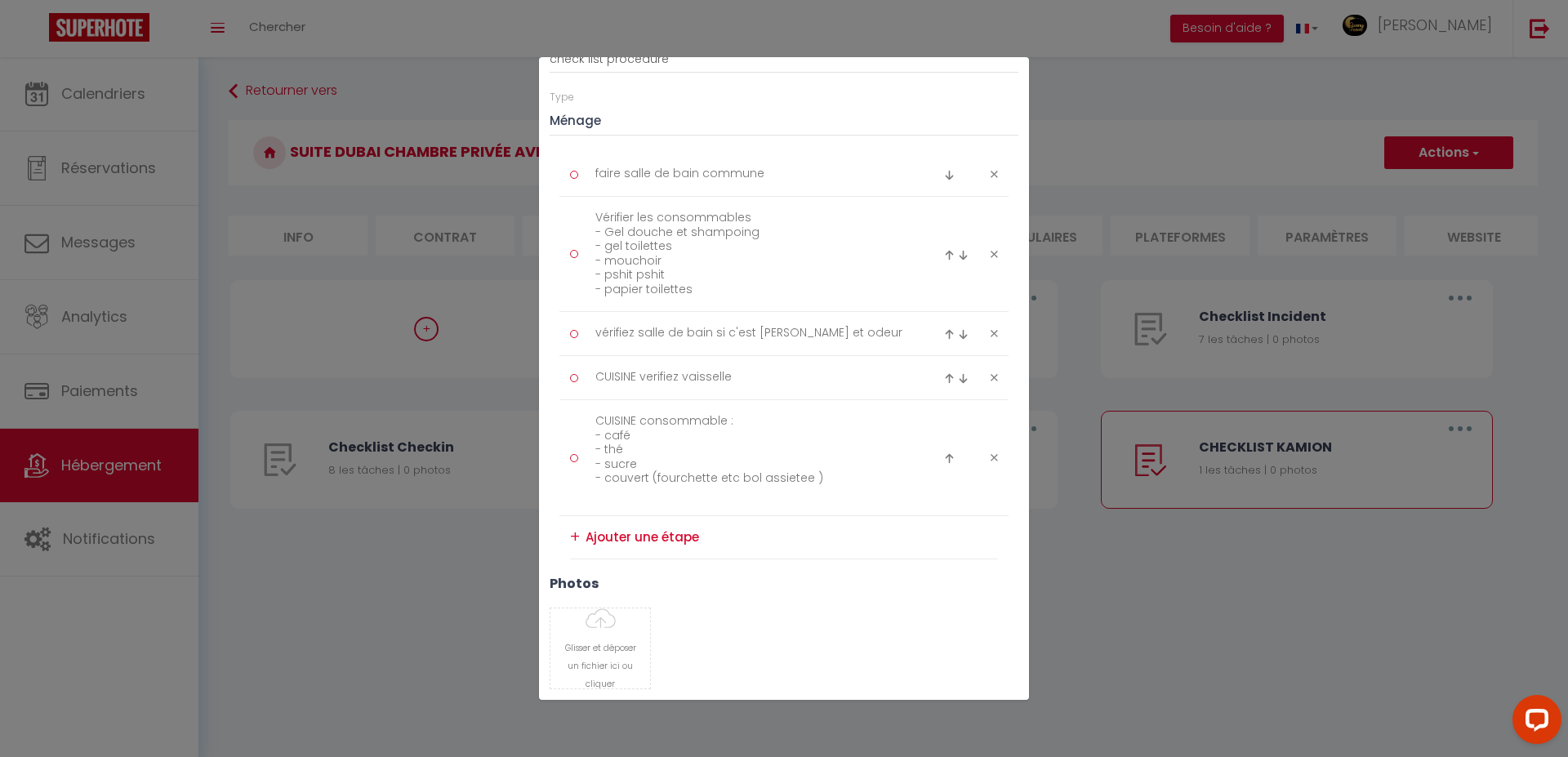 click on "+" at bounding box center (575, 537) 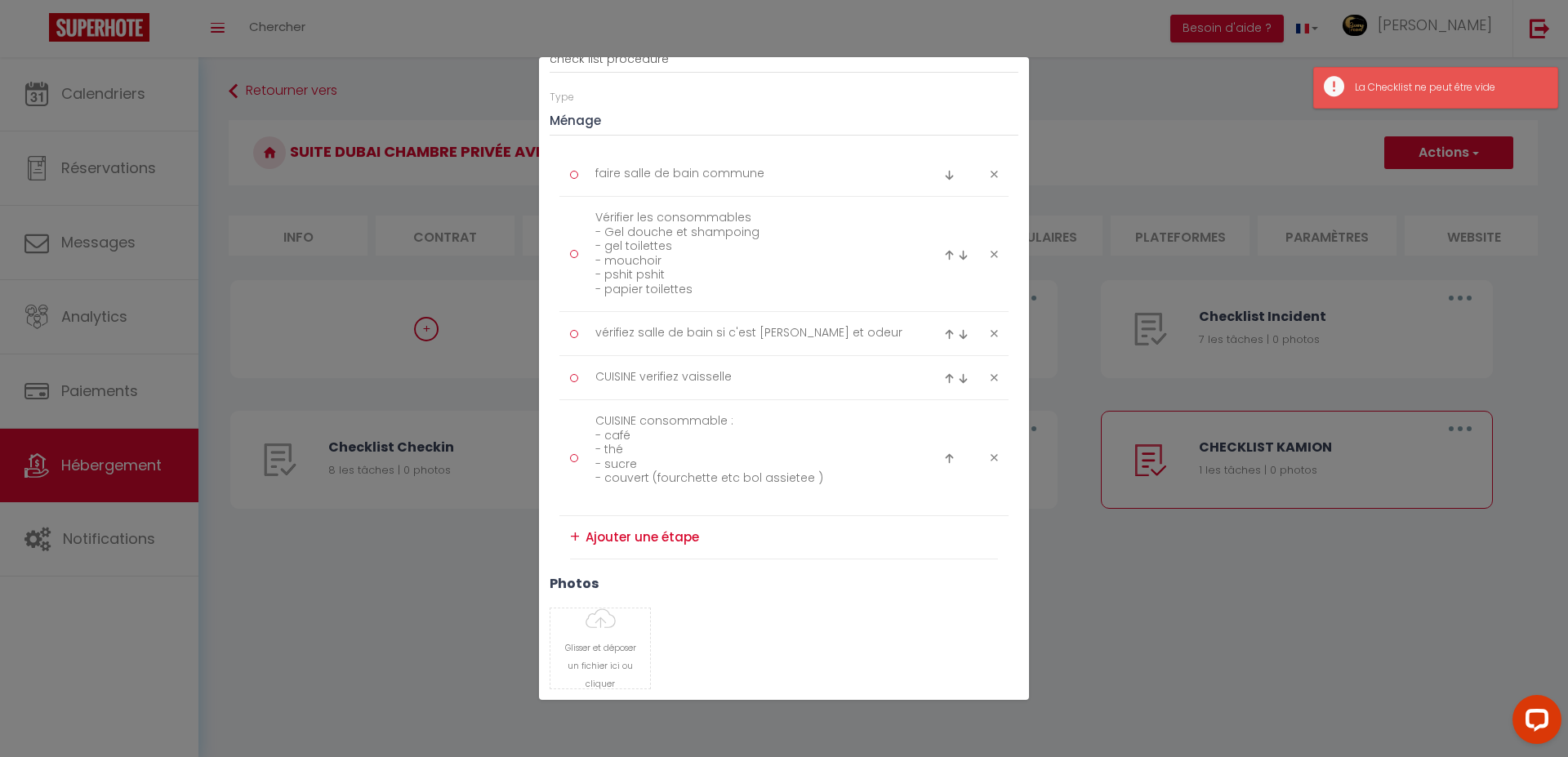 click at bounding box center [791, 537] 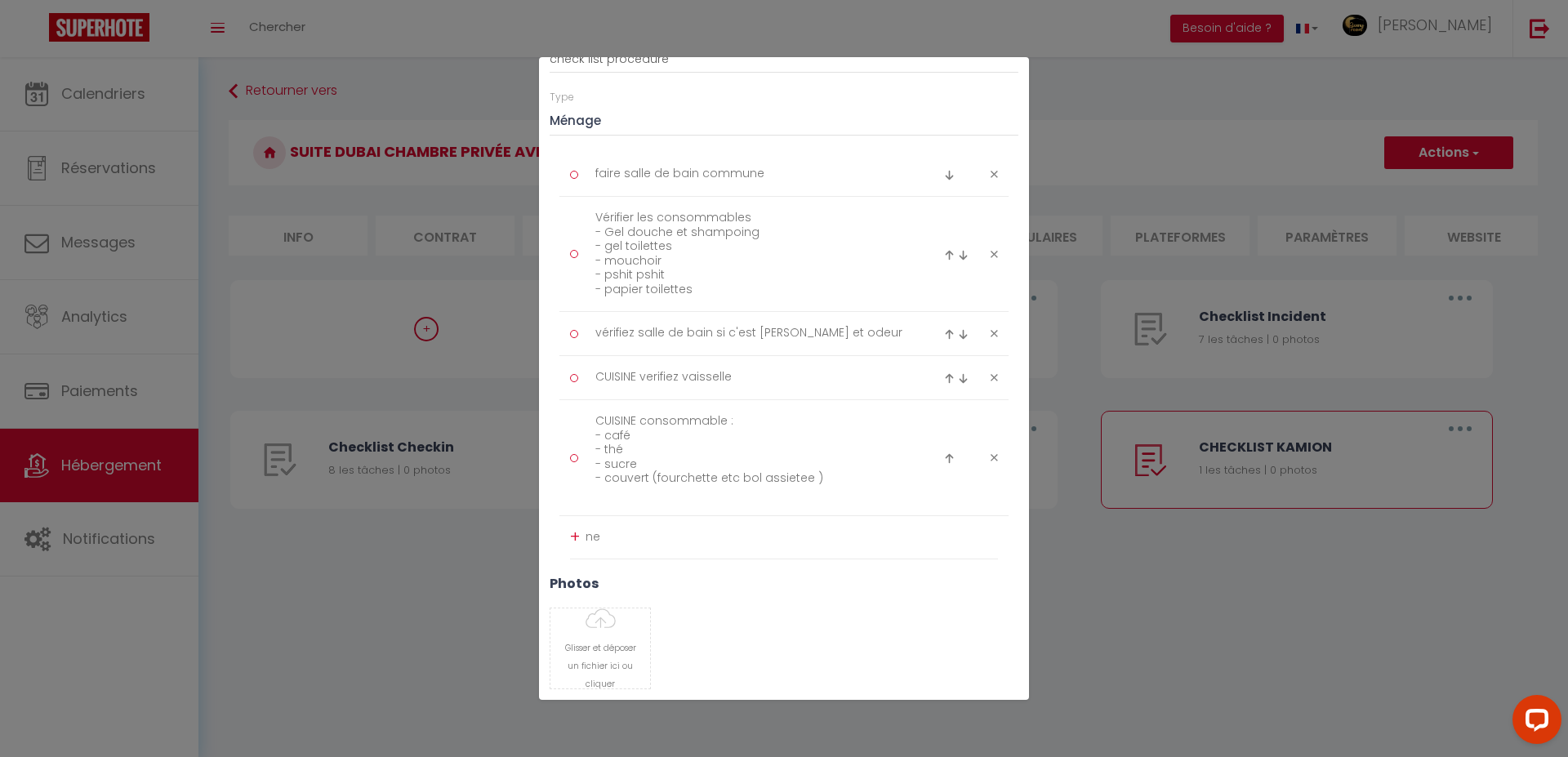 type on "n" 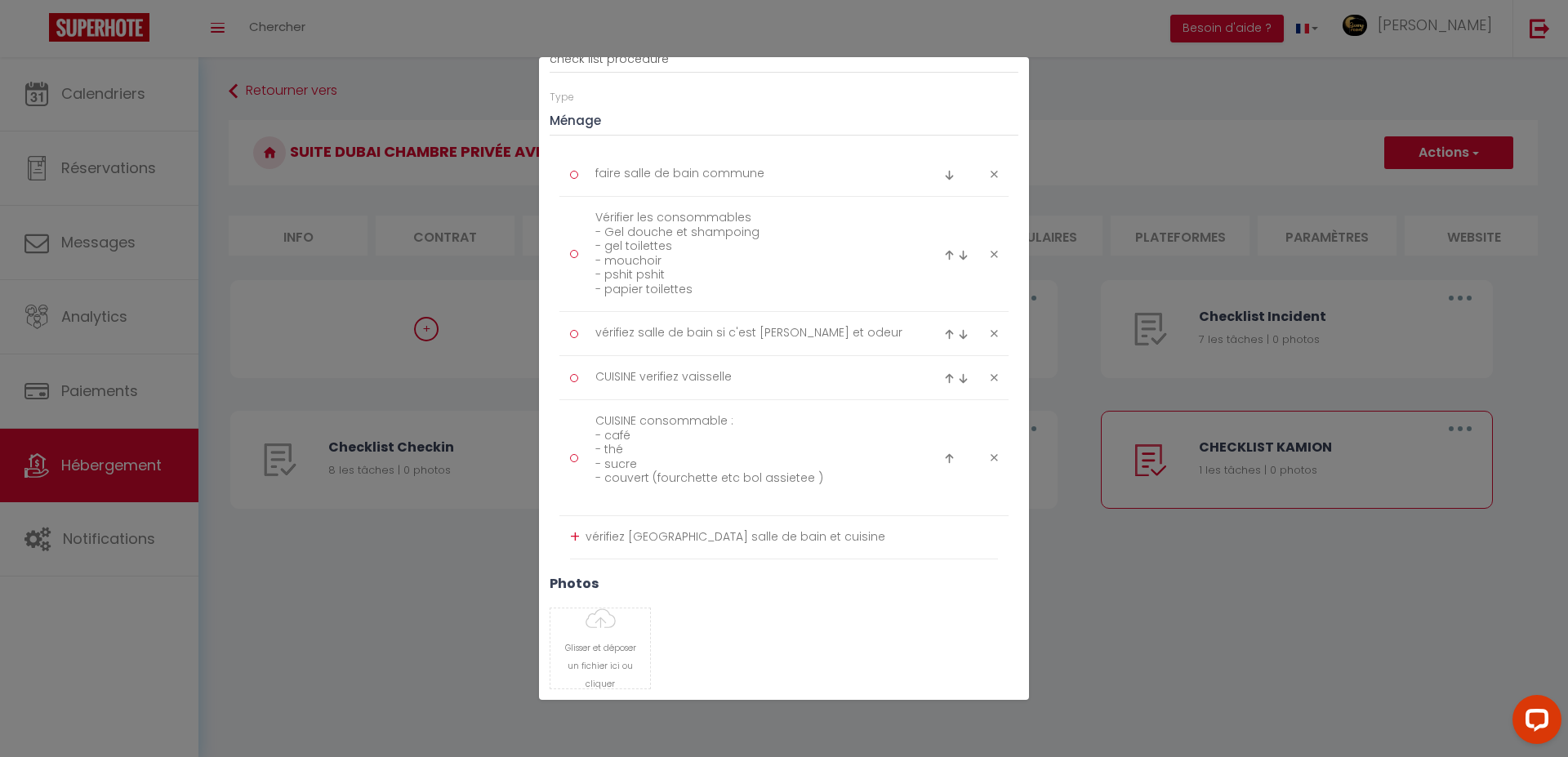 type on "vérifiez [GEOGRAPHIC_DATA] salle de bain et cuisine" 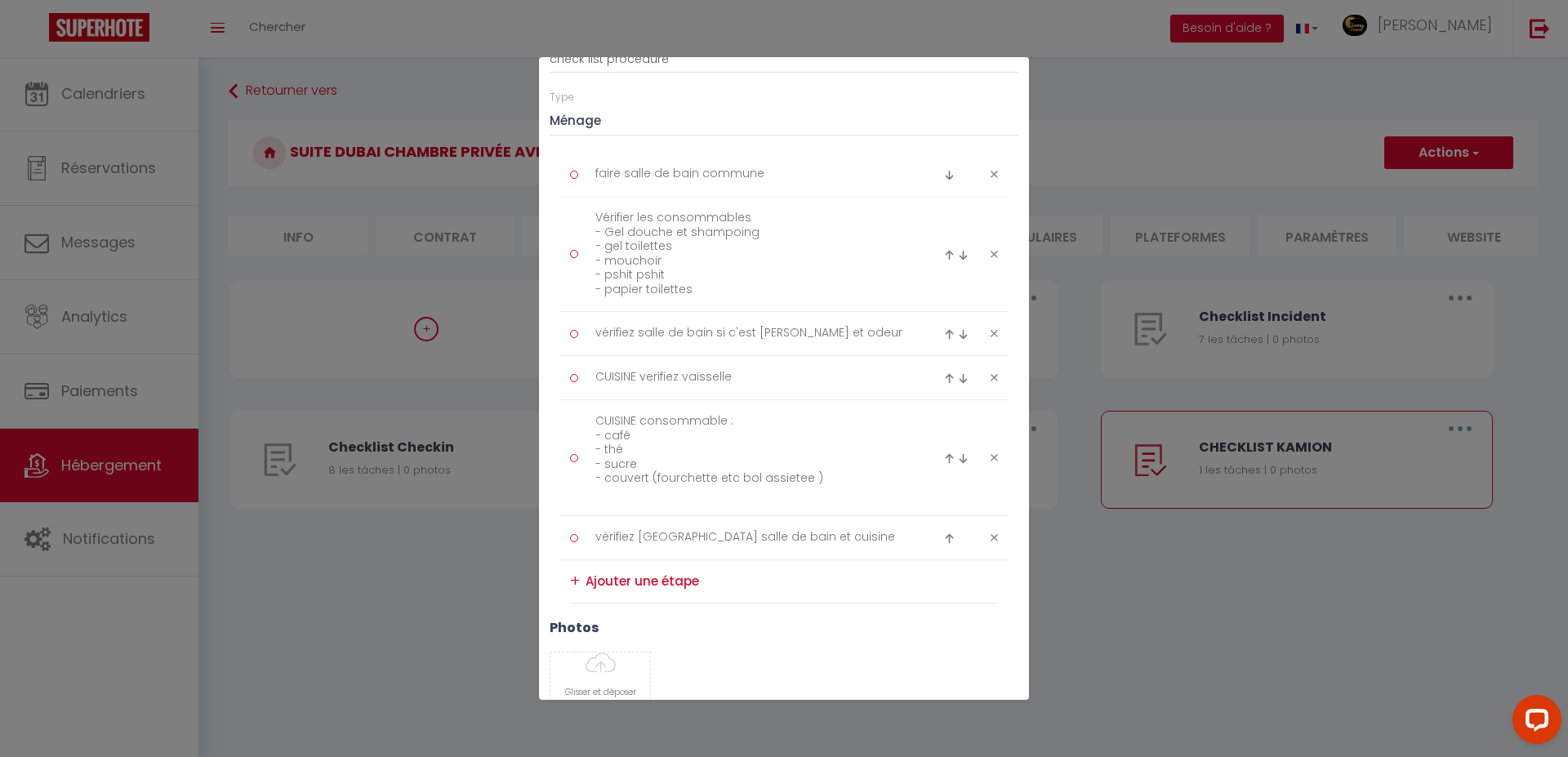 click at bounding box center (791, 581) 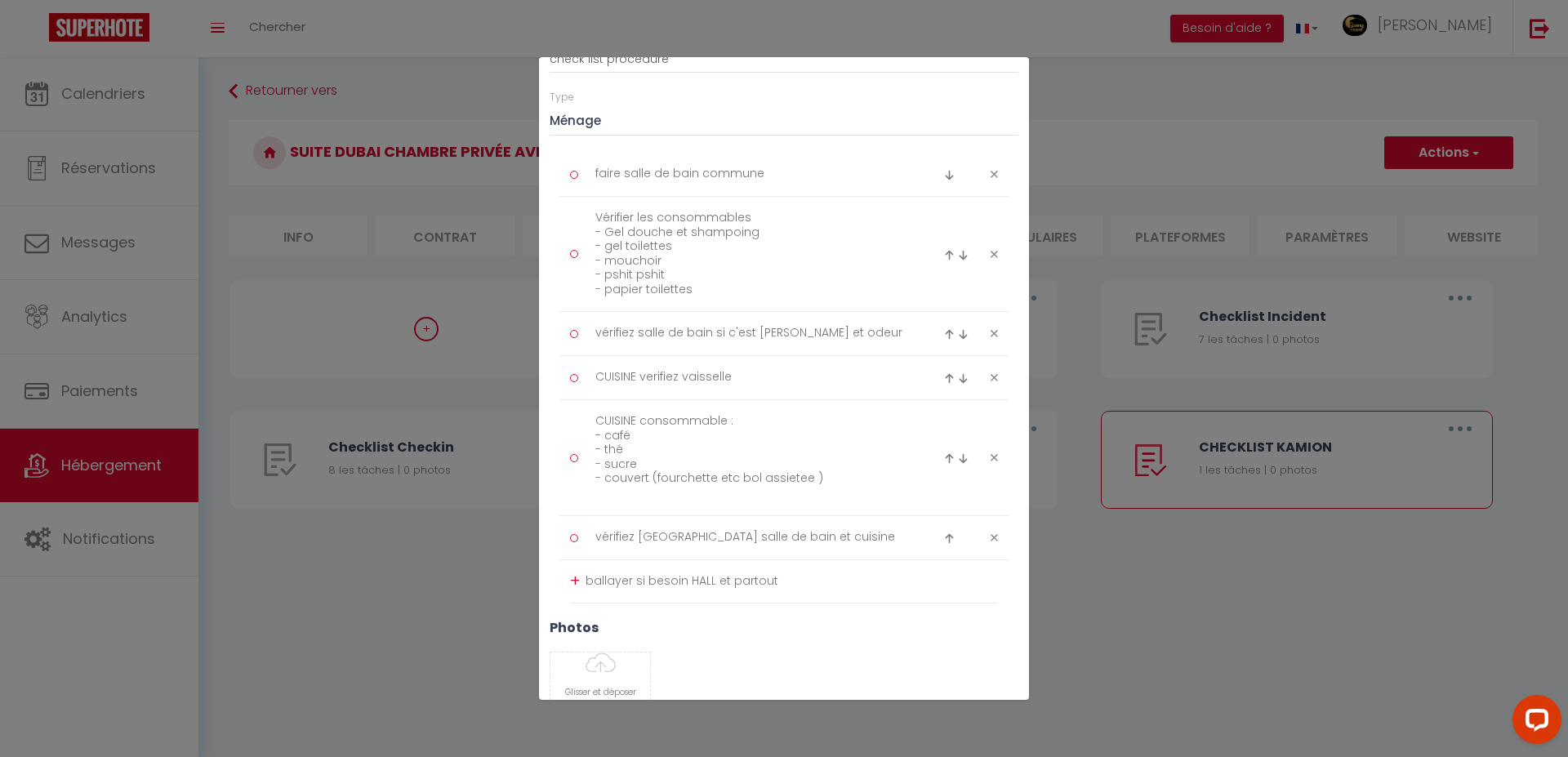 scroll, scrollTop: 0, scrollLeft: 0, axis: both 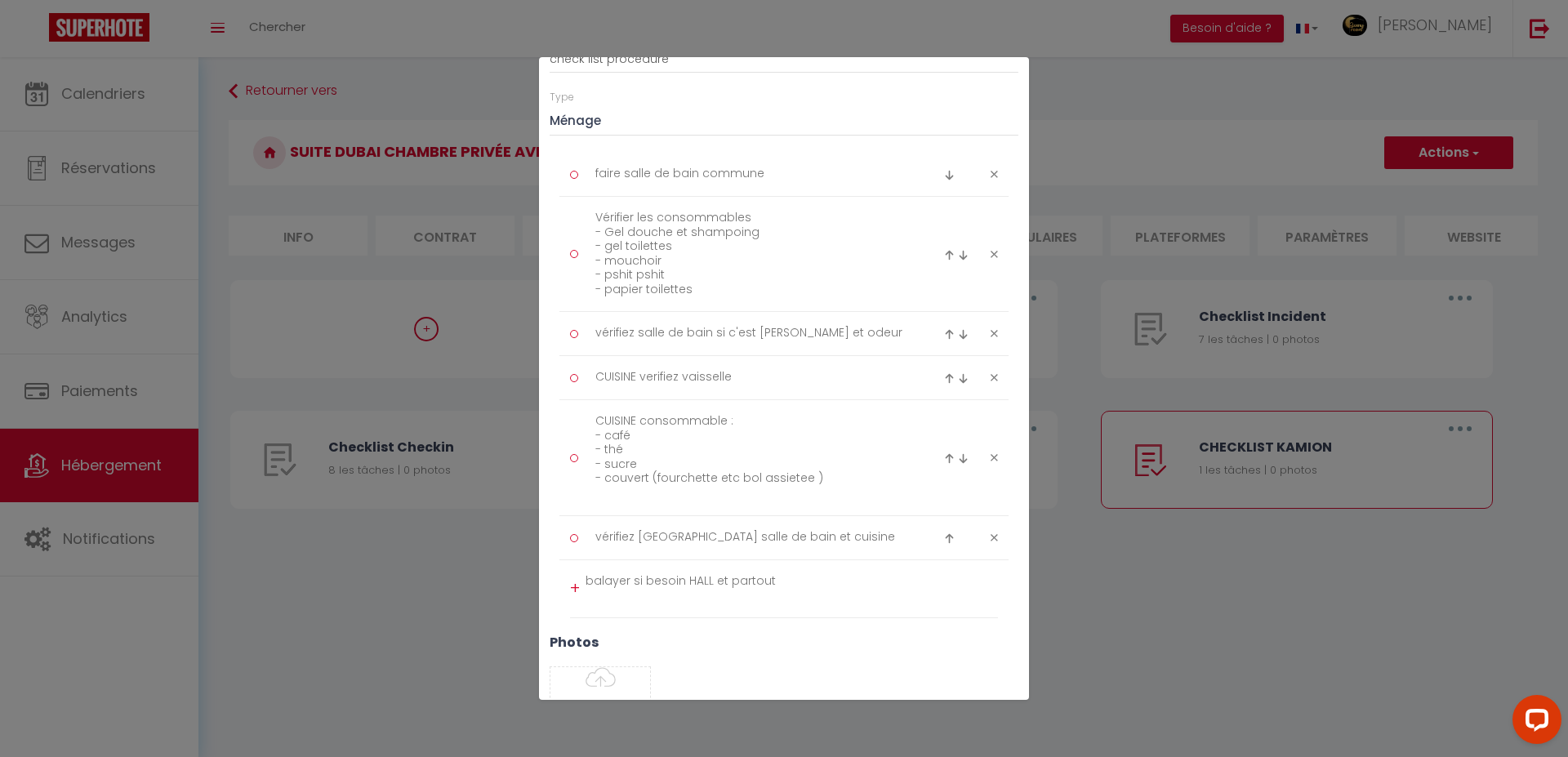 type on "balayer si besoin HALL et partout" 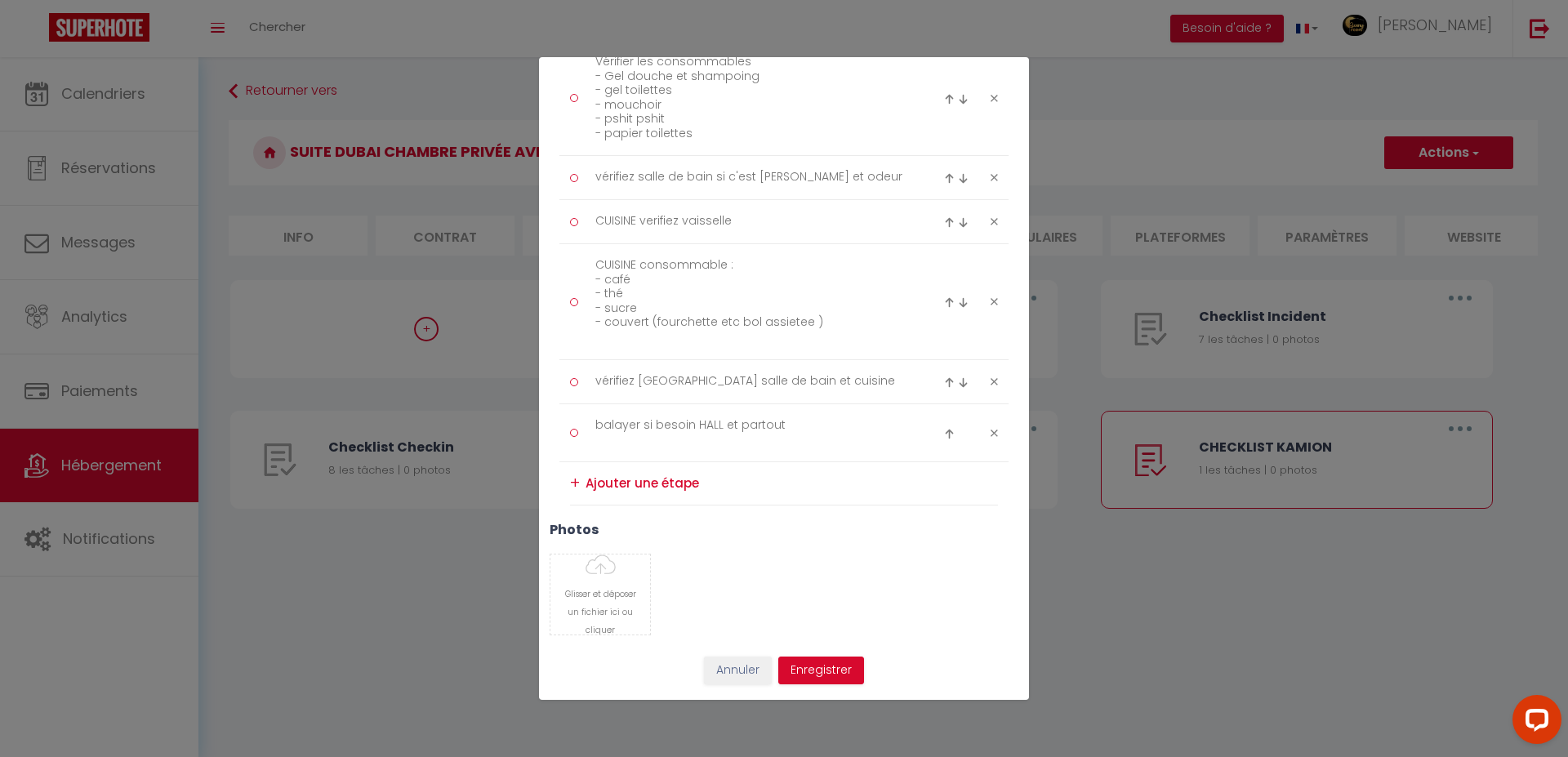 click at bounding box center (791, 483) 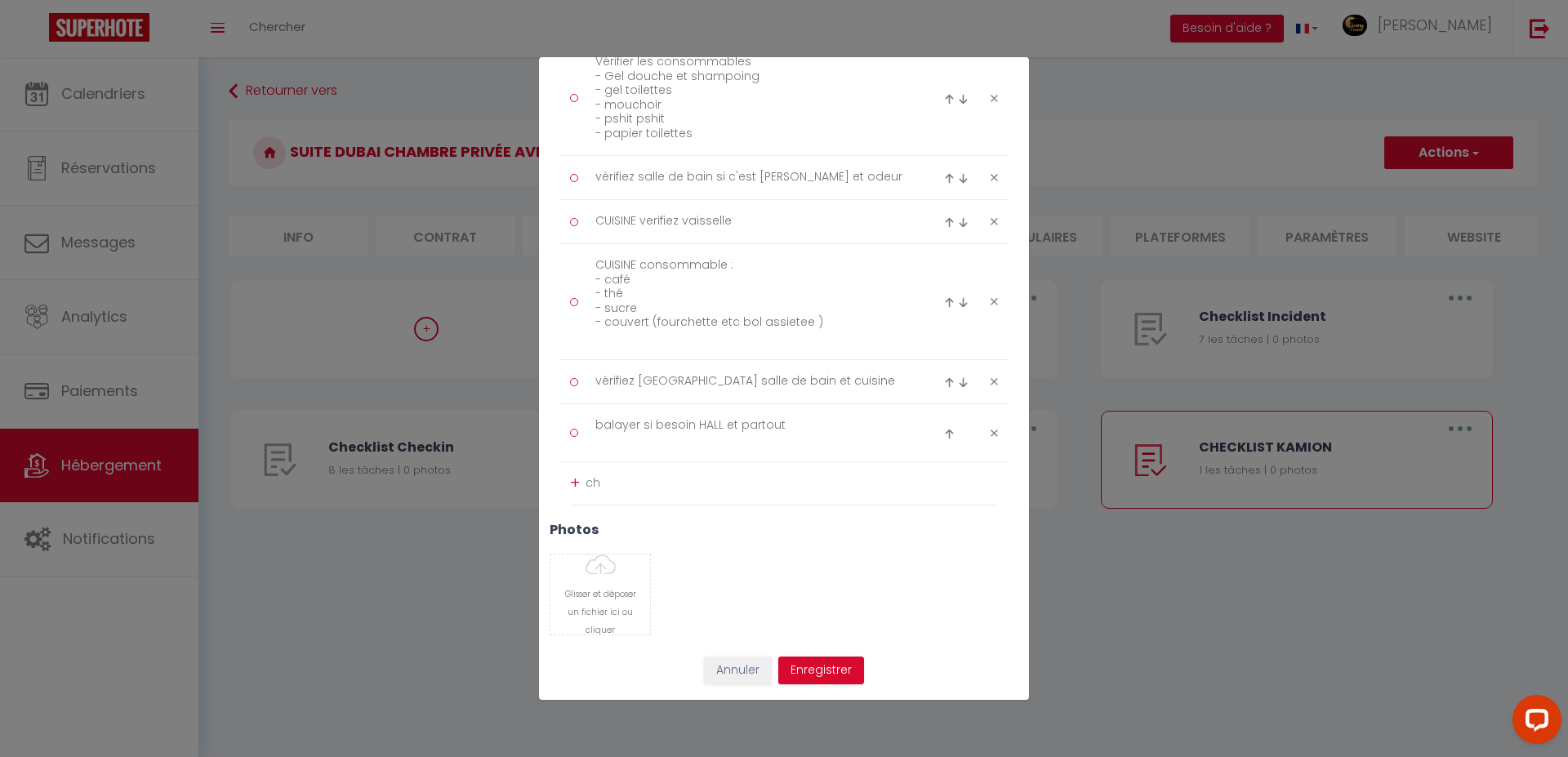 type on "c" 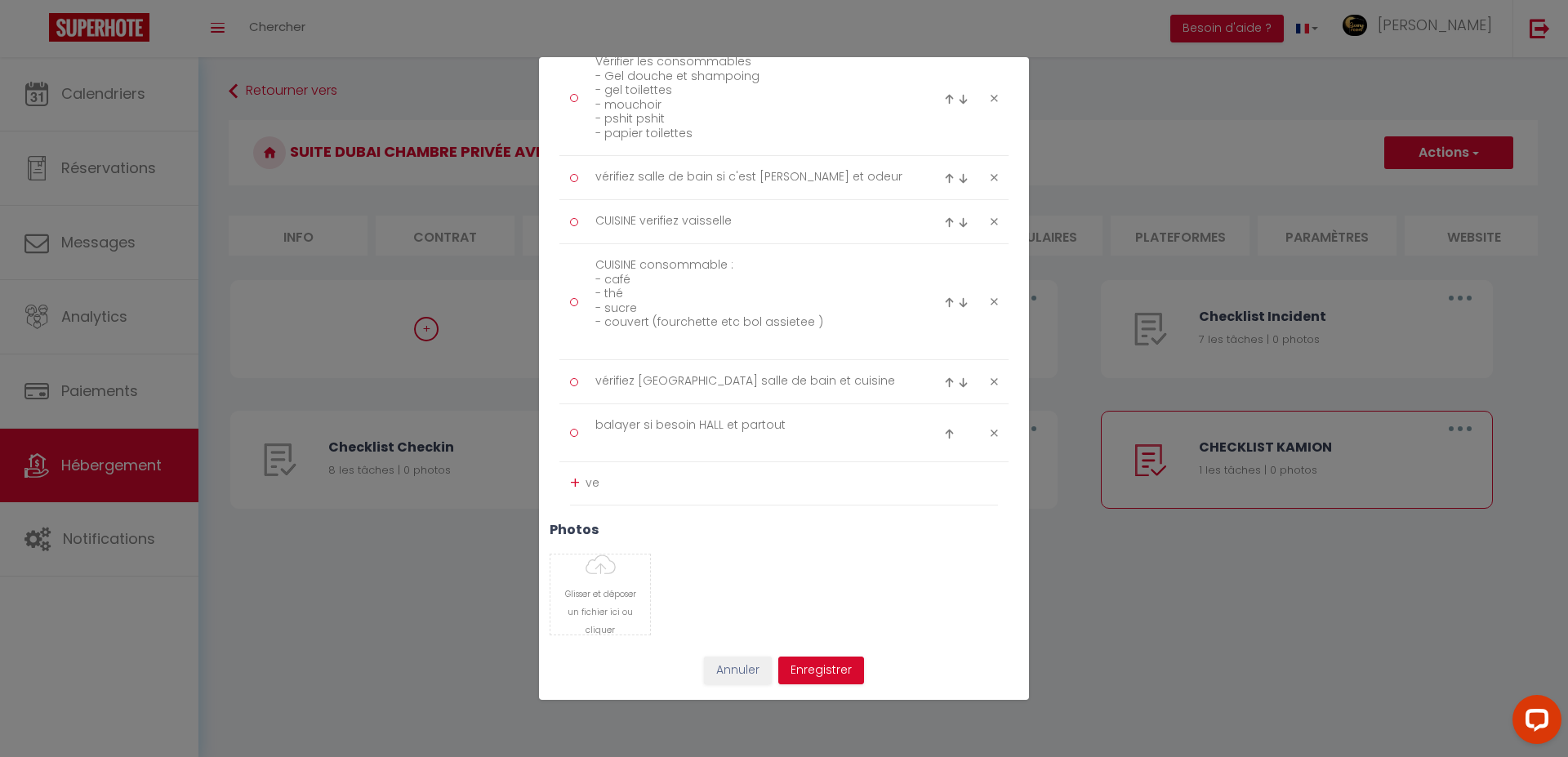 type on "v" 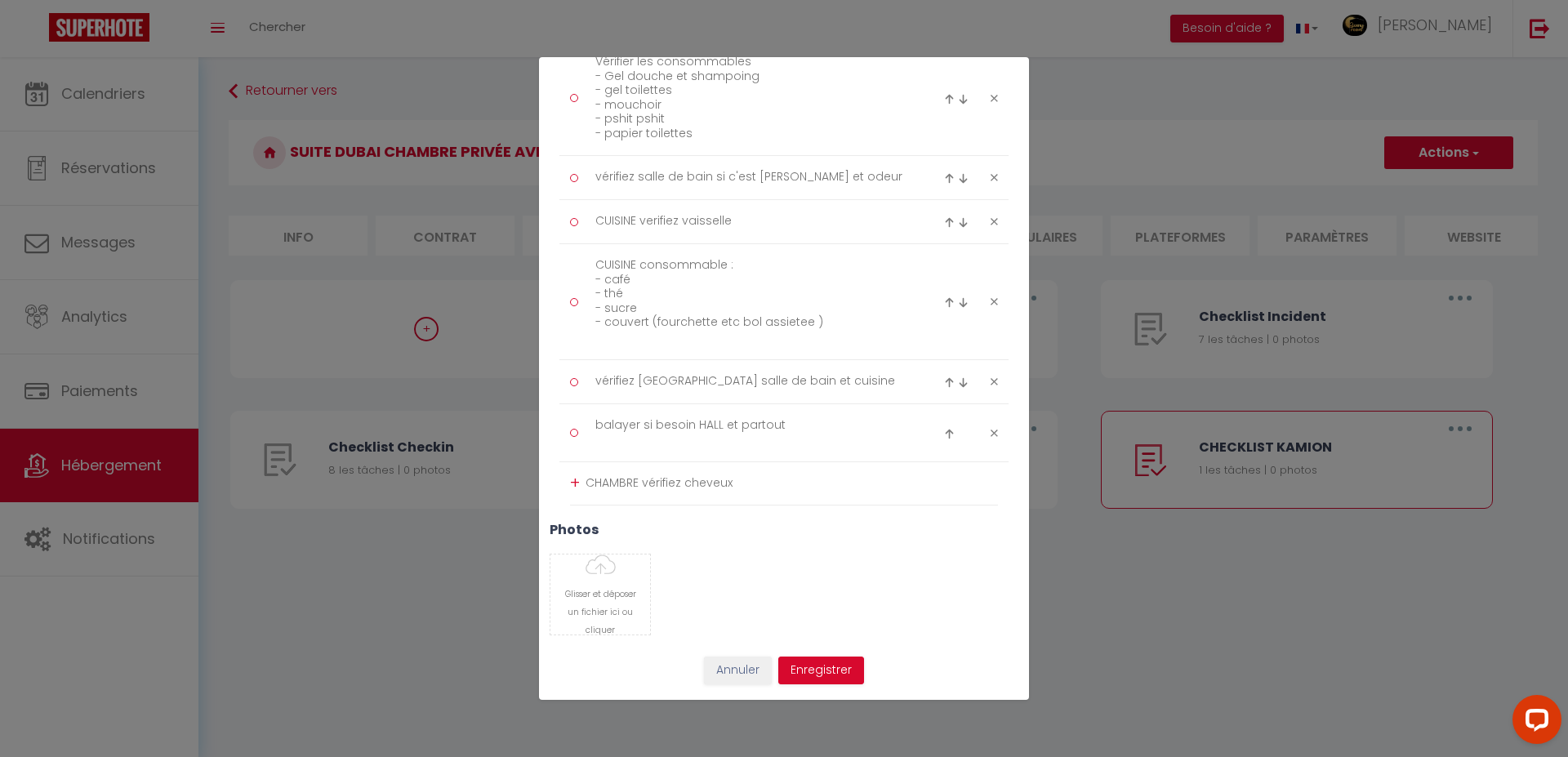 type on "CHAMBRE vérifiez cheveux" 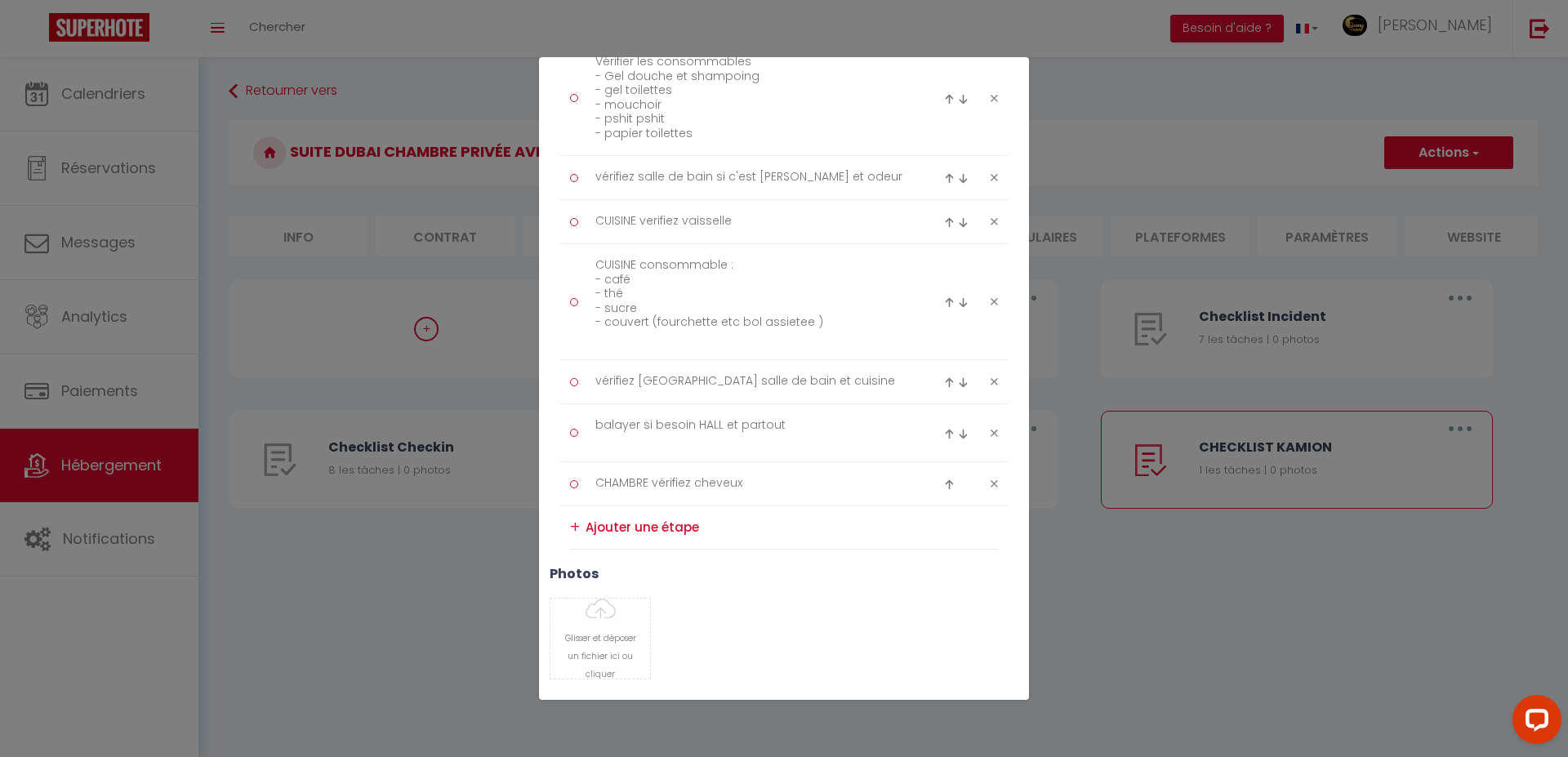 click at bounding box center (791, 528) 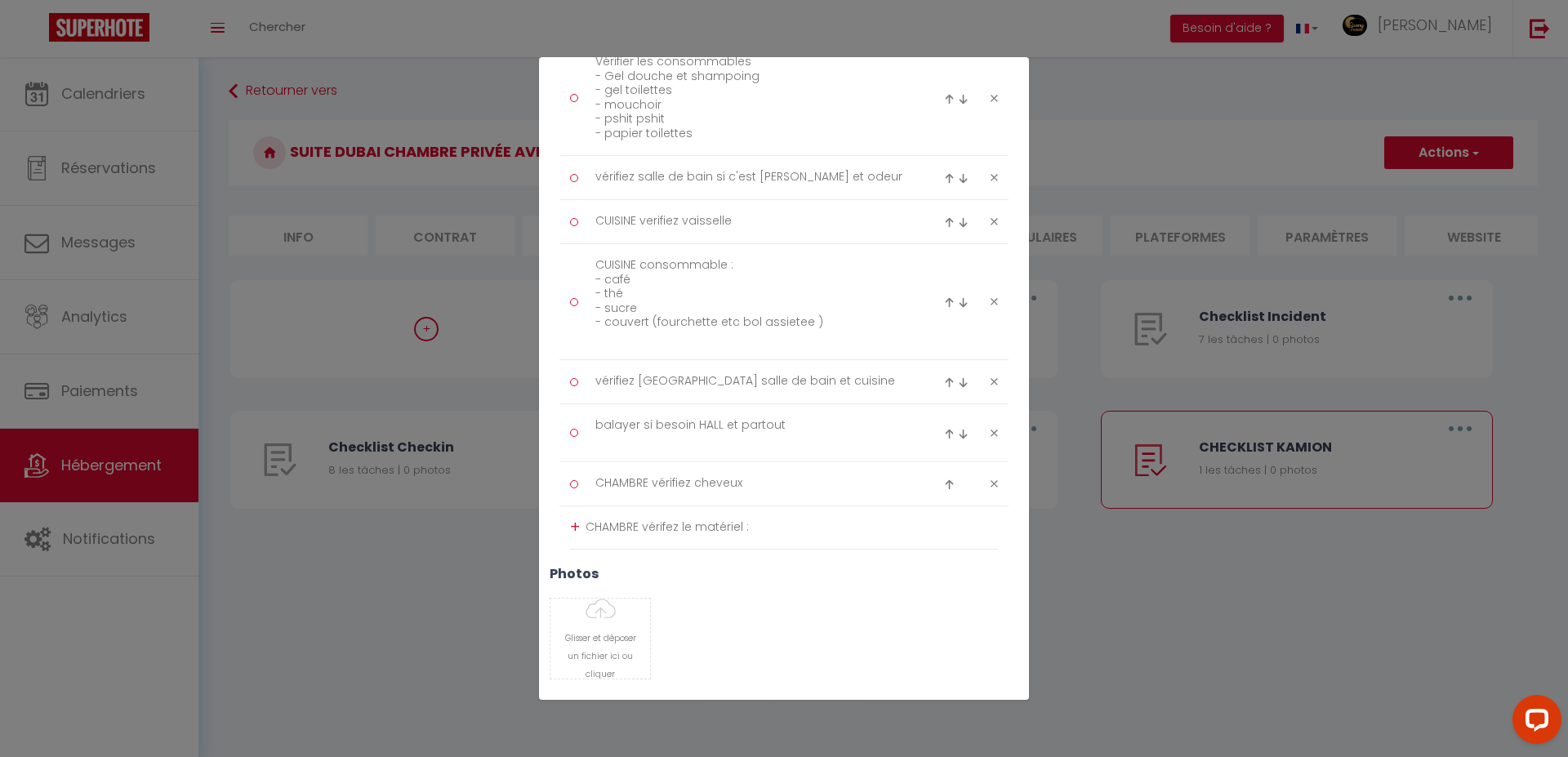 scroll, scrollTop: 0, scrollLeft: 0, axis: both 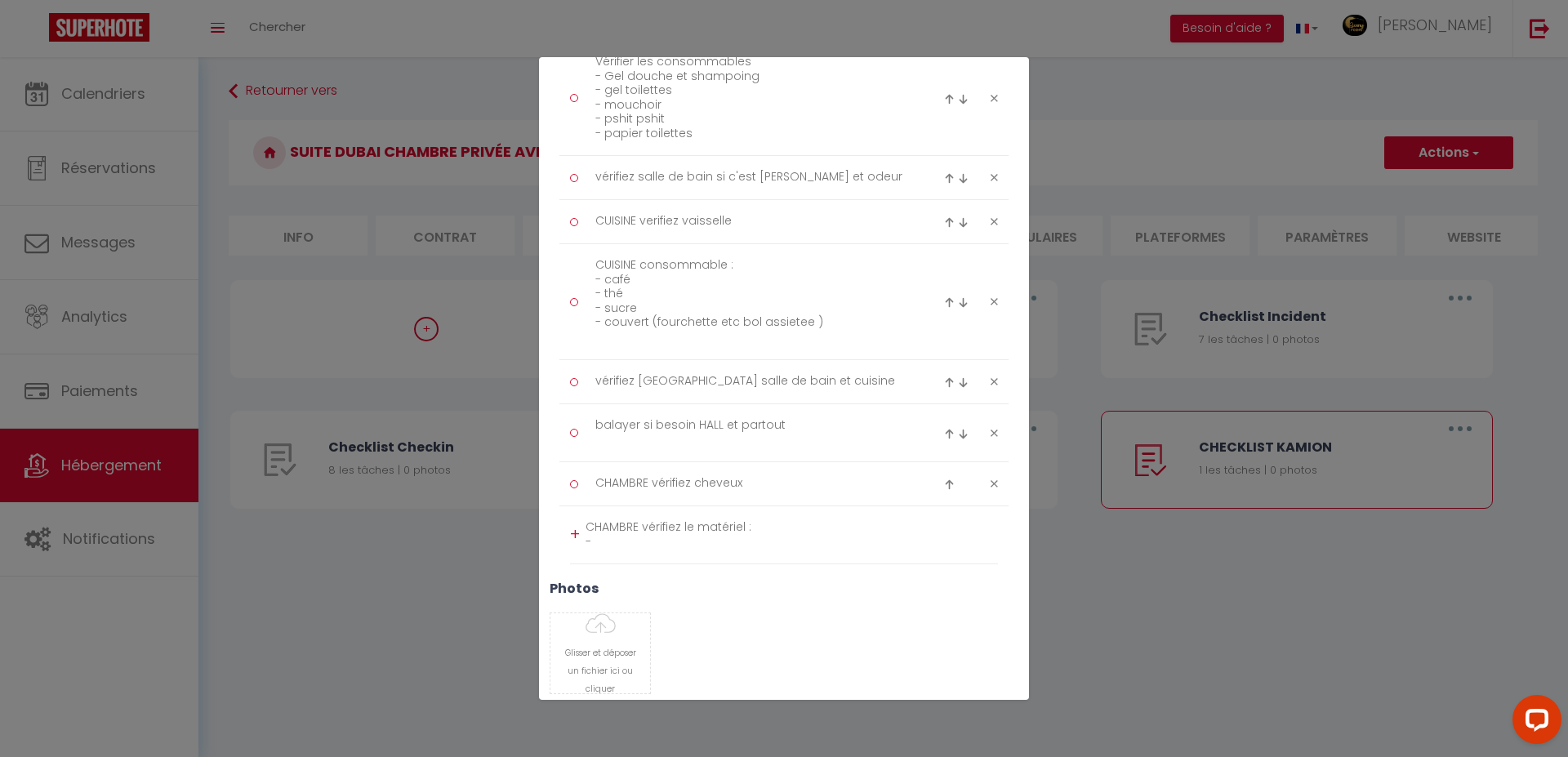 click on "CHAMBRE vérifiez le matériel :
-" at bounding box center (791, 535) 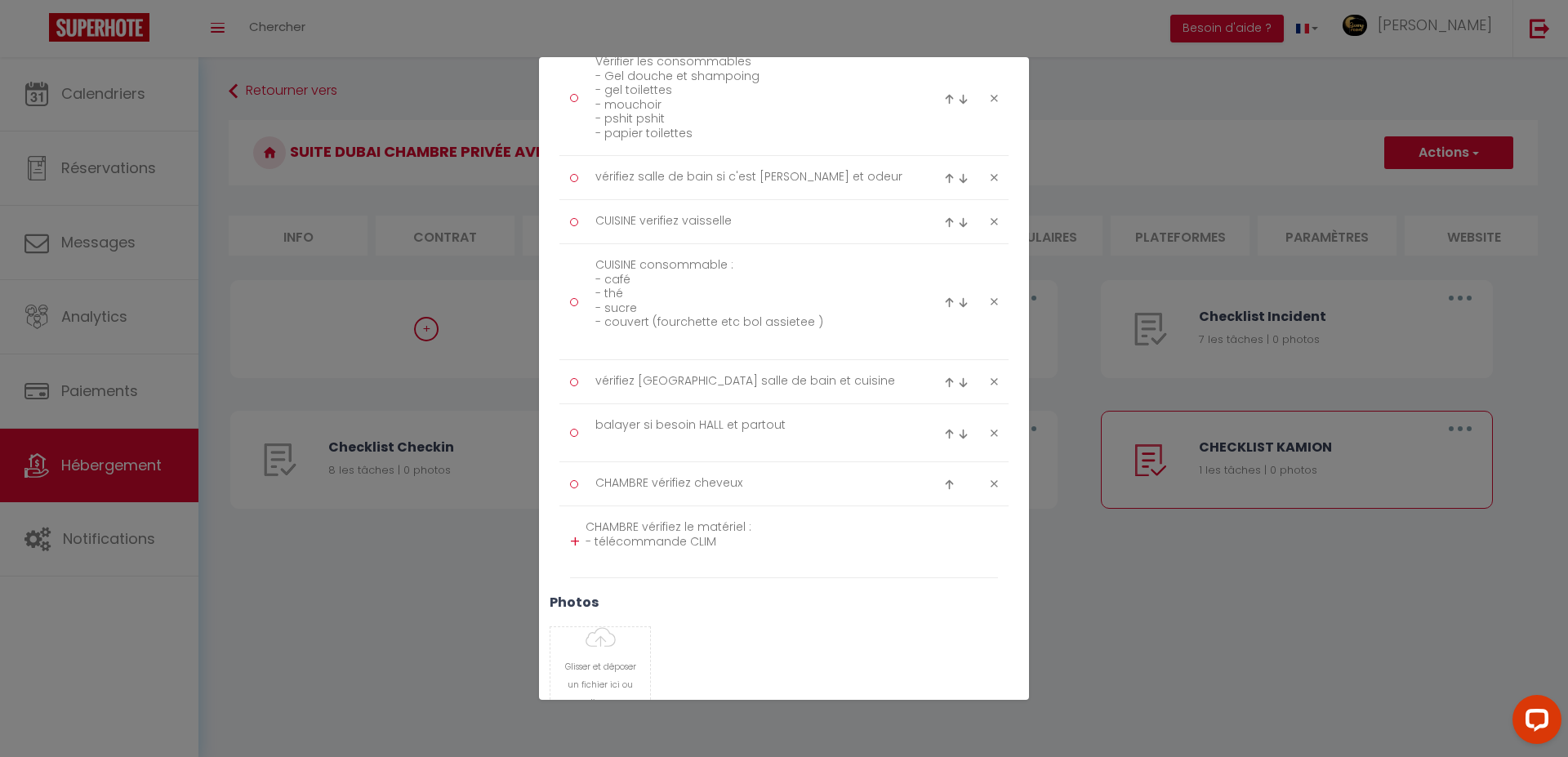 scroll, scrollTop: 0, scrollLeft: 0, axis: both 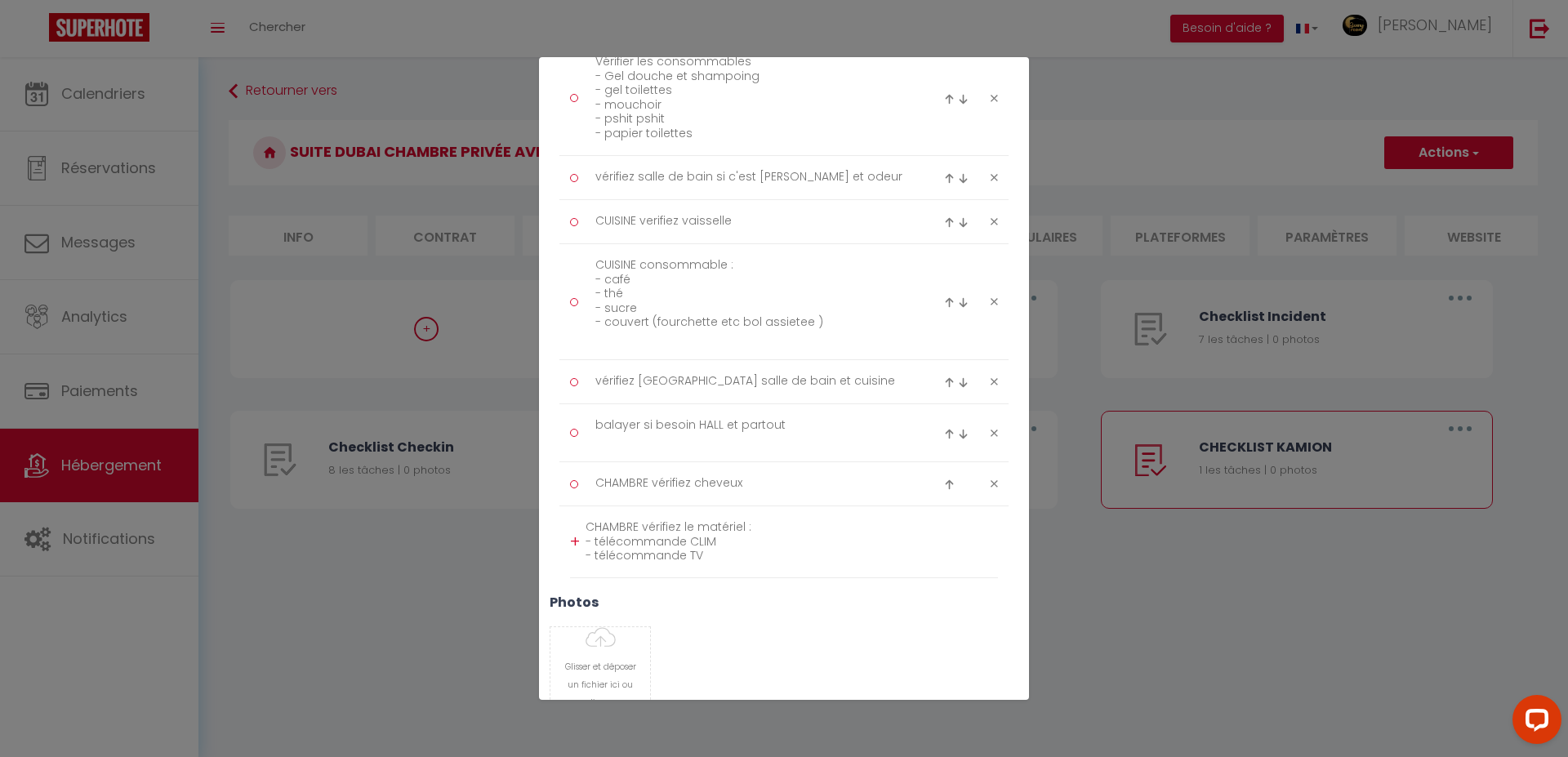 click on "CHAMBRE vérifiez le matériel :
- télécommande CLIM
- télécommande TV" at bounding box center [791, 541] 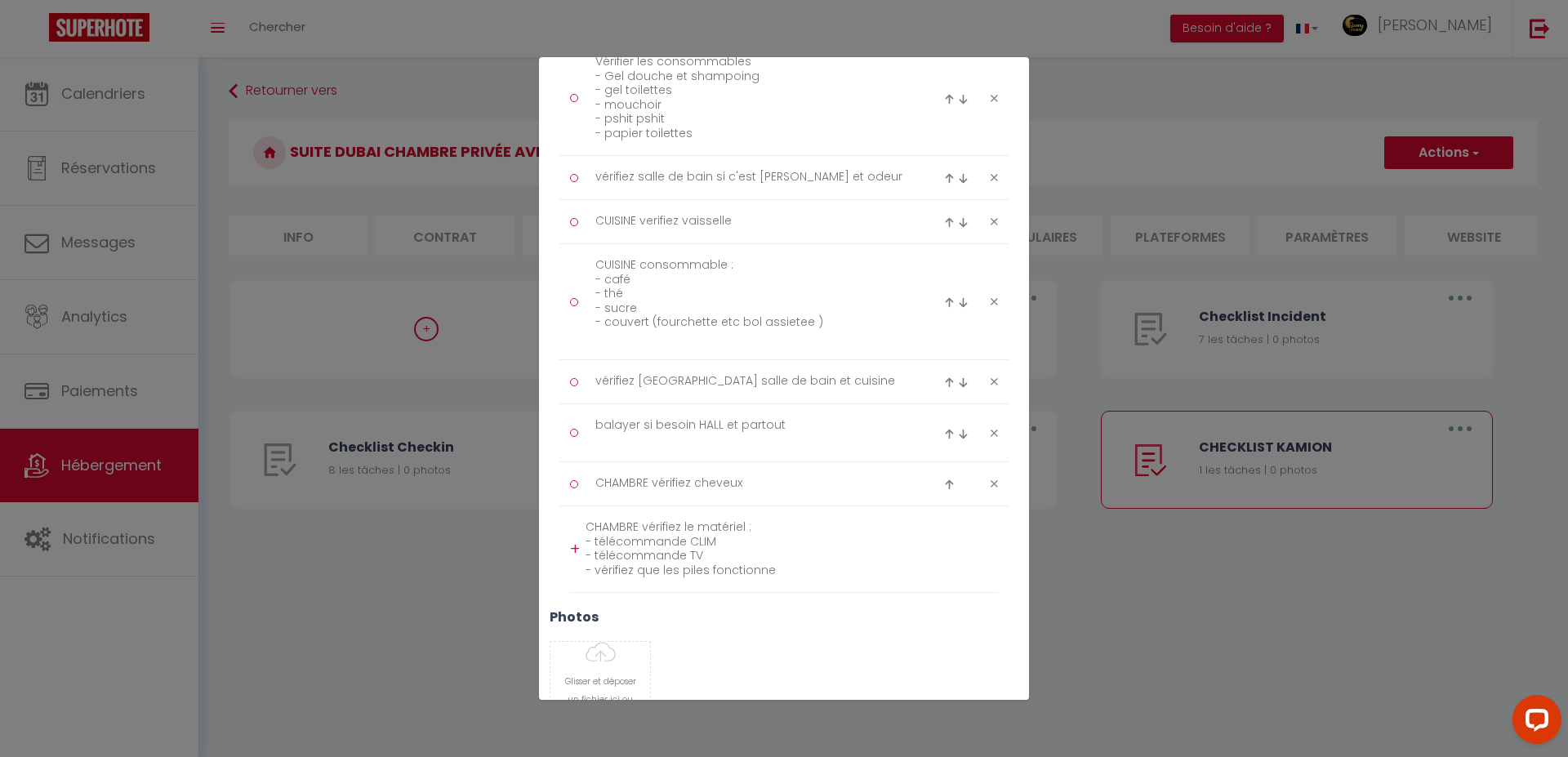scroll, scrollTop: 0, scrollLeft: 0, axis: both 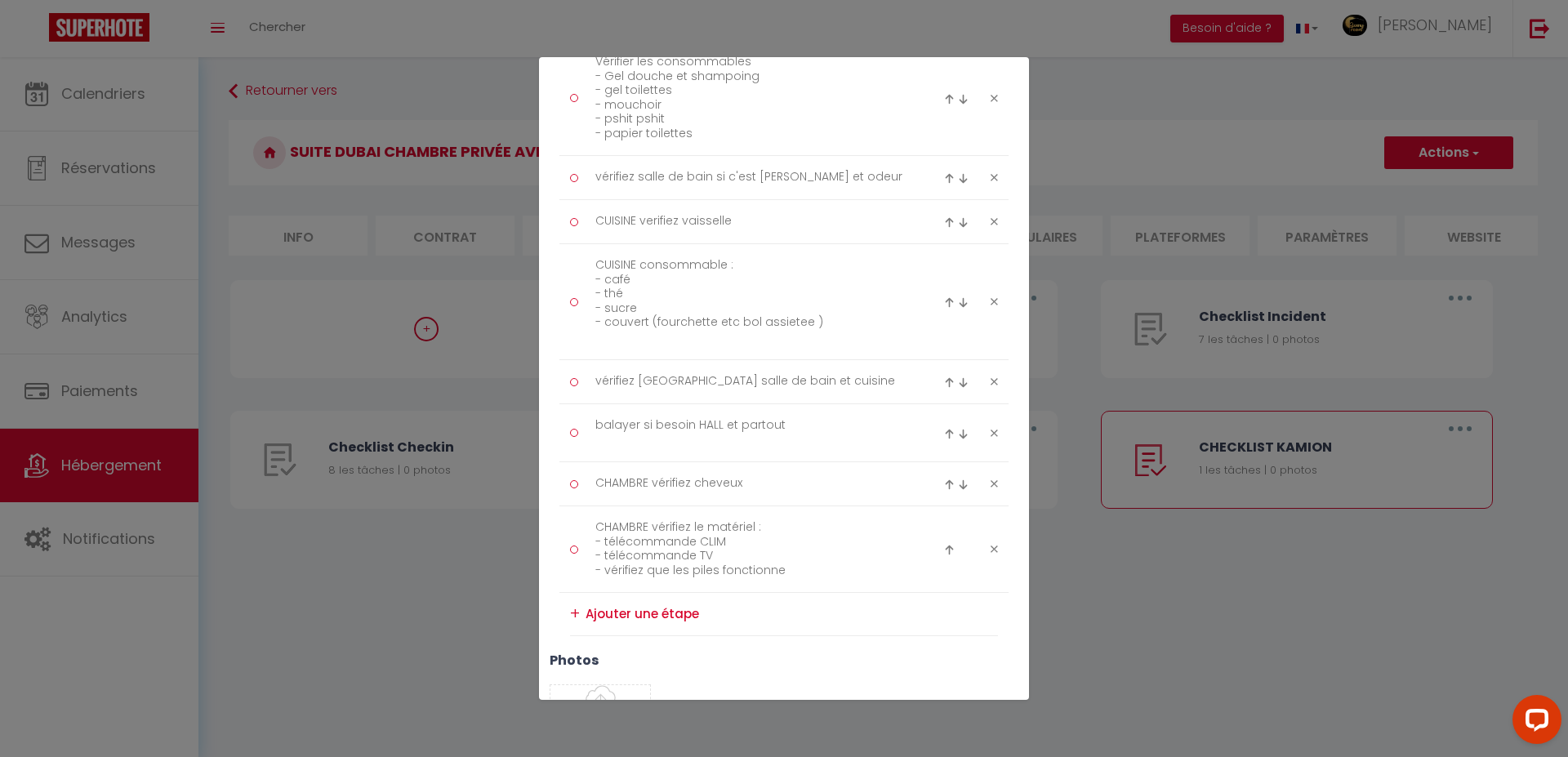 click at bounding box center [791, 614] 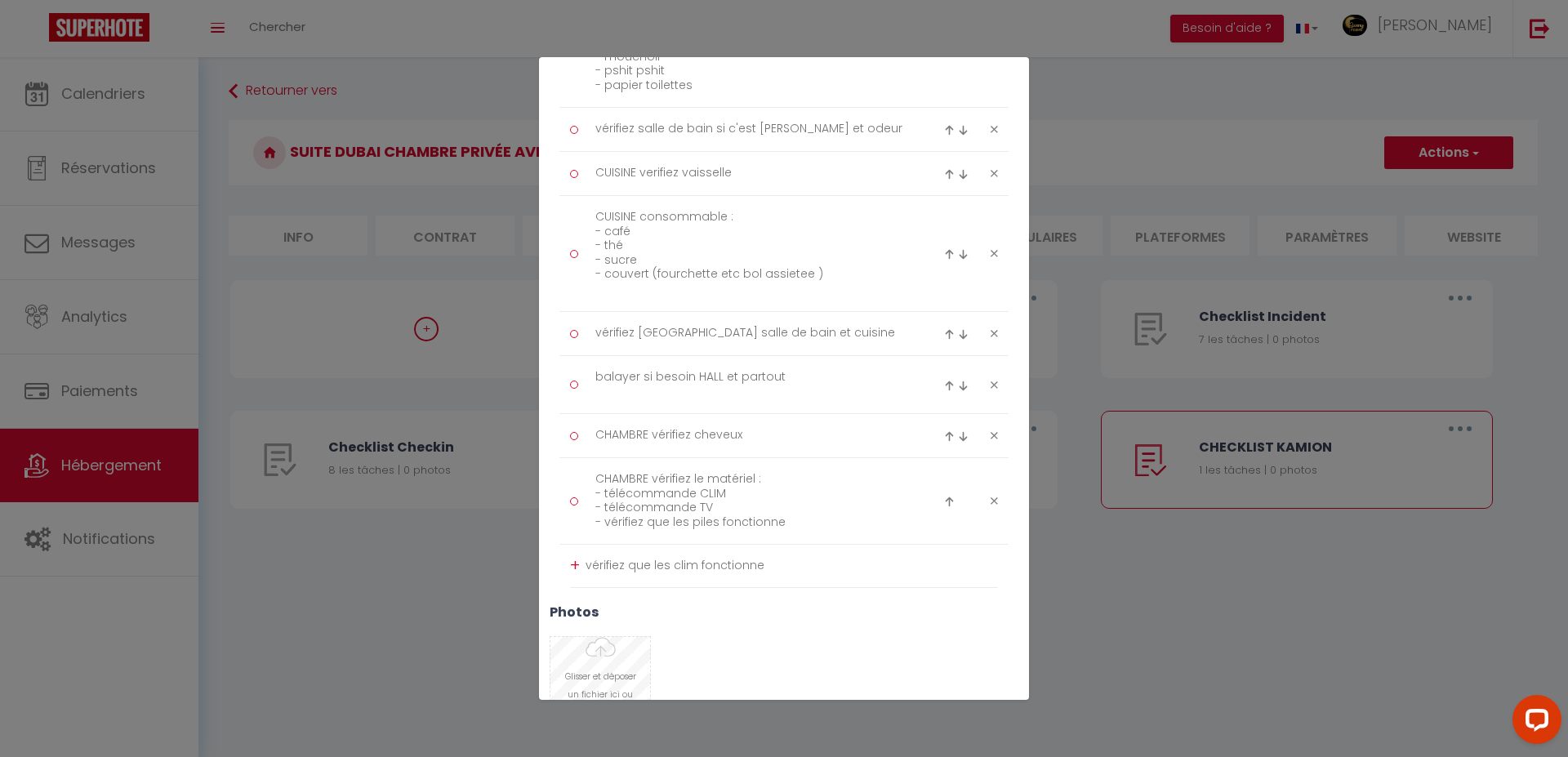 scroll, scrollTop: 454, scrollLeft: 0, axis: vertical 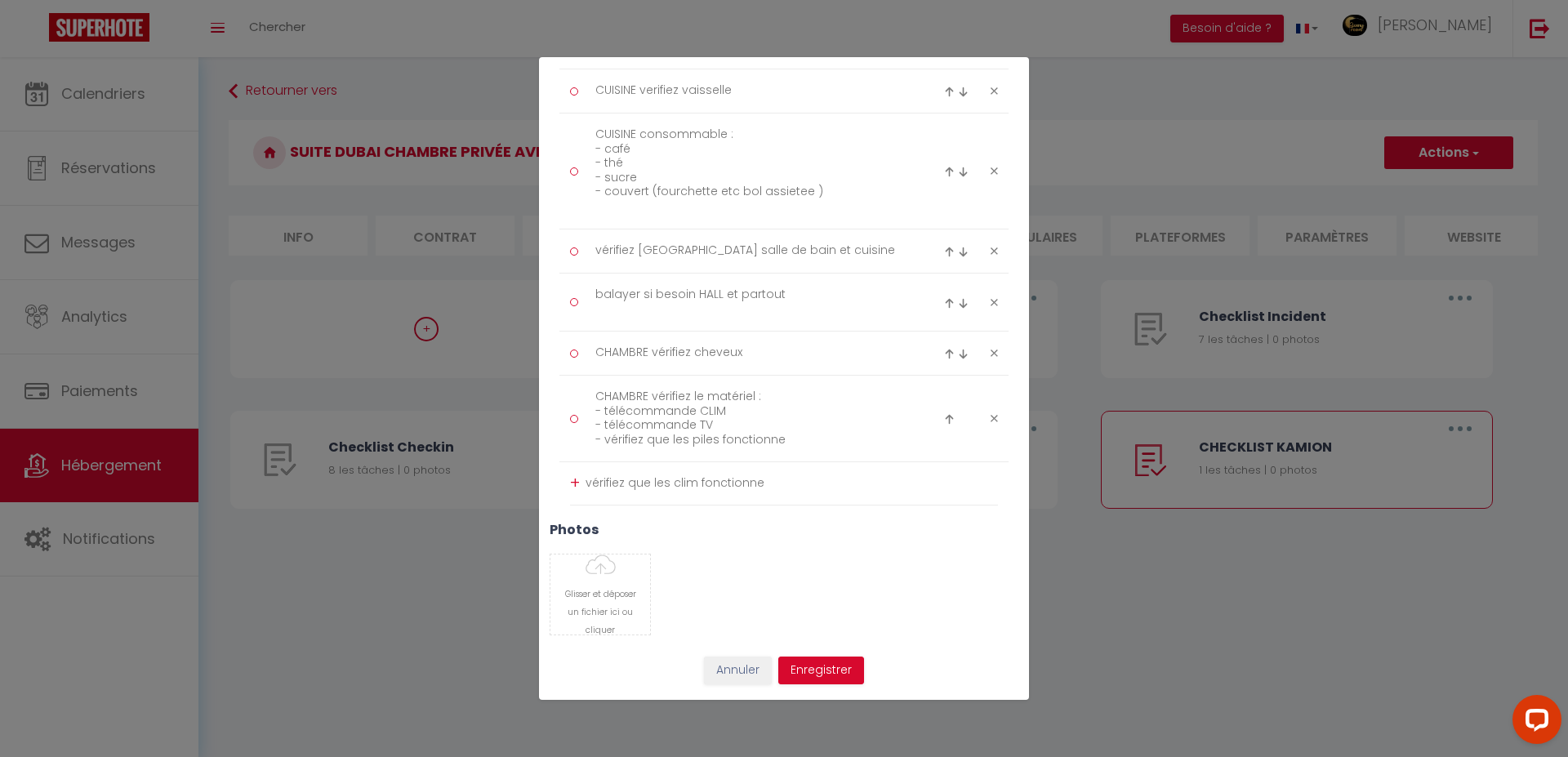type on "vérifiez que les clim fonctionne" 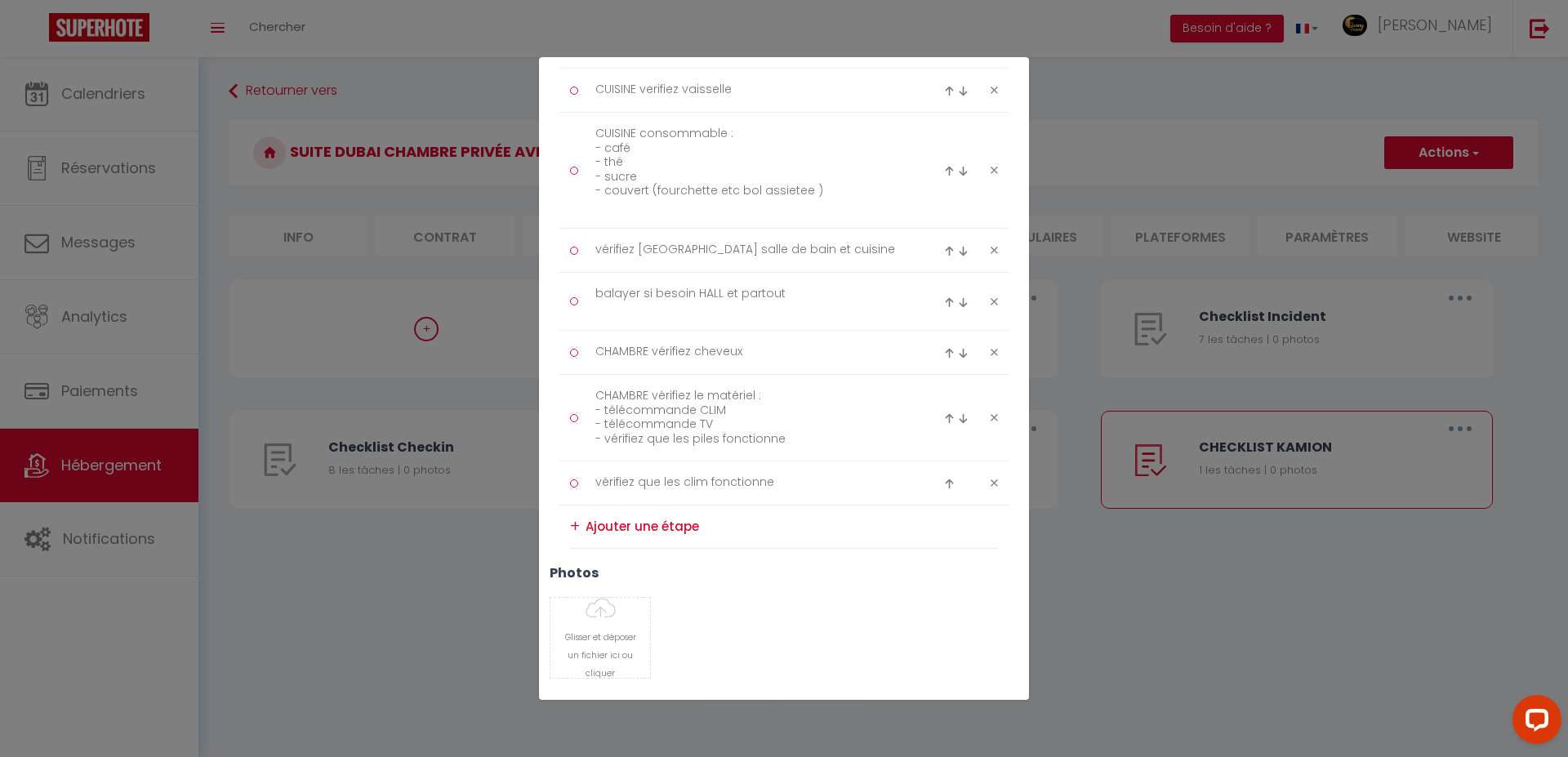 click at bounding box center (791, 527) 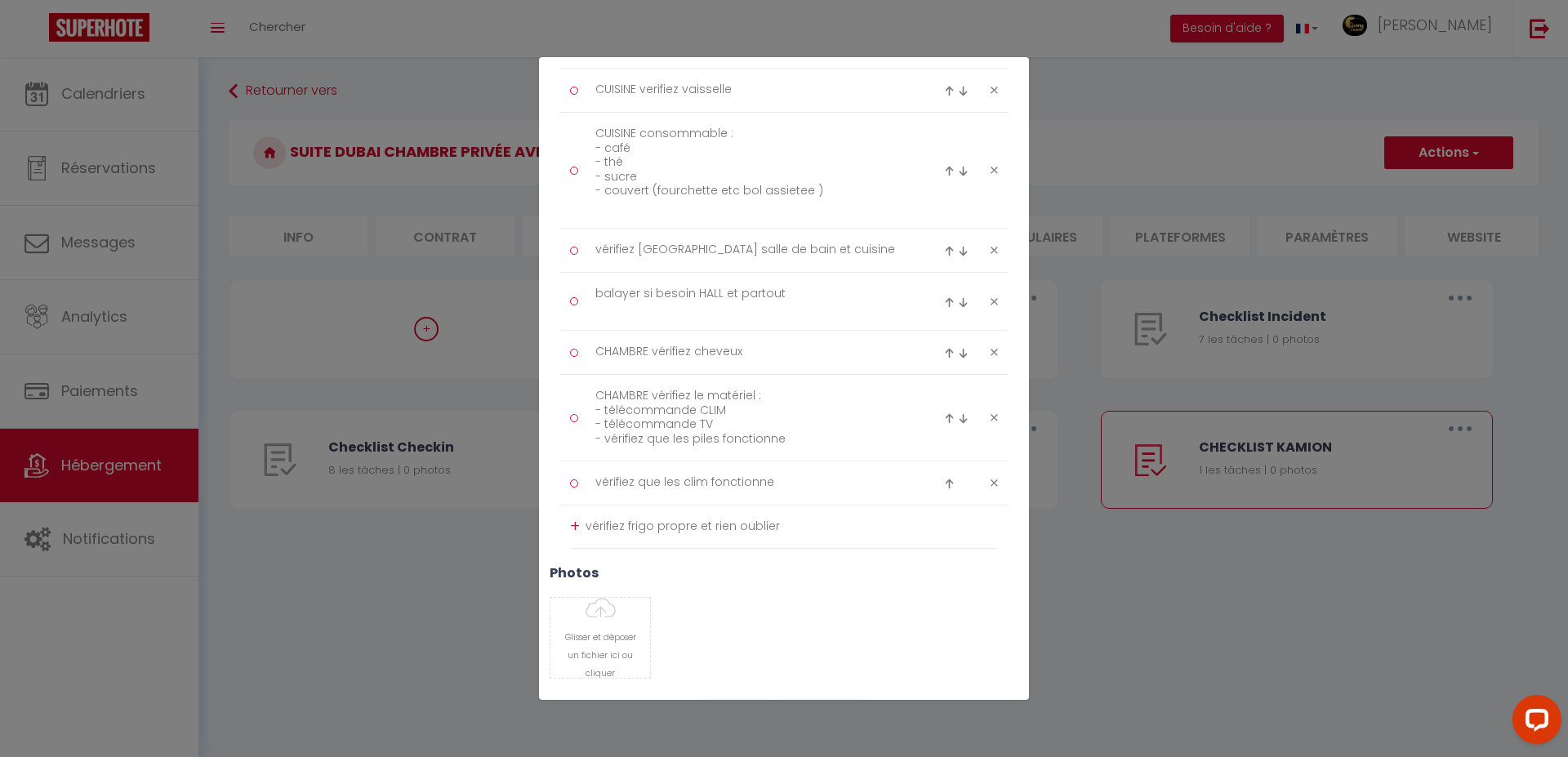 type on "vérifiez frigo propre et rien oublier" 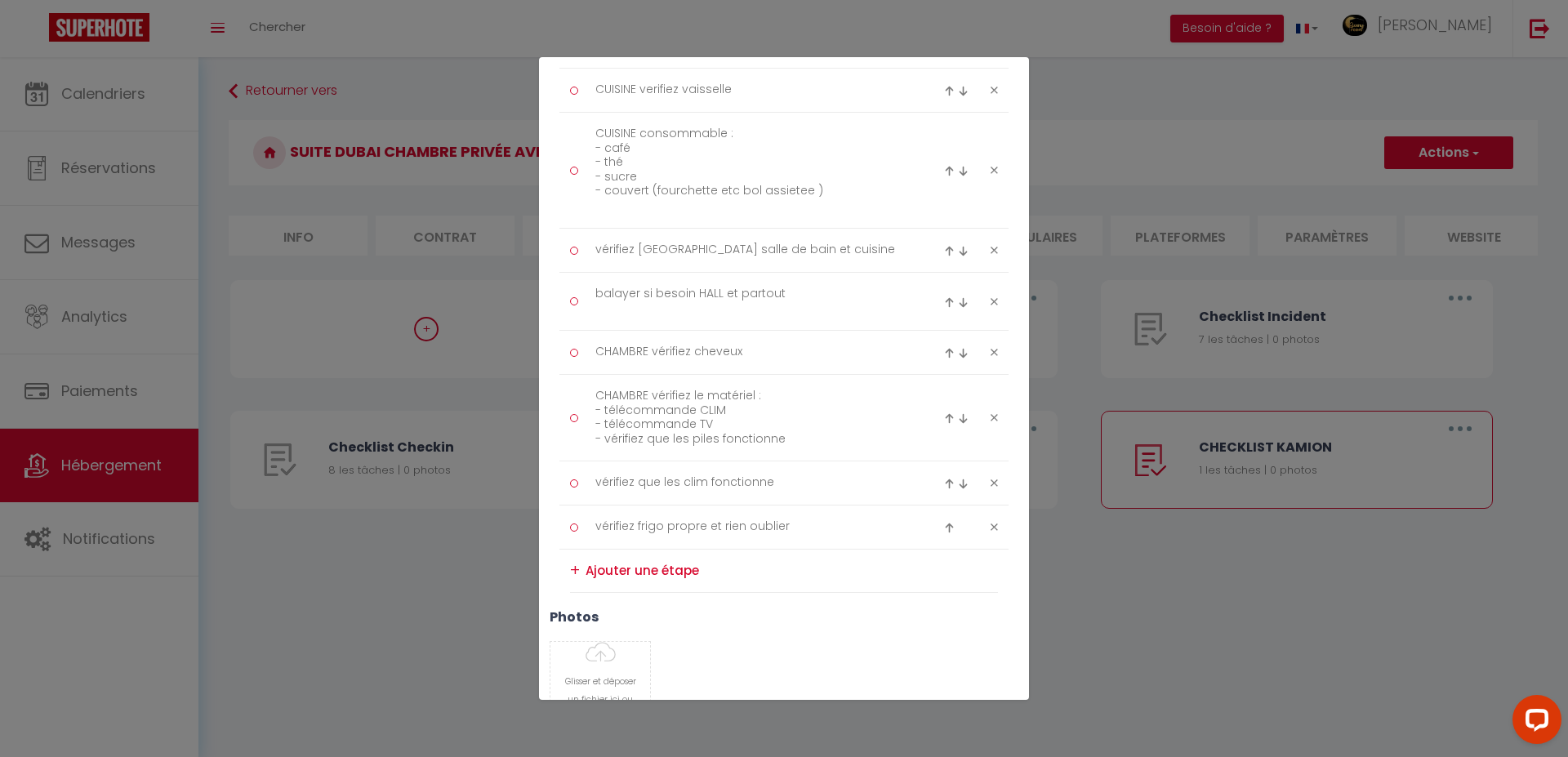 click at bounding box center (791, 571) 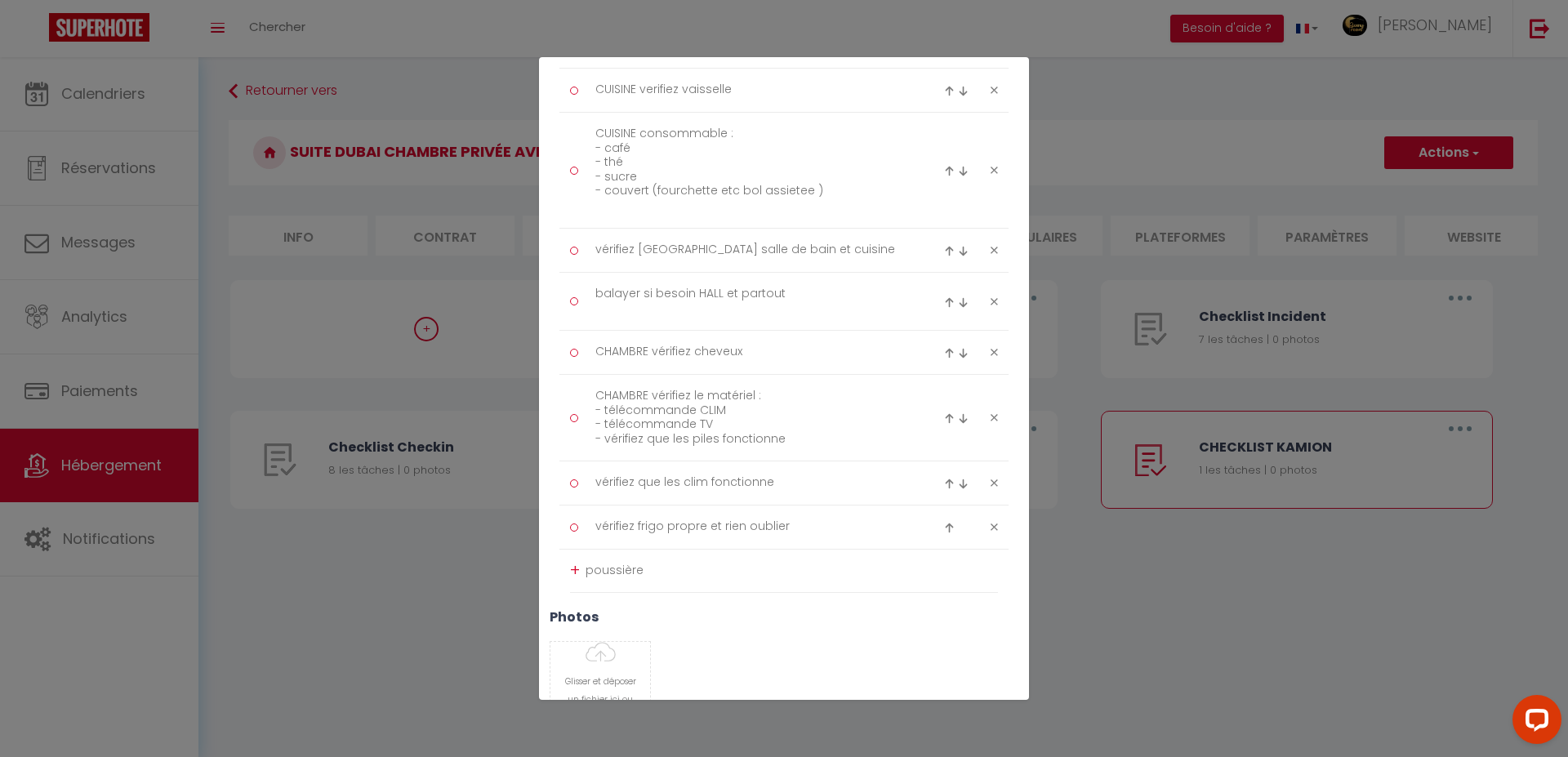 click on "poussière" at bounding box center (791, 571) 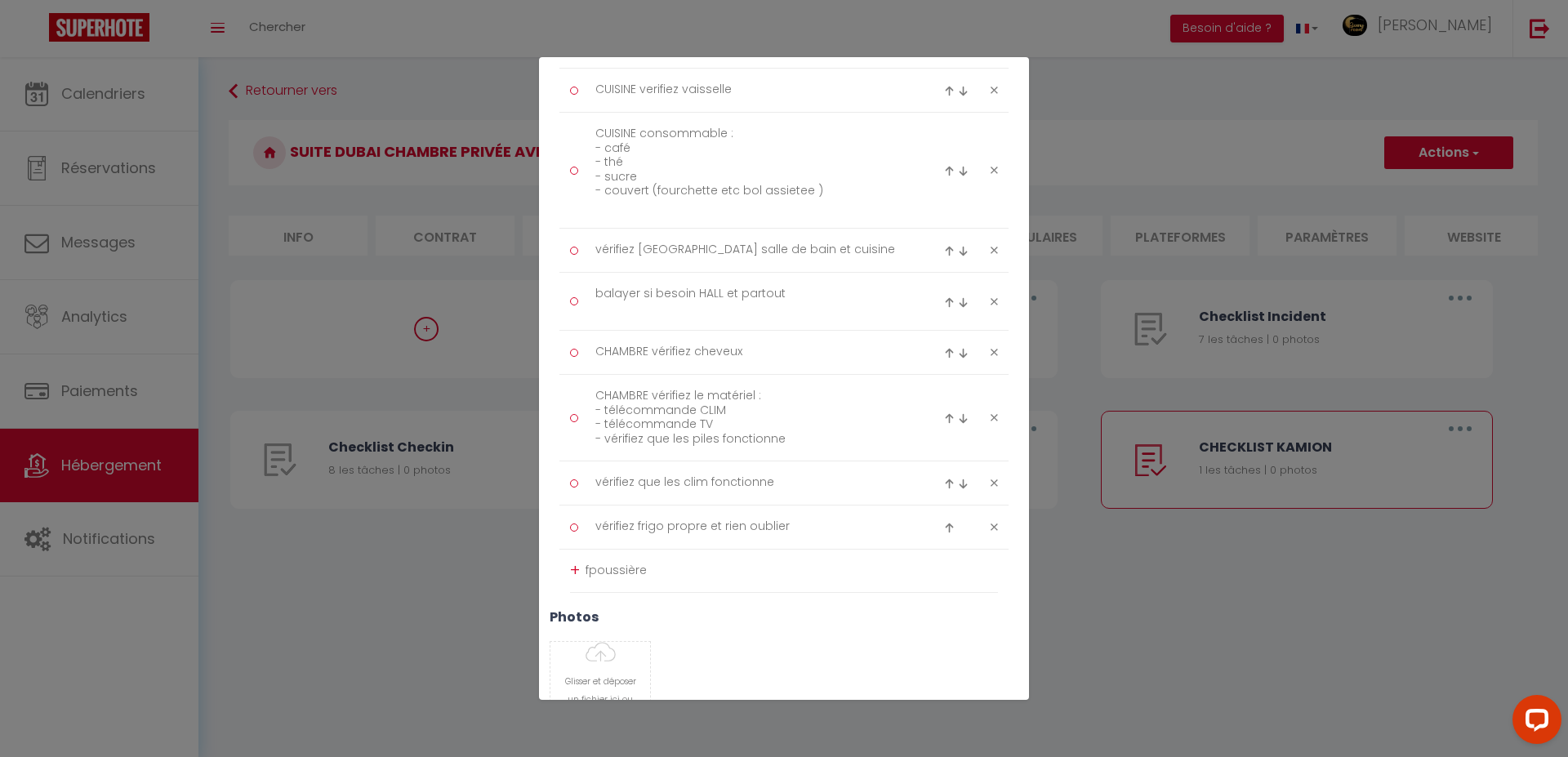 click on "fpoussière" at bounding box center [791, 571] 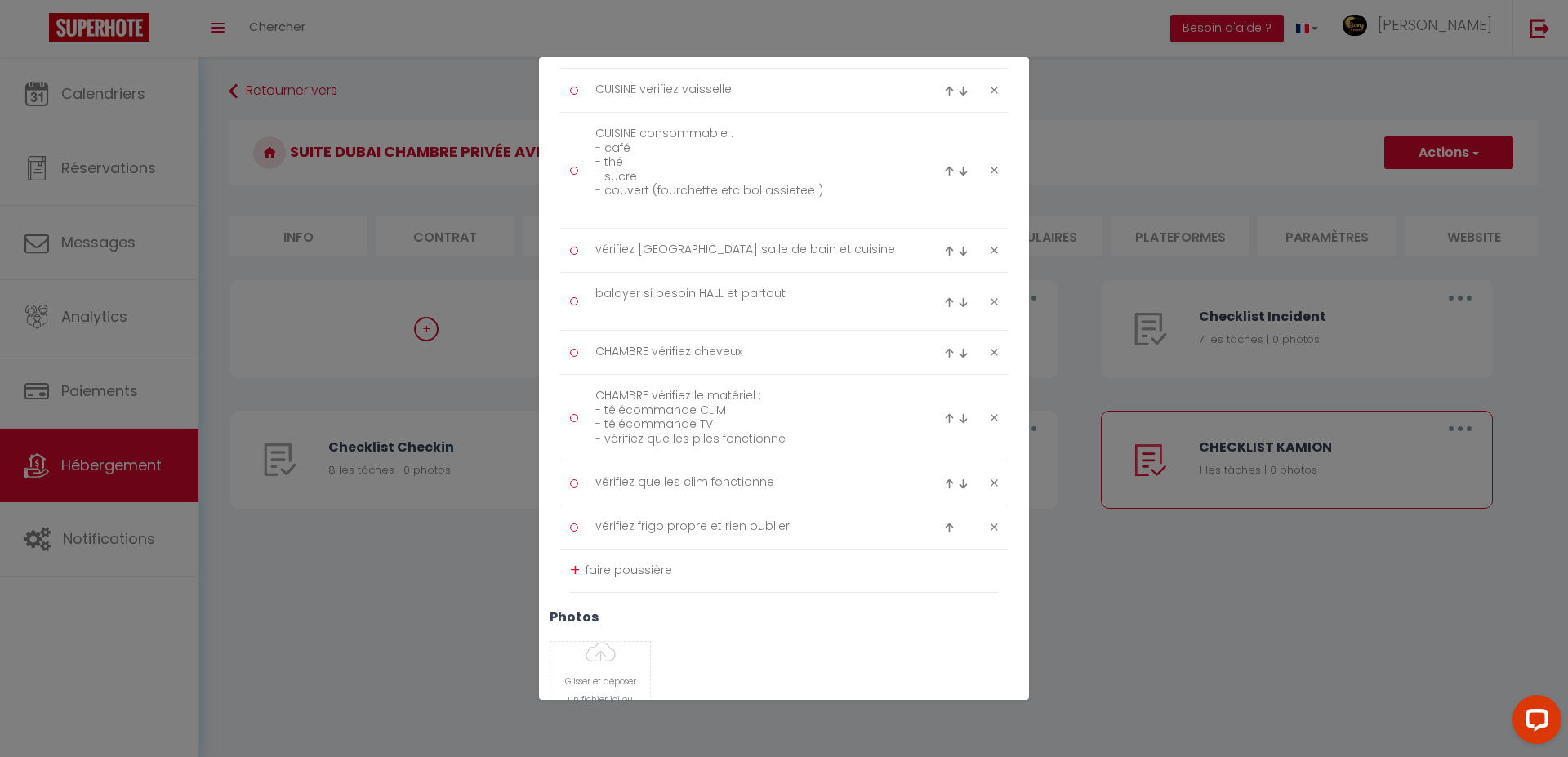 type on "faire poussière" 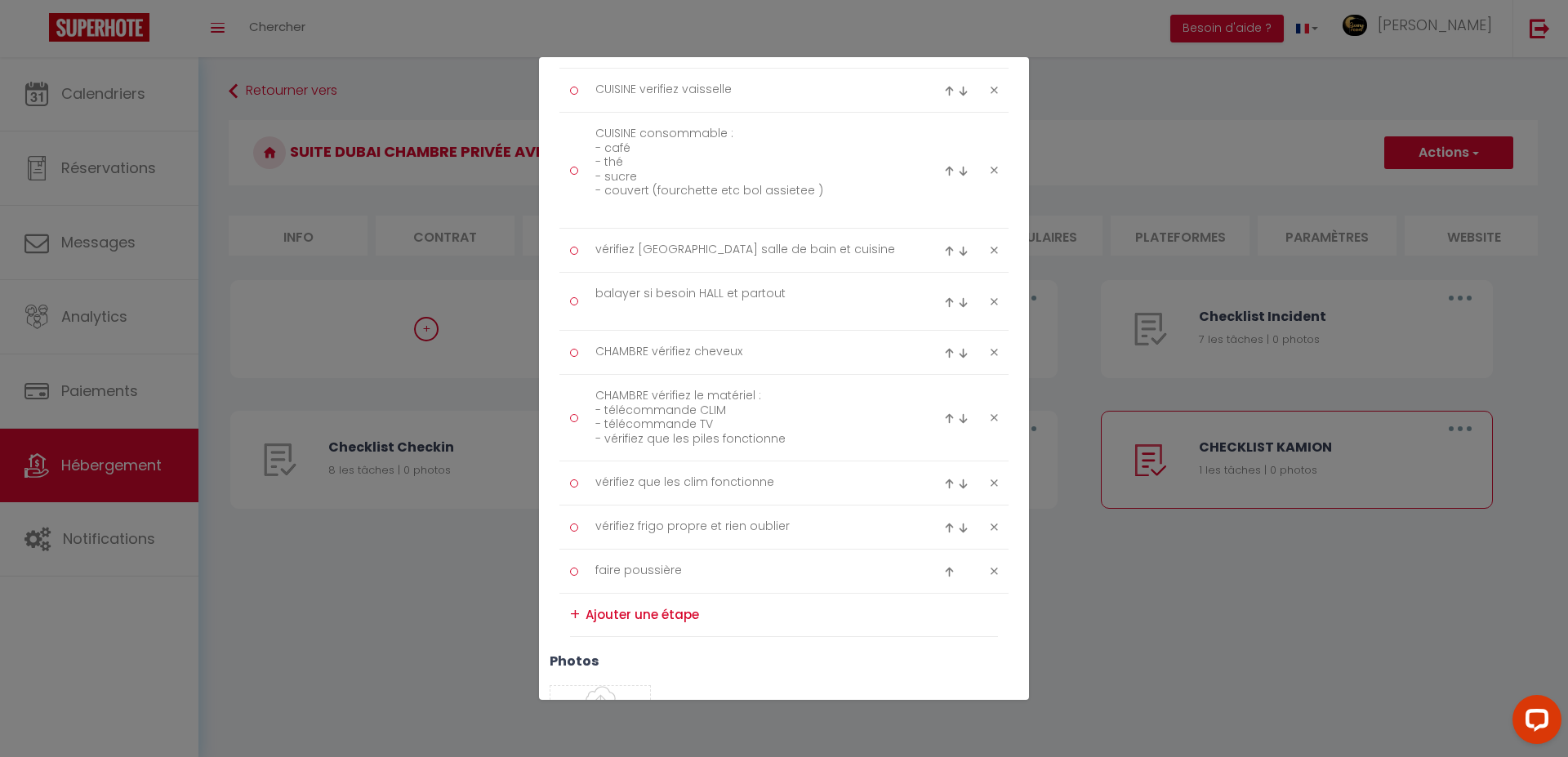 click at bounding box center [791, 615] 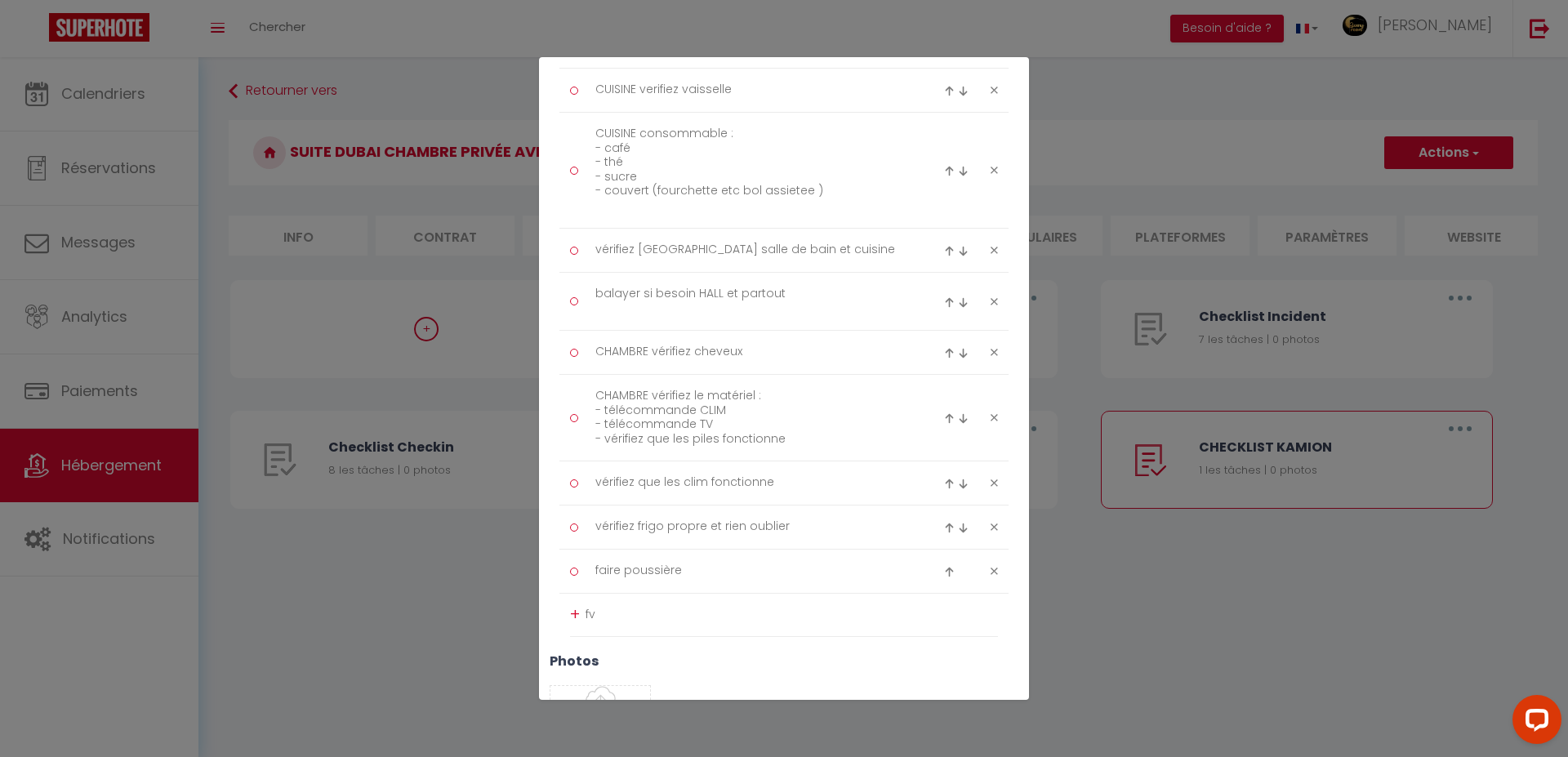 type on "f" 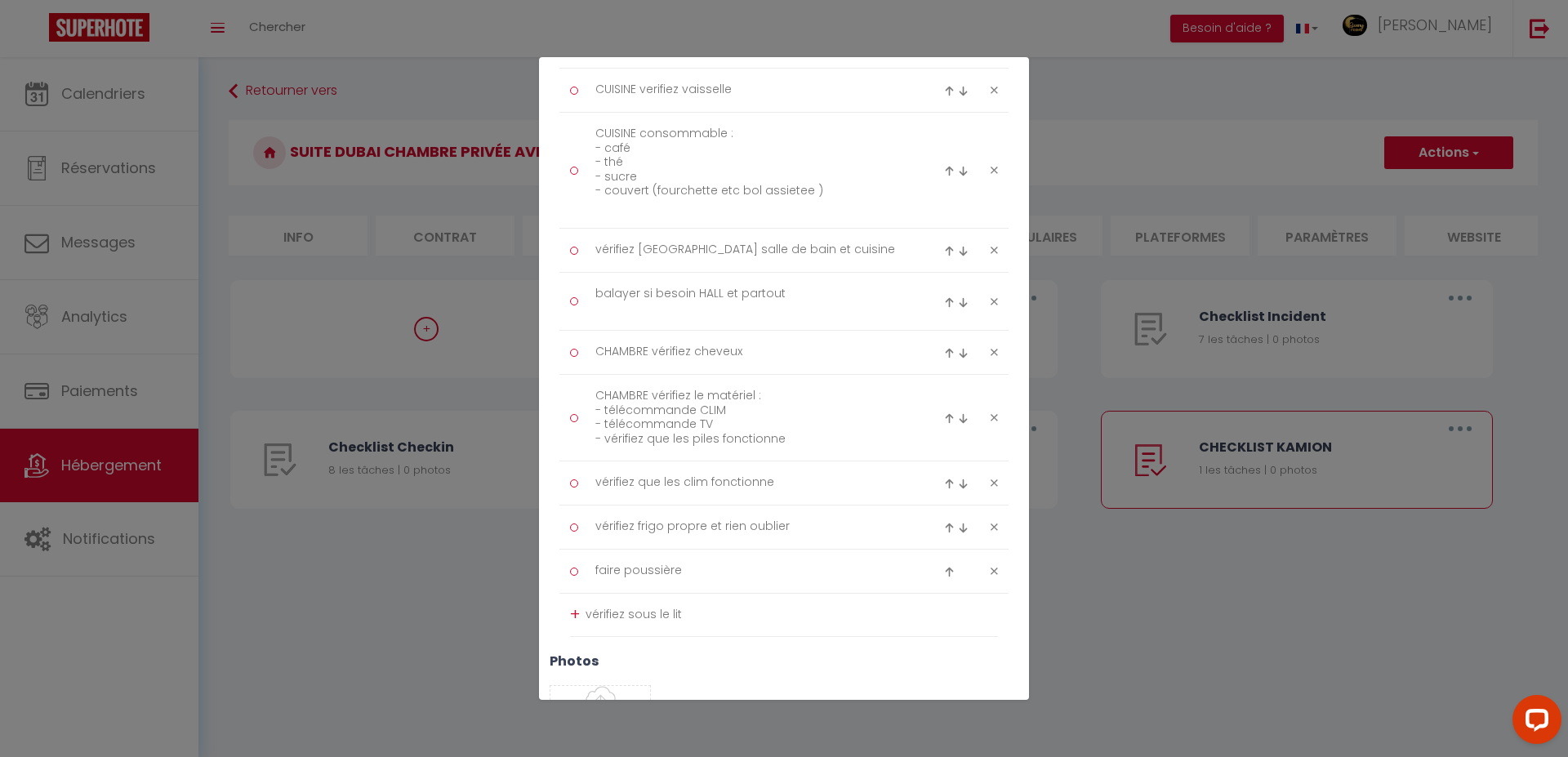 type on "vérifiez sous le lit" 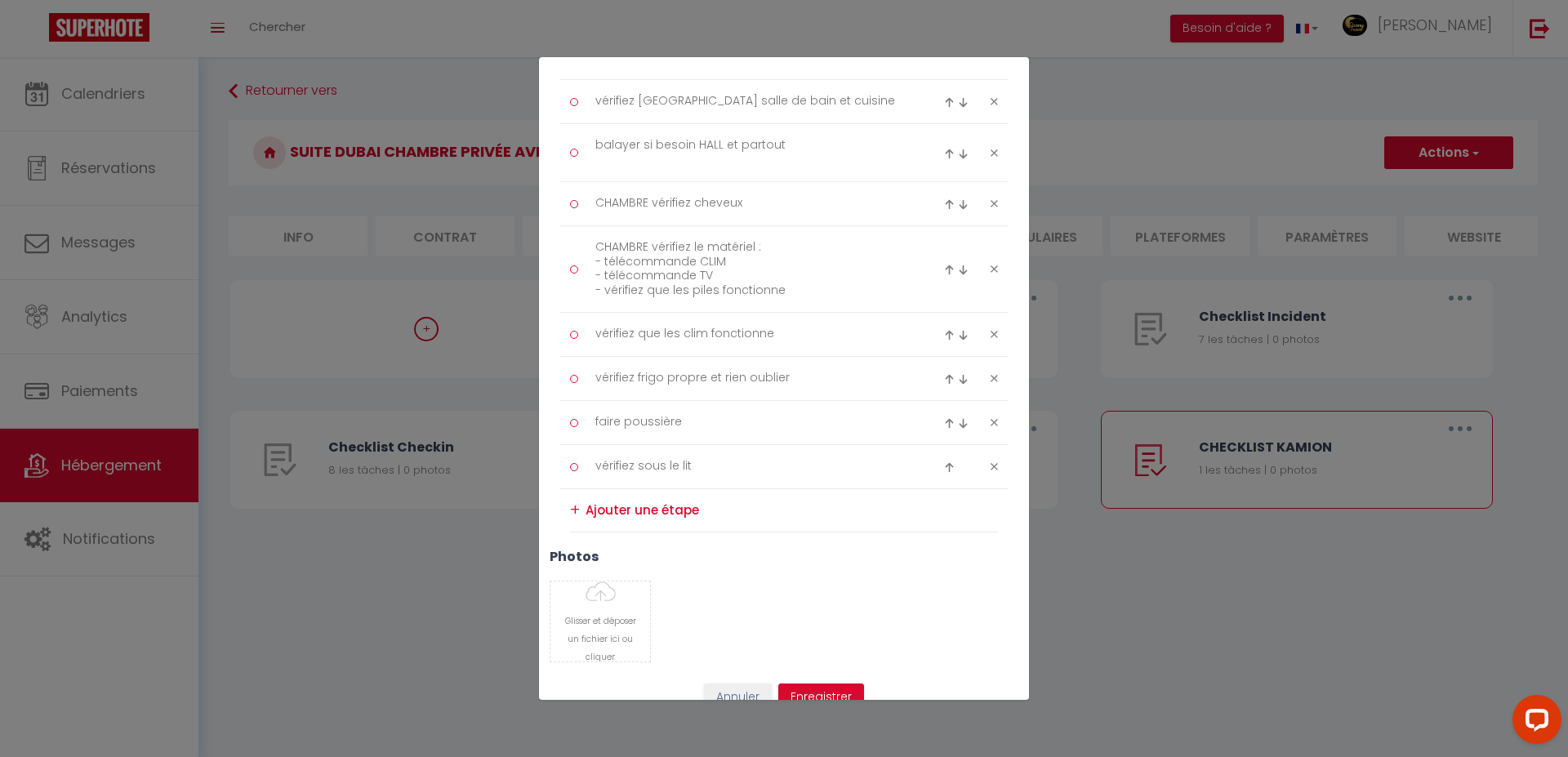 scroll, scrollTop: 621, scrollLeft: 0, axis: vertical 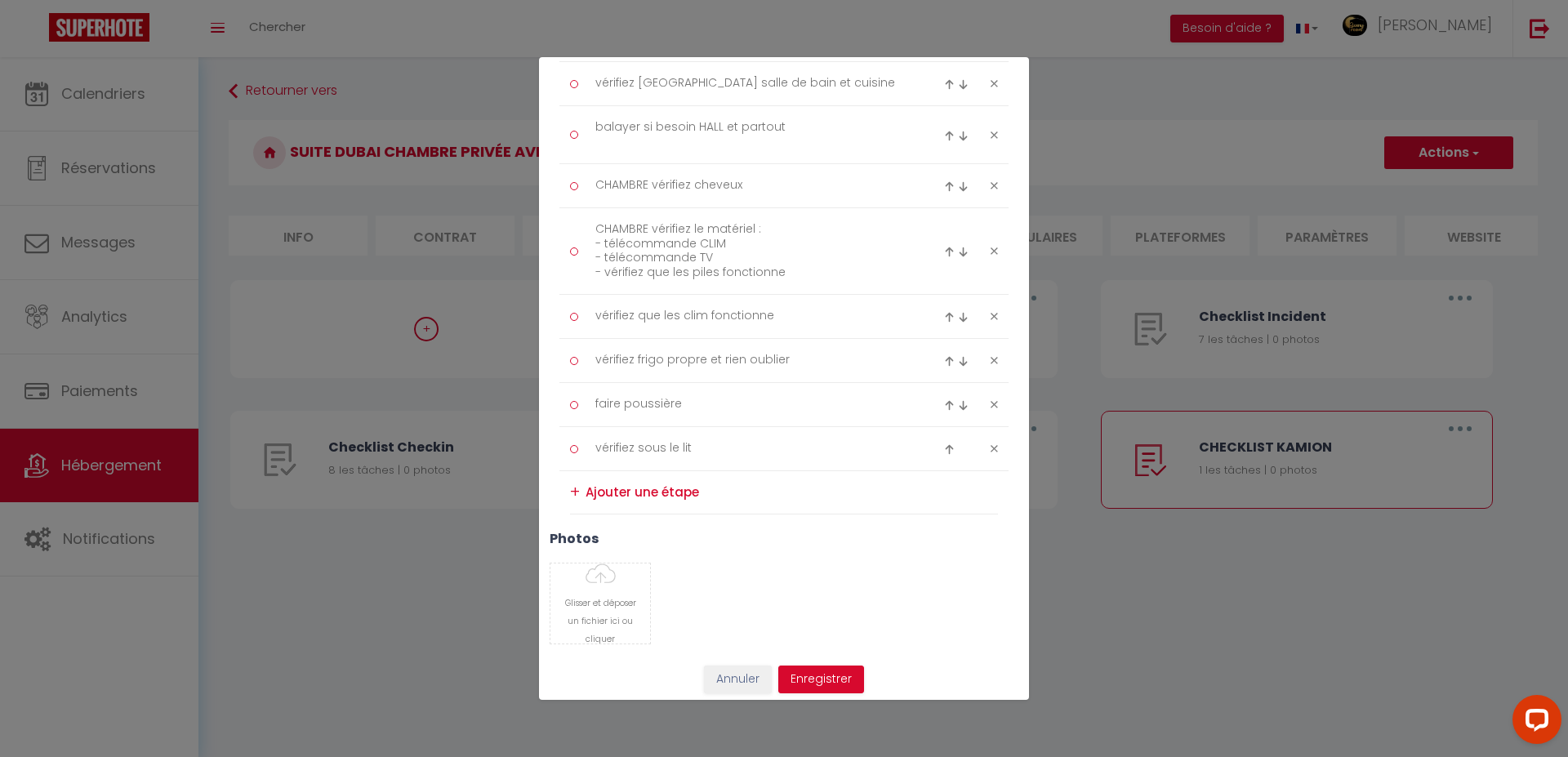 click at bounding box center (791, 492) 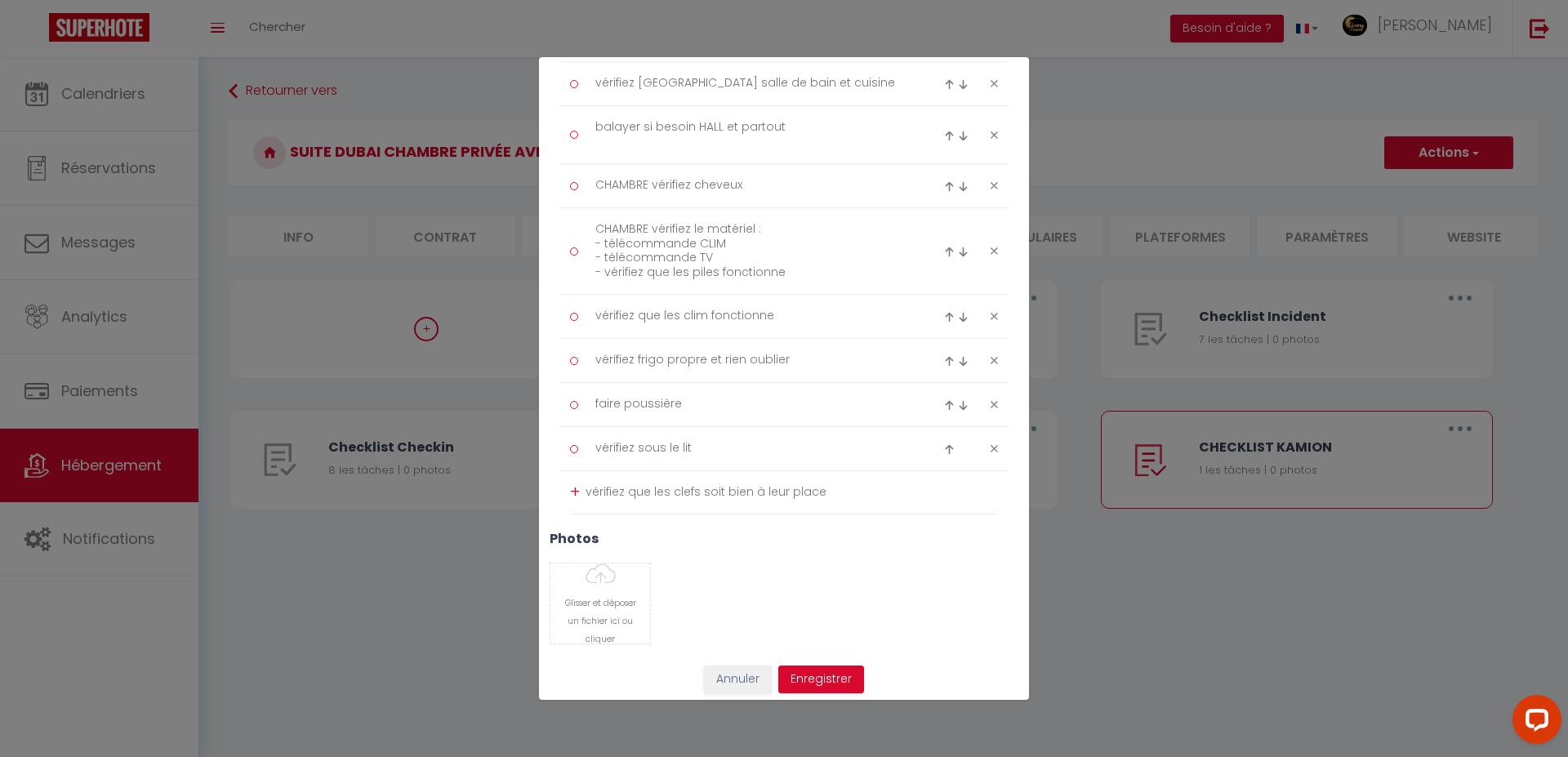type on "vérifiez que les clefs soit bien à leur place" 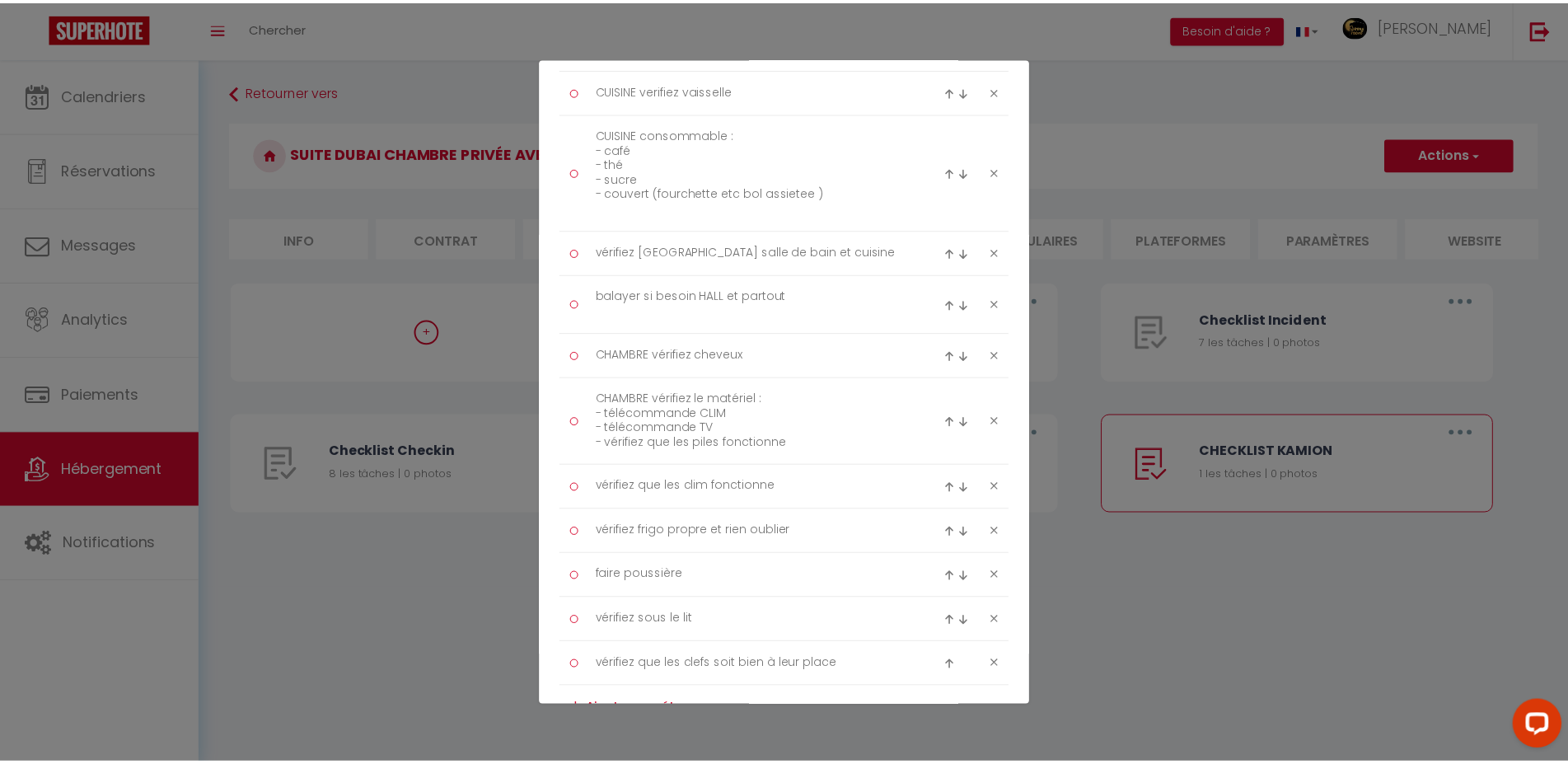 scroll, scrollTop: 681, scrollLeft: 0, axis: vertical 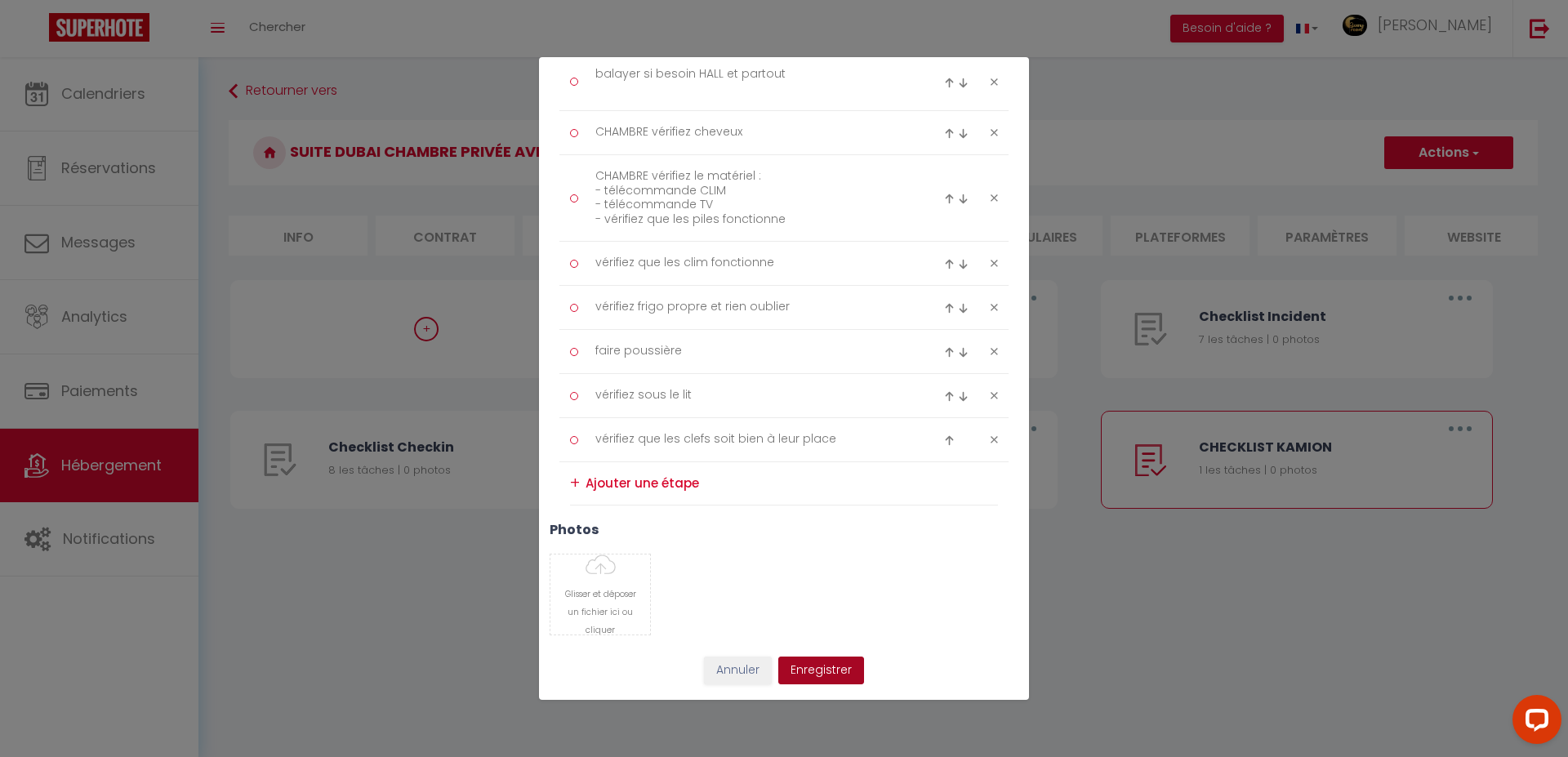 click on "Enregistrer" at bounding box center (821, 670) 